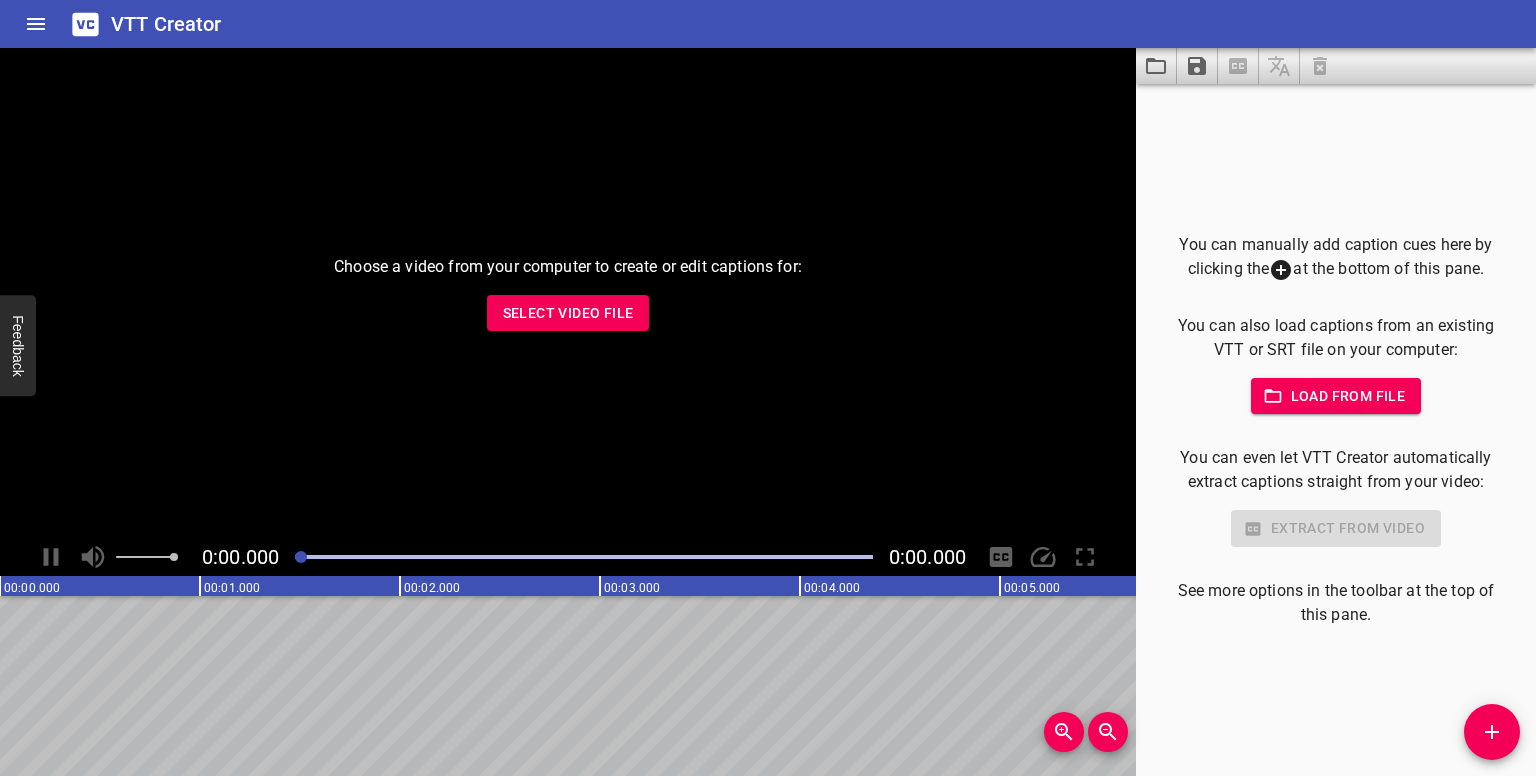 scroll, scrollTop: 0, scrollLeft: 0, axis: both 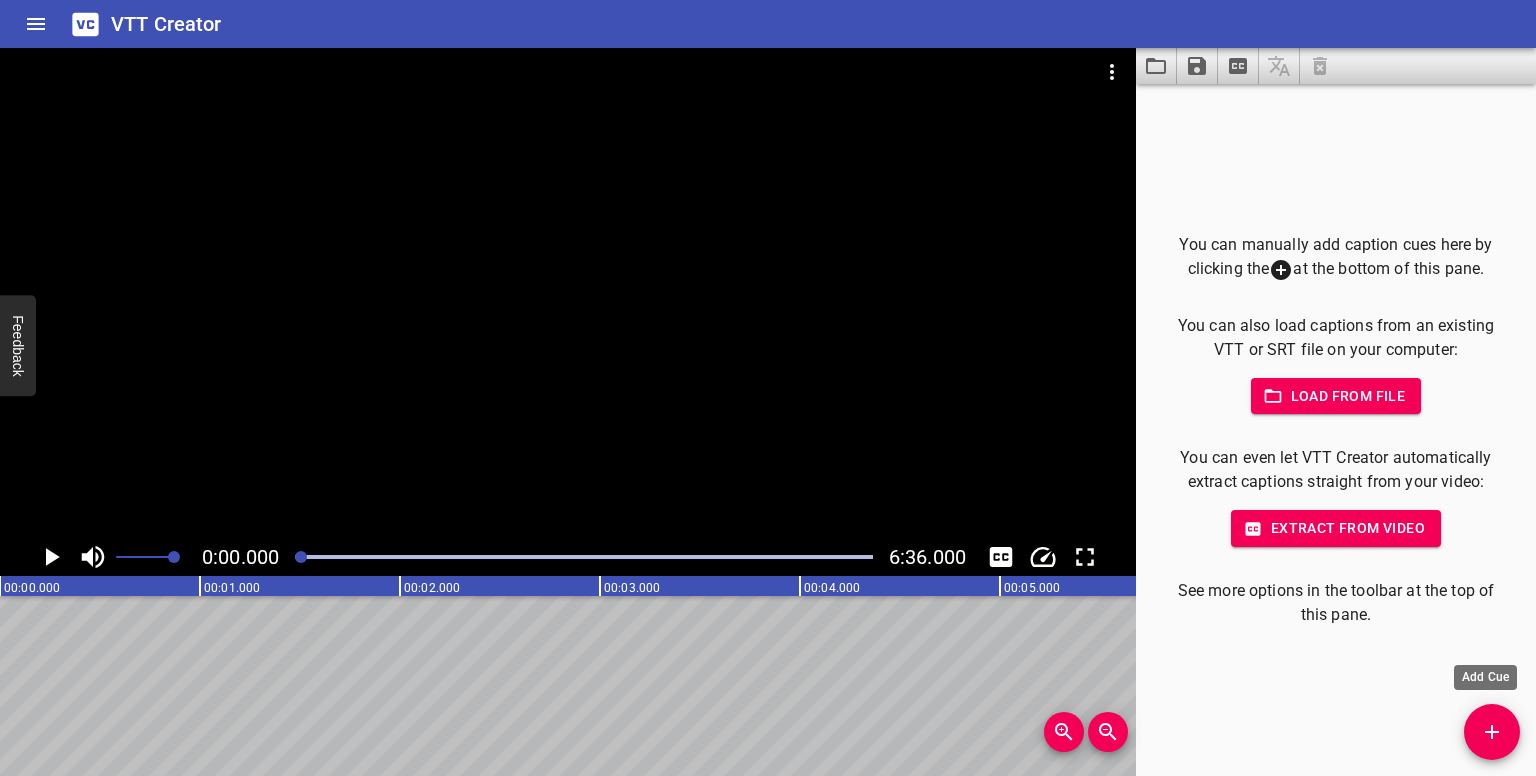 click 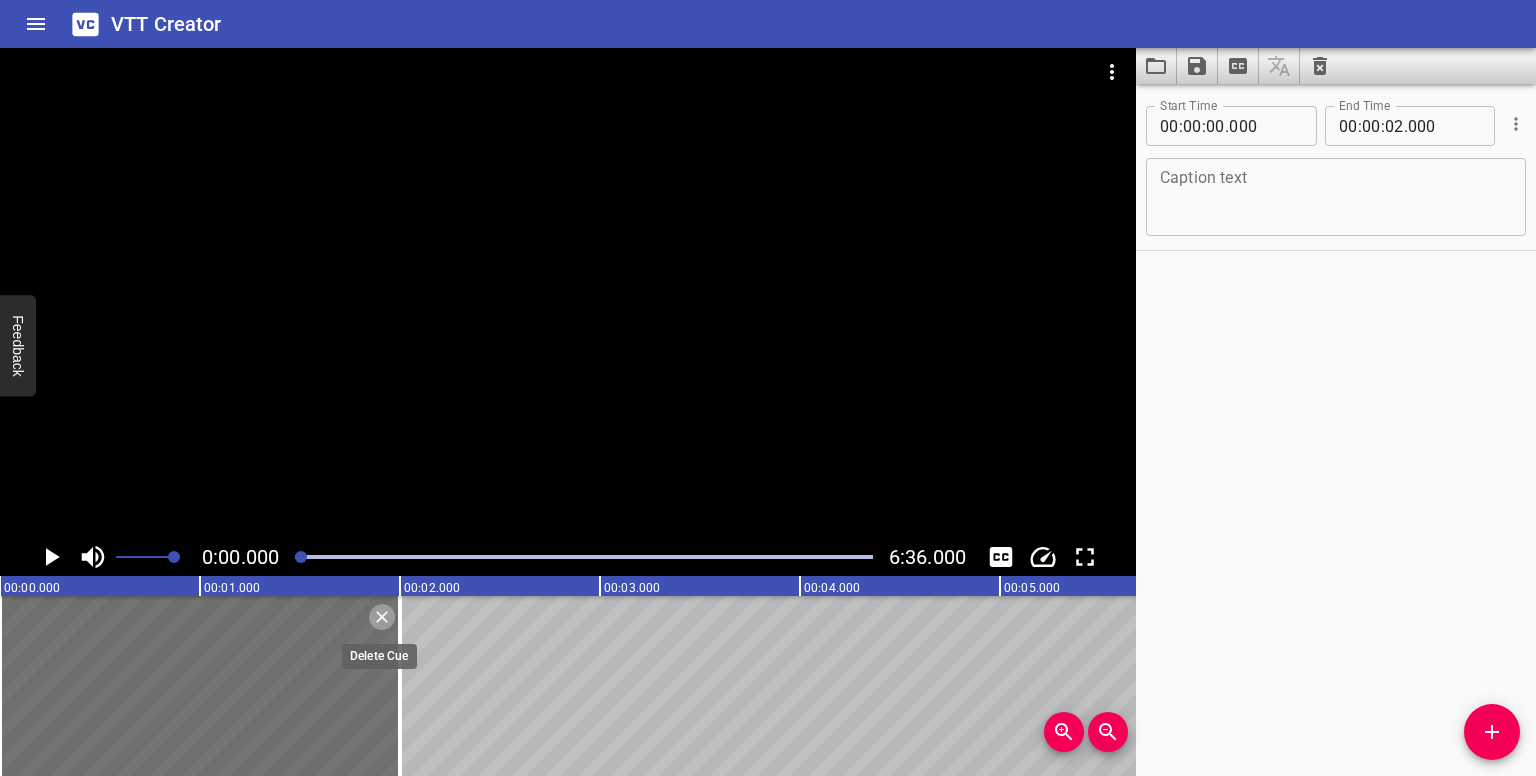 click 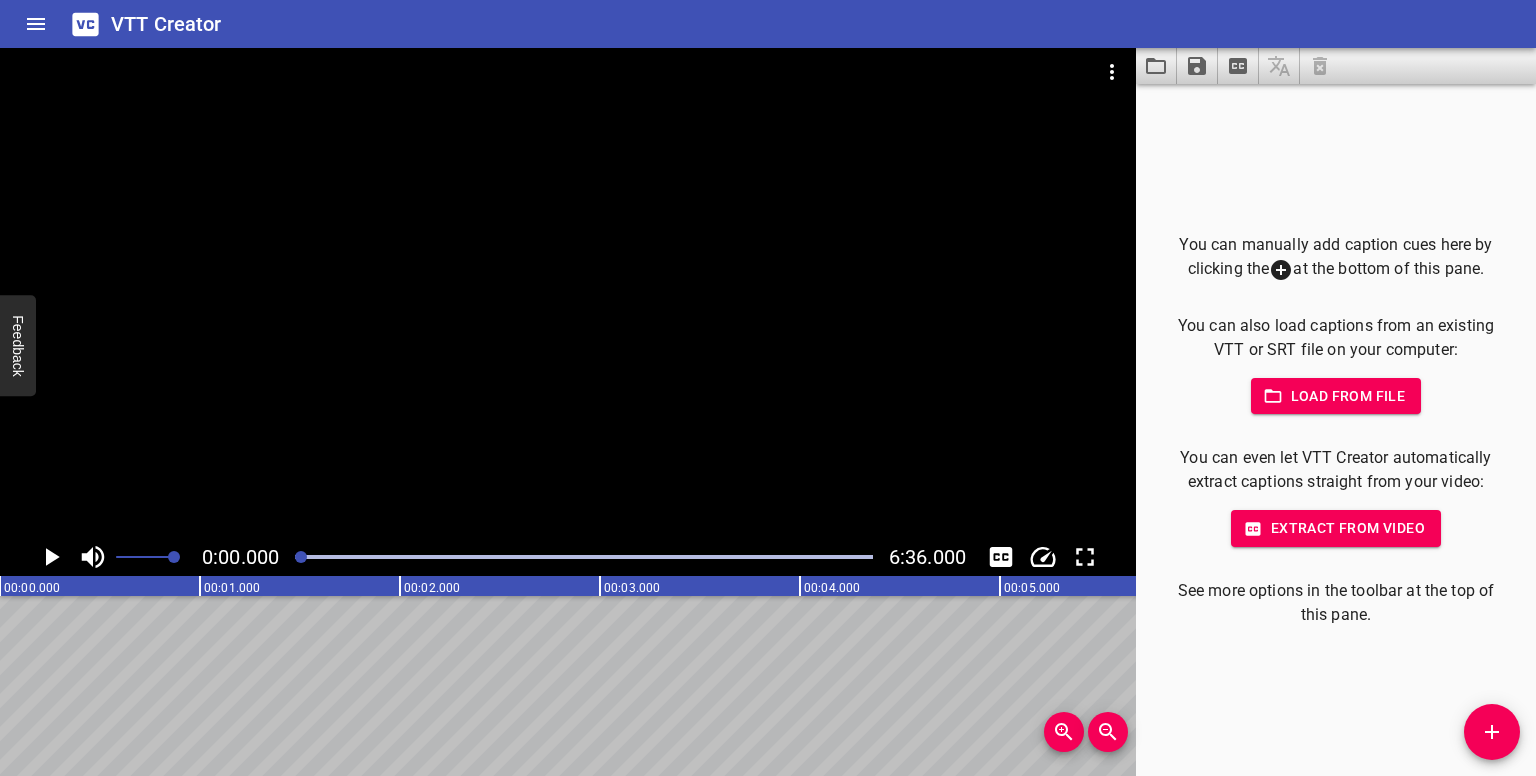 click at bounding box center [301, 557] 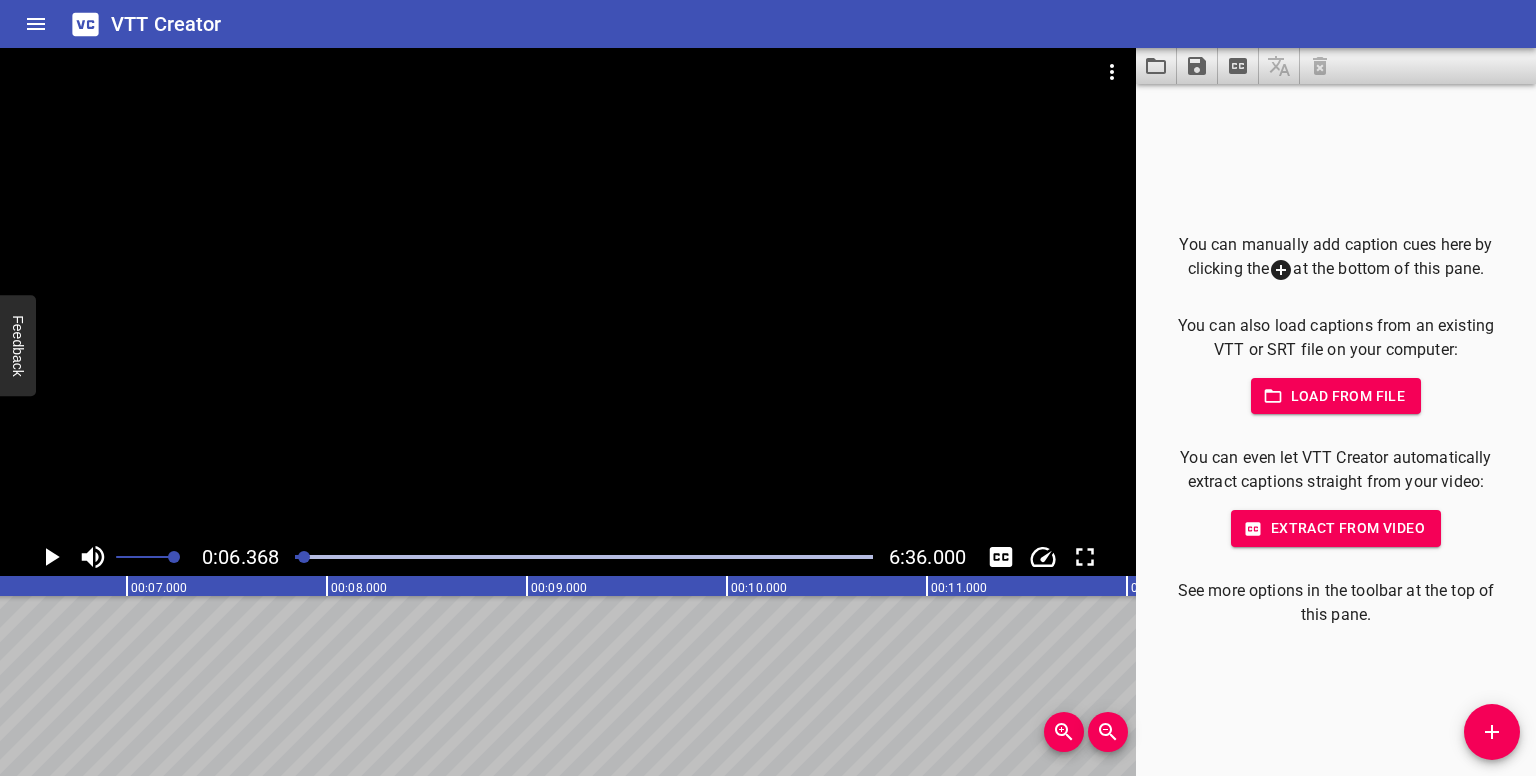 click at bounding box center [304, 557] 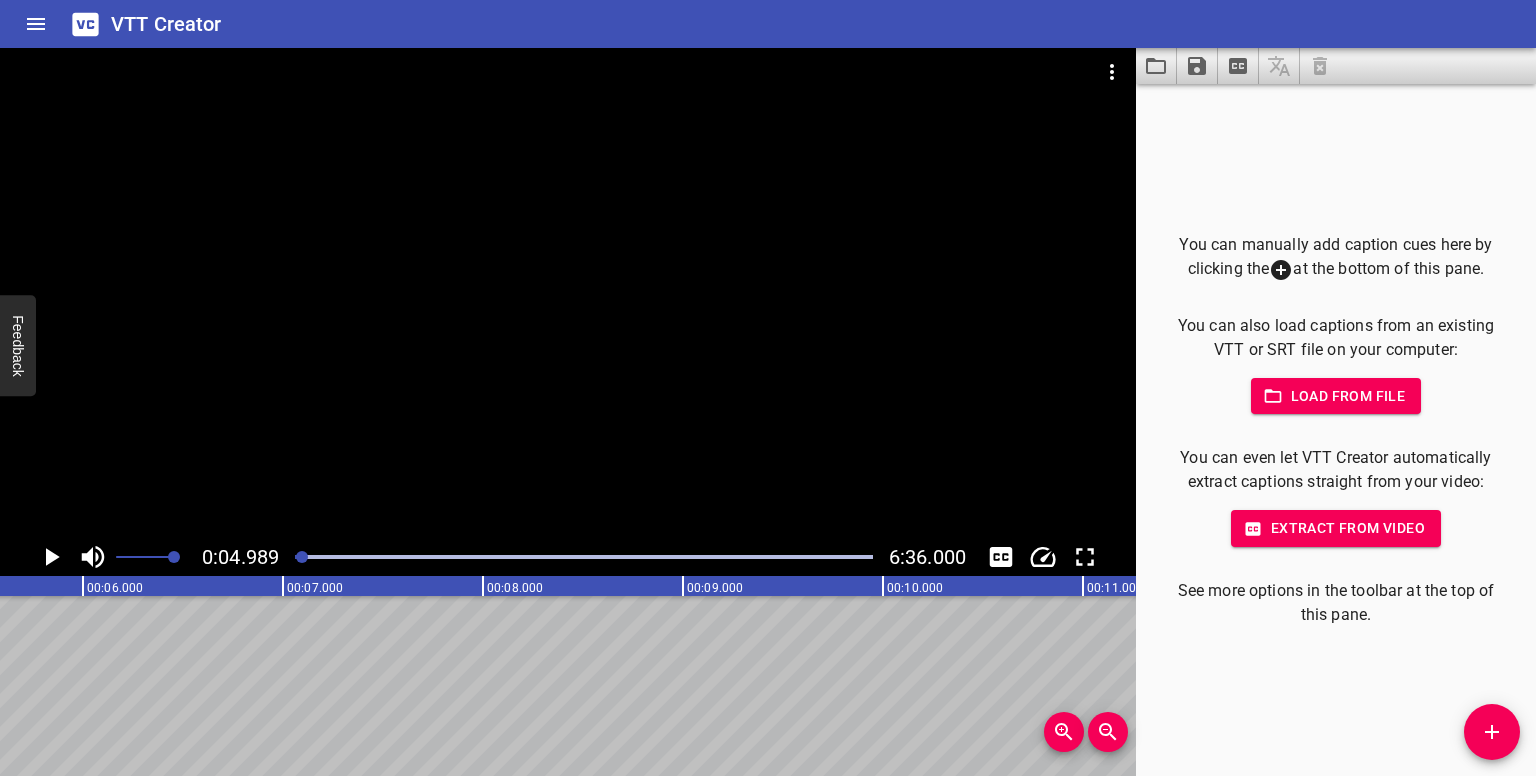 scroll, scrollTop: 0, scrollLeft: 997, axis: horizontal 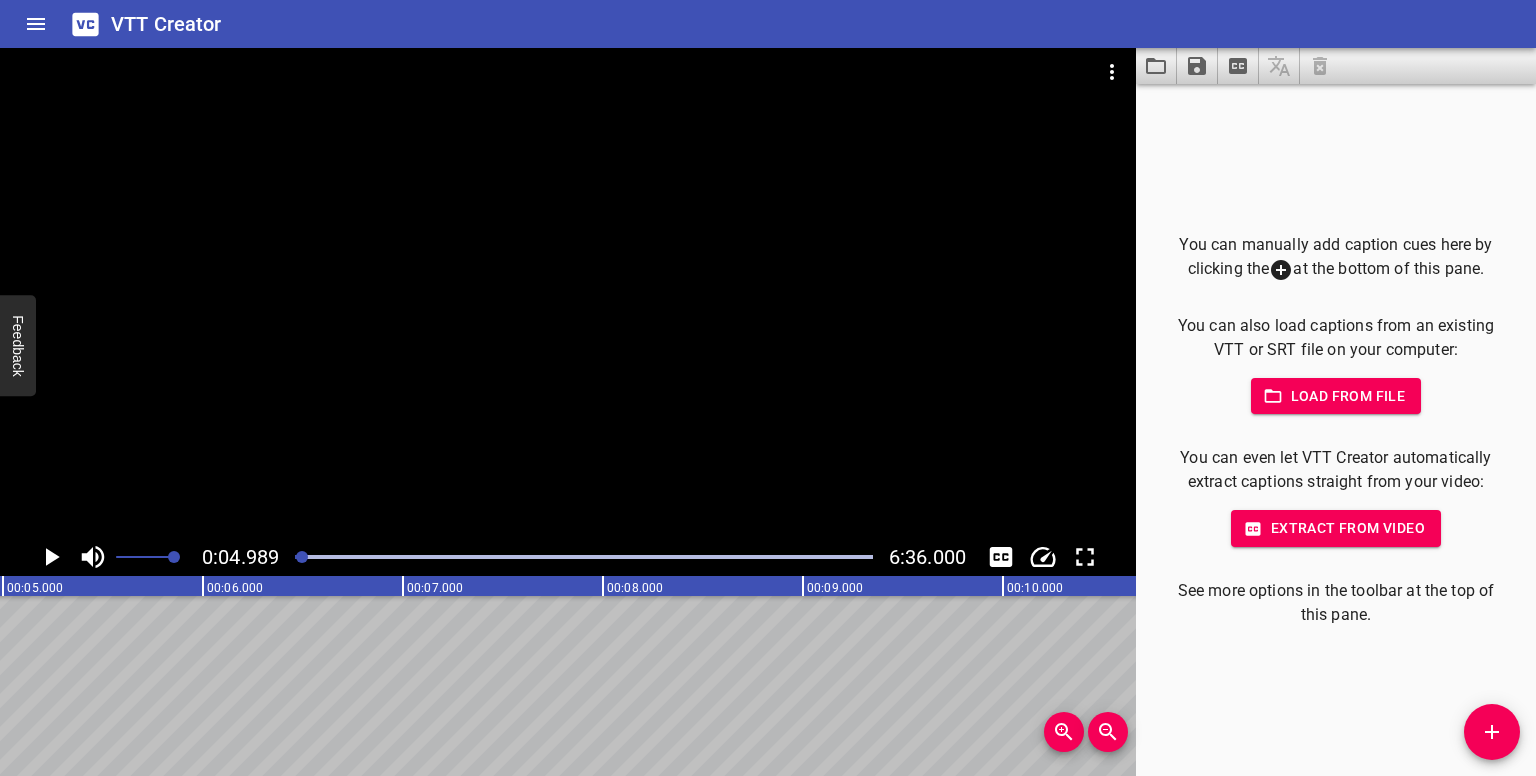 click at bounding box center [302, 557] 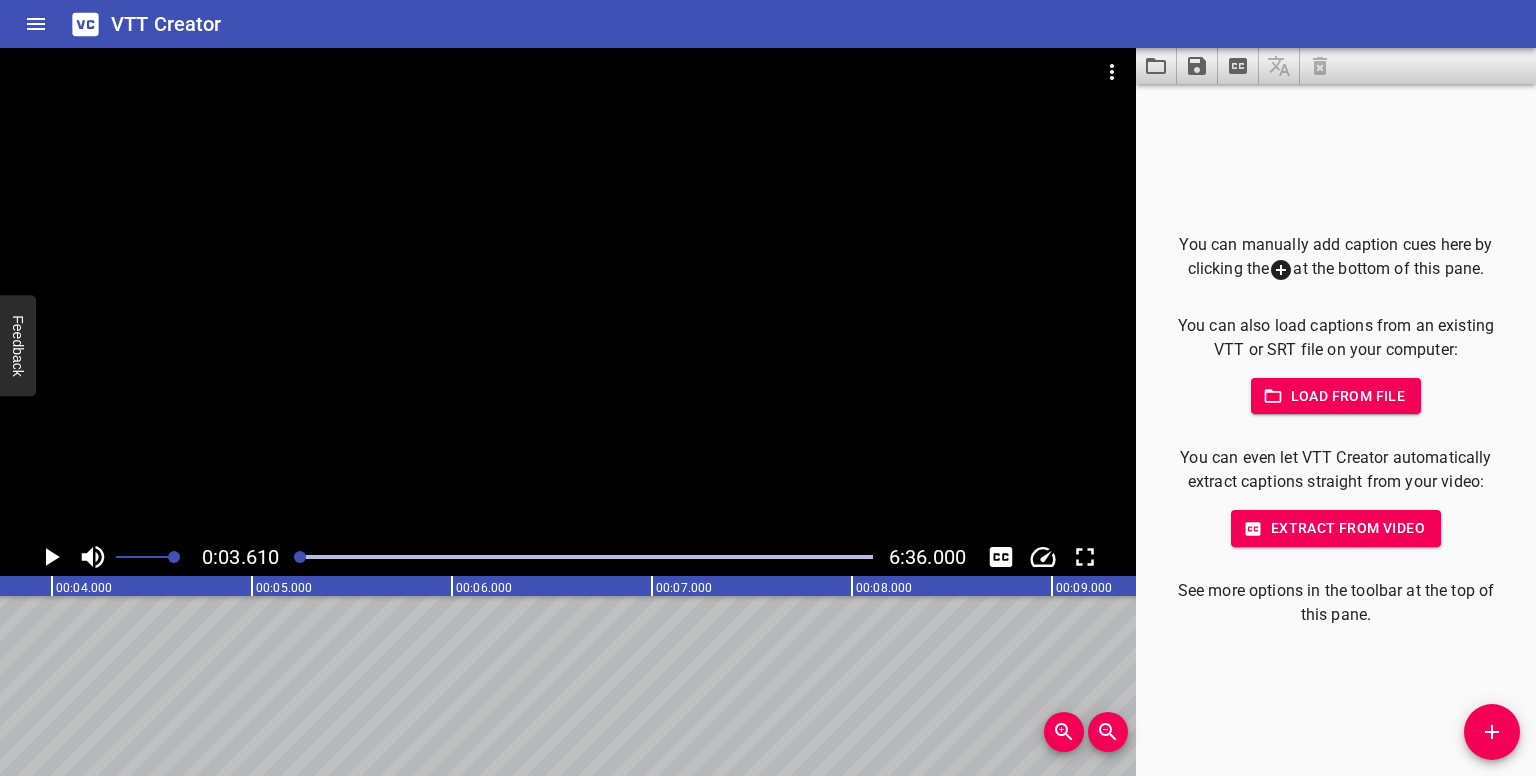 scroll, scrollTop: 0, scrollLeft: 722, axis: horizontal 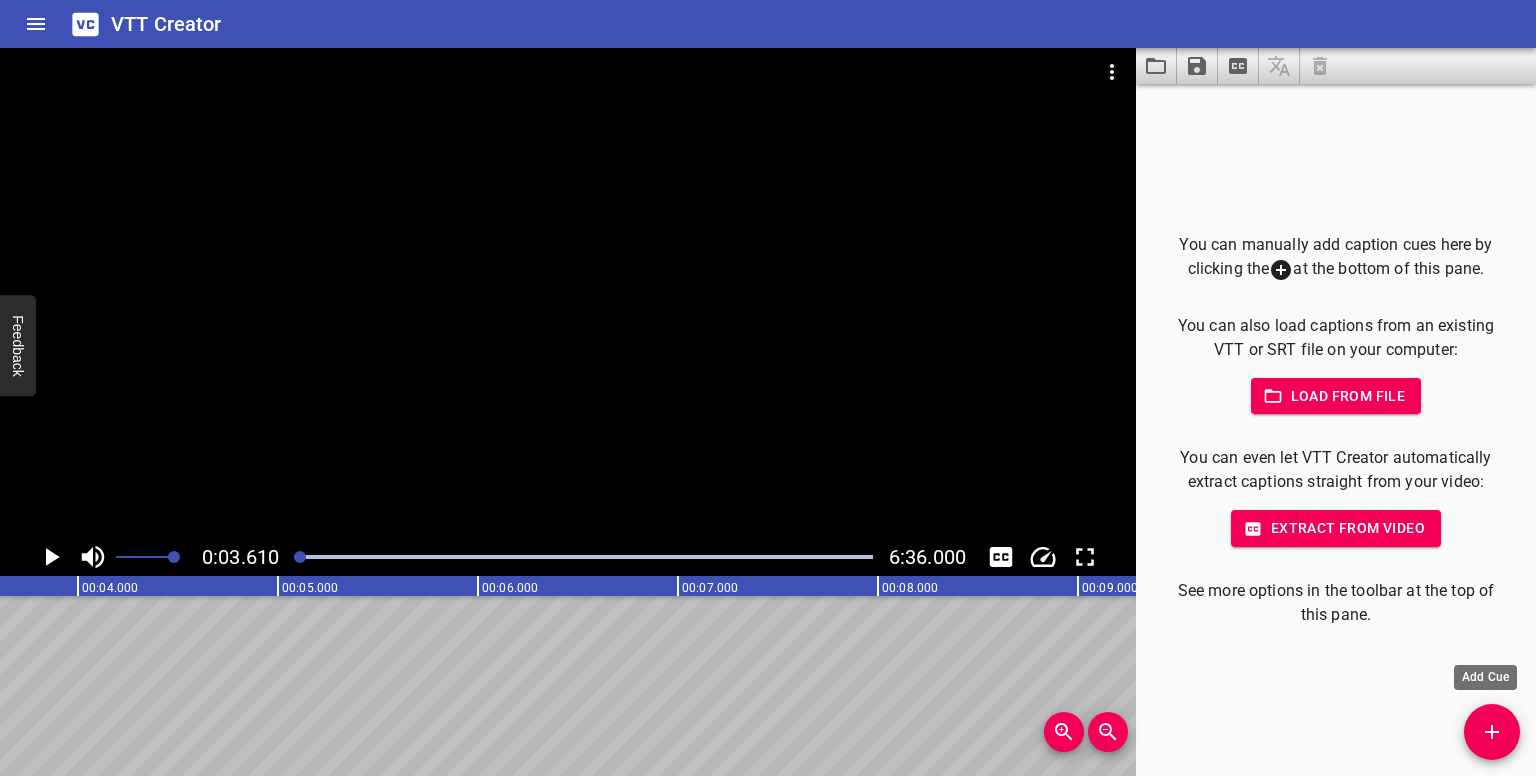 click at bounding box center (1492, 732) 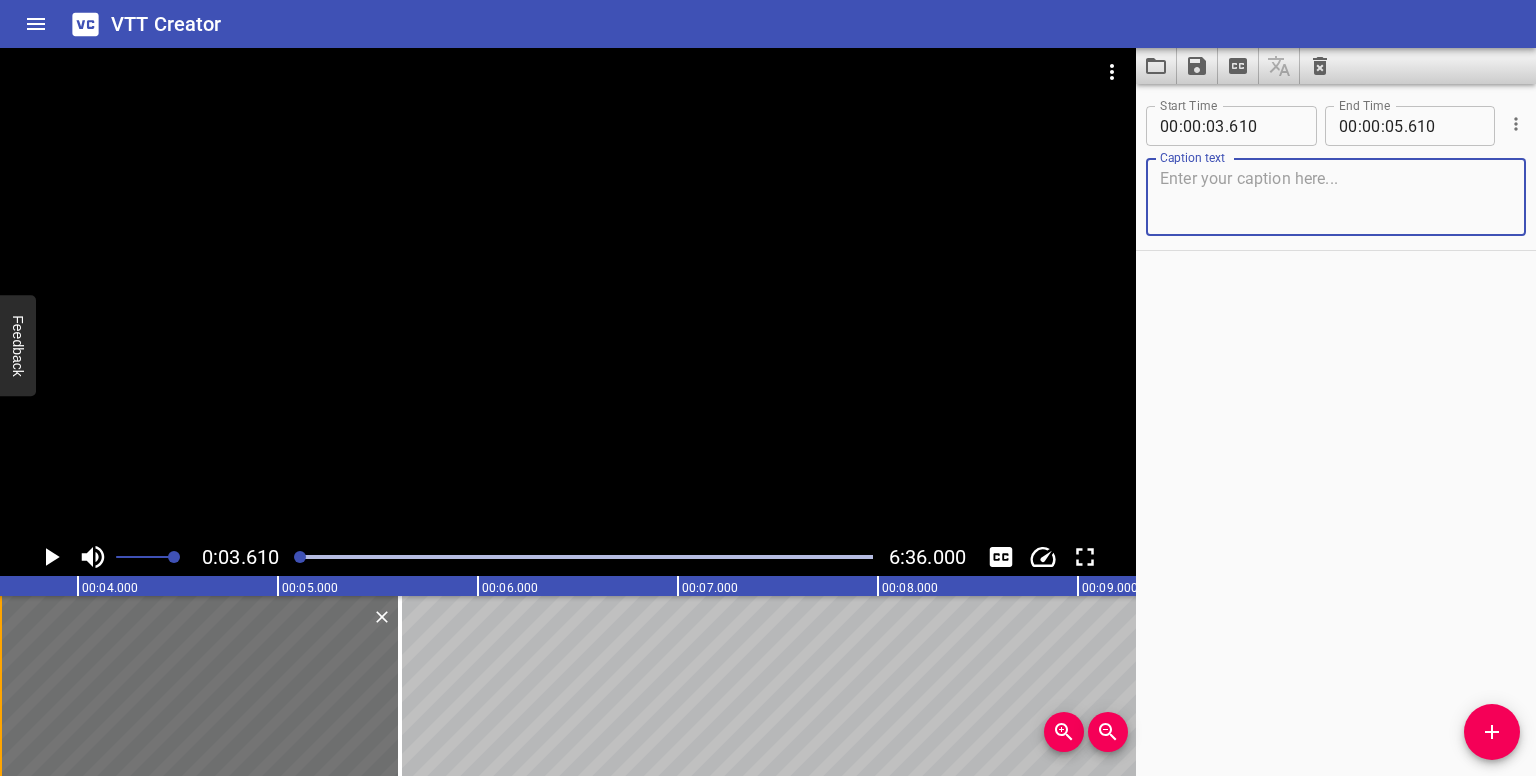 scroll, scrollTop: 0, scrollLeft: 718, axis: horizontal 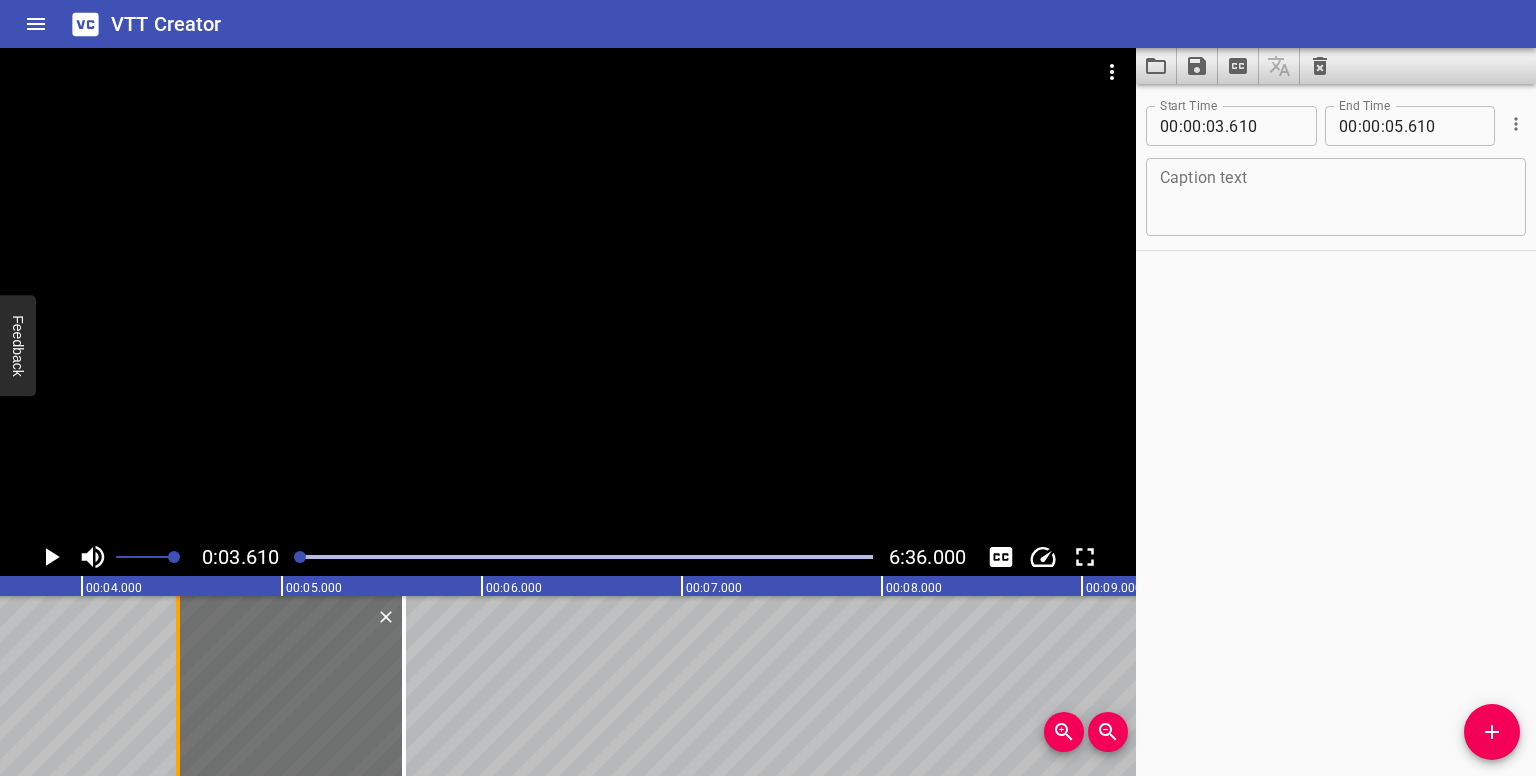 drag, startPoint x: 94, startPoint y: 683, endPoint x: 188, endPoint y: 687, distance: 94.08507 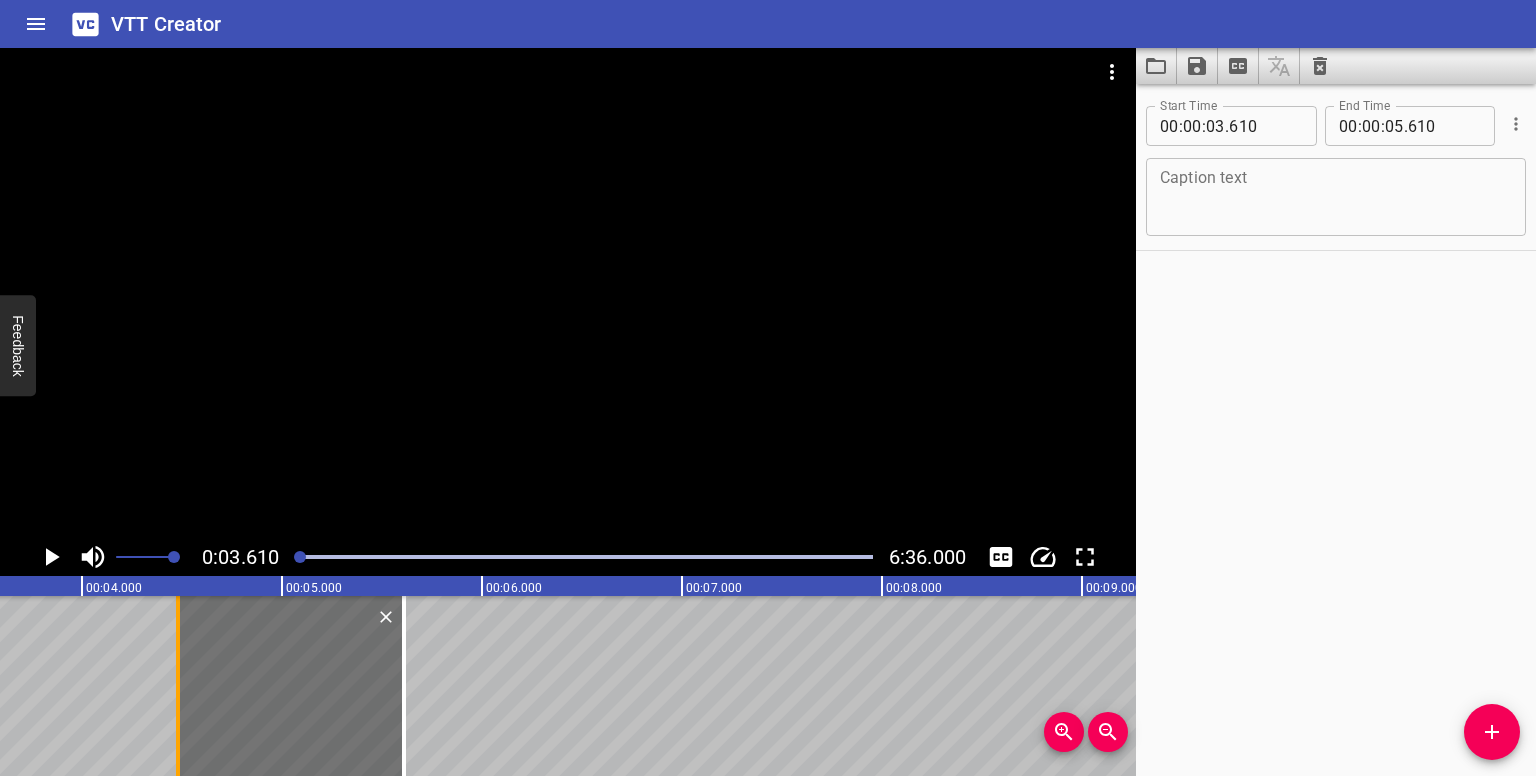 click at bounding box center [178, 686] 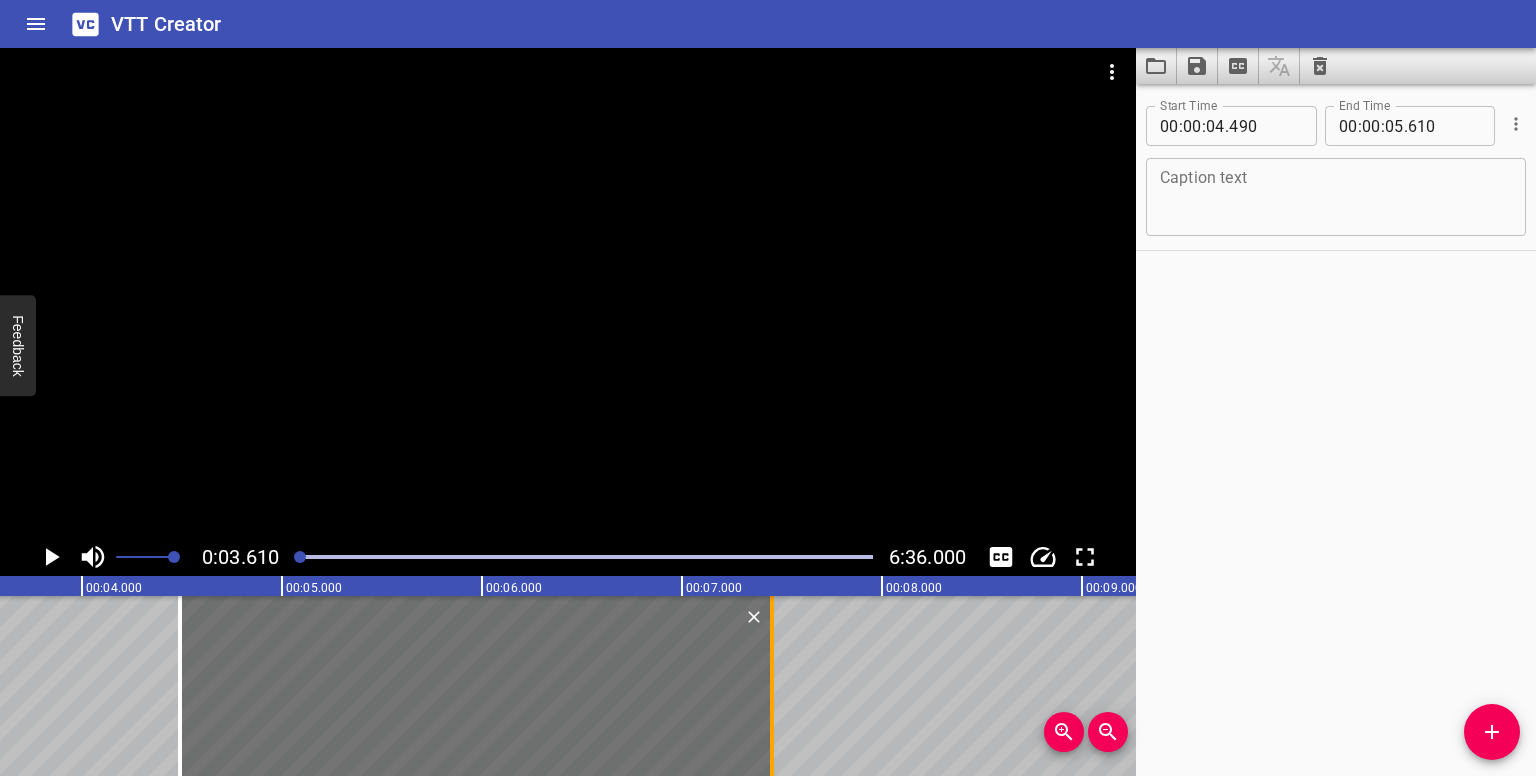 drag, startPoint x: 399, startPoint y: 681, endPoint x: 767, endPoint y: 699, distance: 368.43994 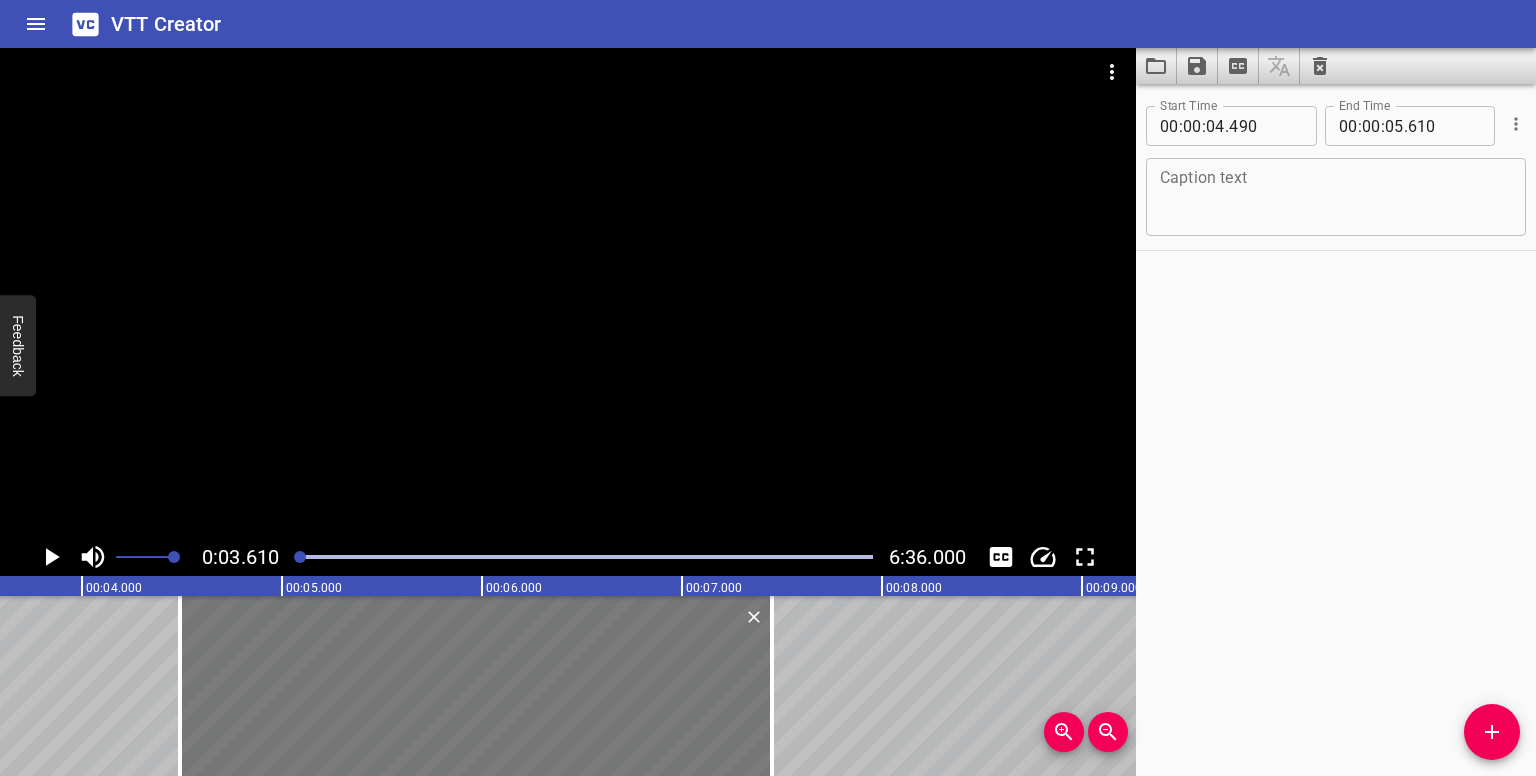 type on "07" 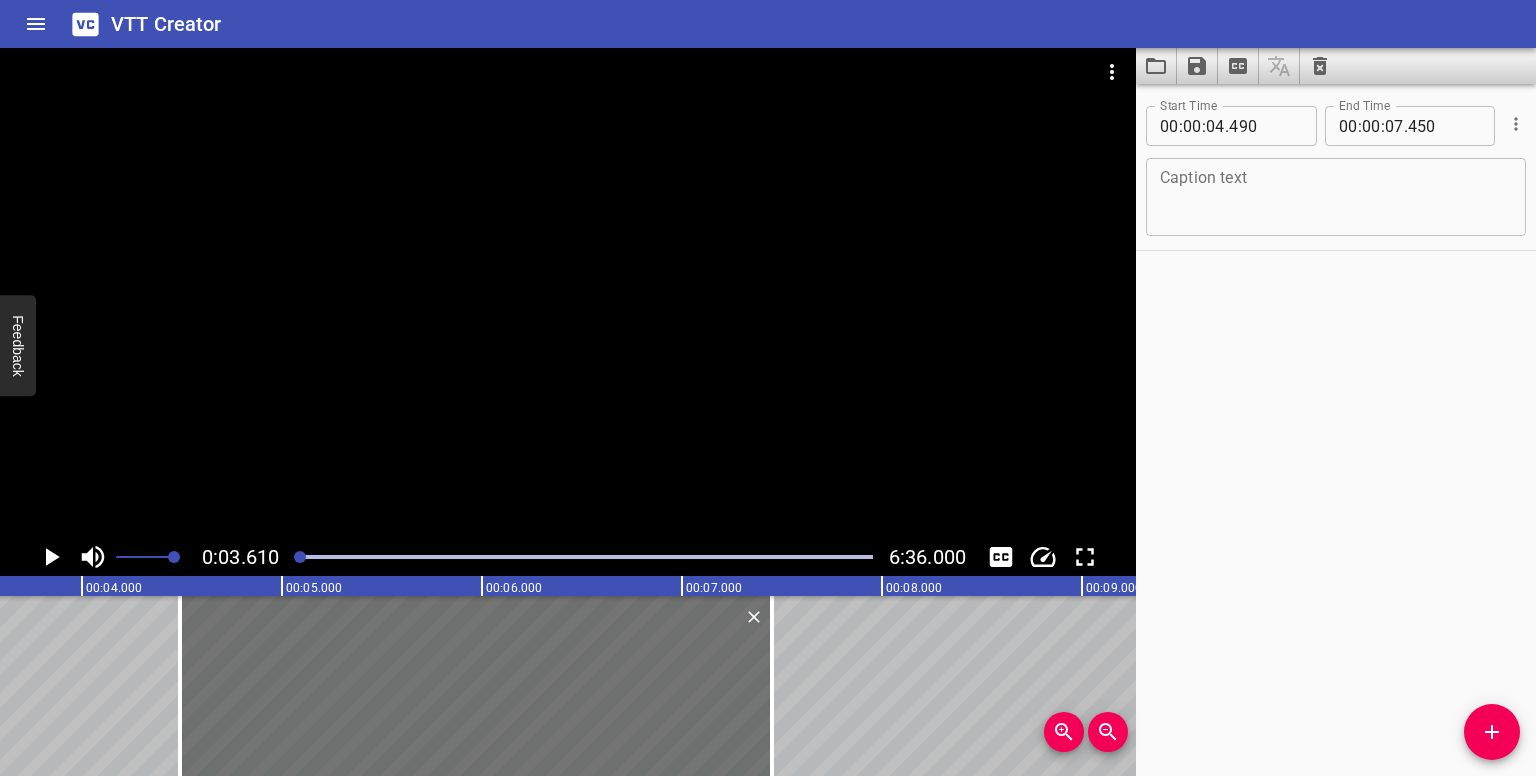 click at bounding box center [300, 557] 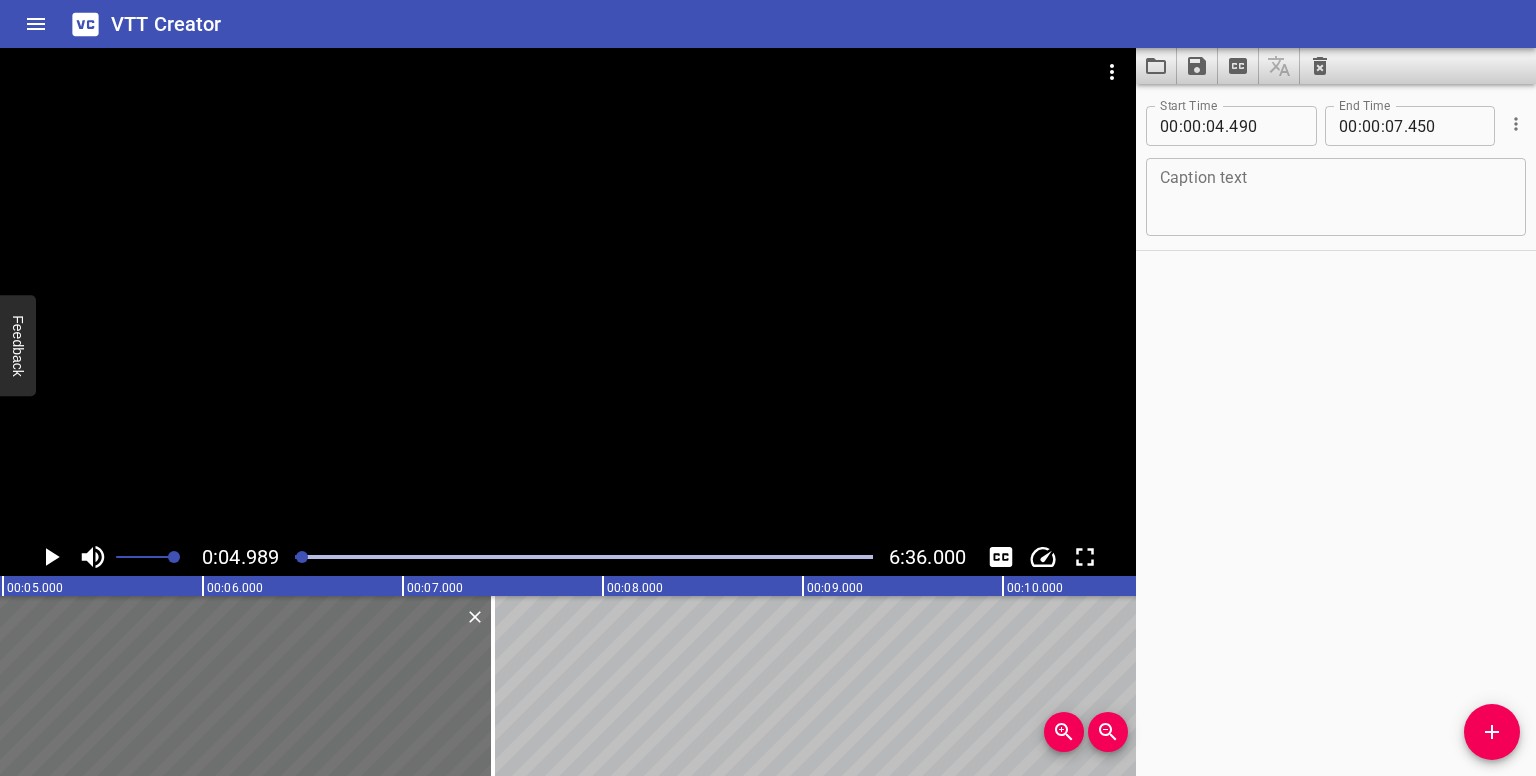 click at bounding box center (302, 557) 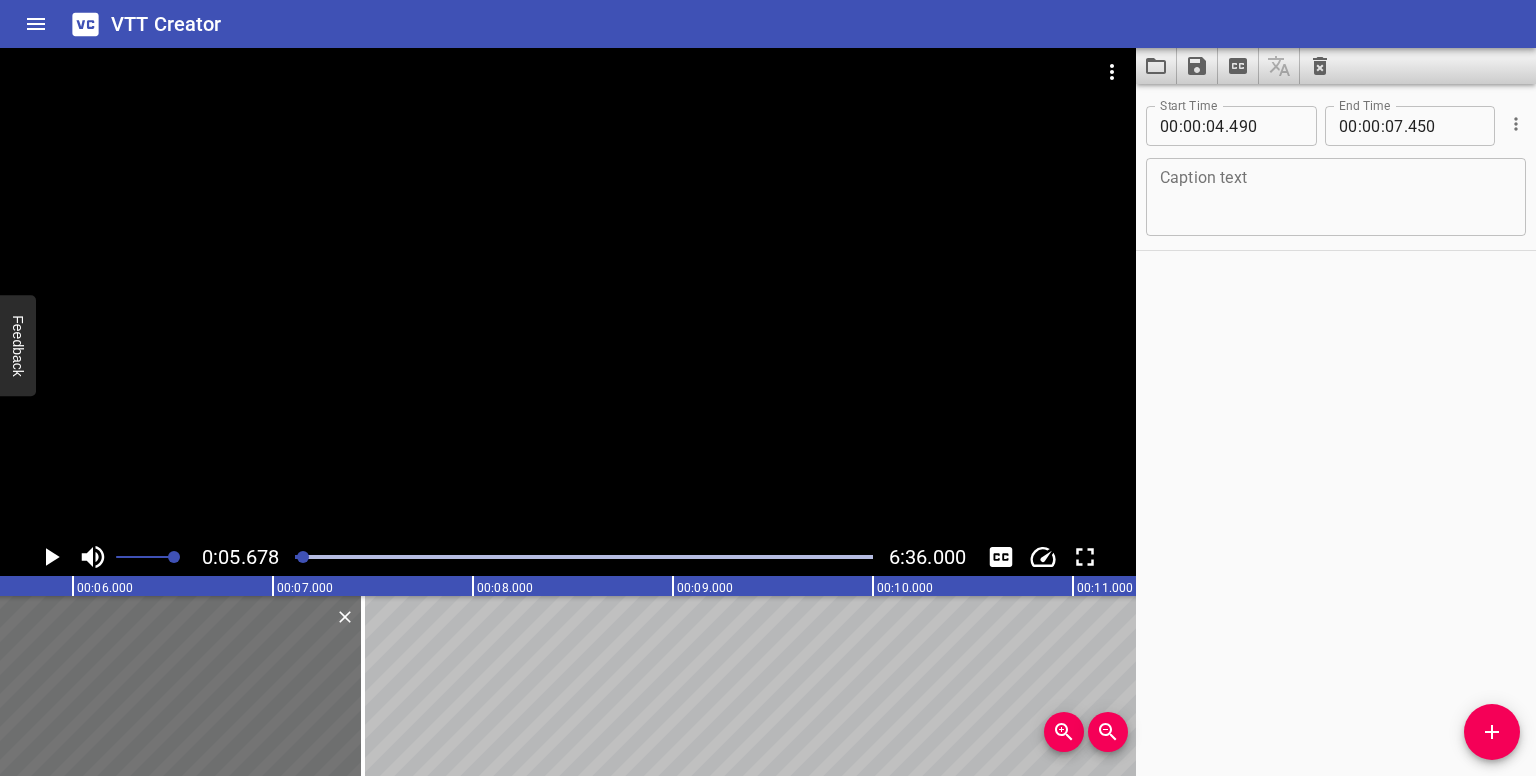 scroll, scrollTop: 0, scrollLeft: 1136, axis: horizontal 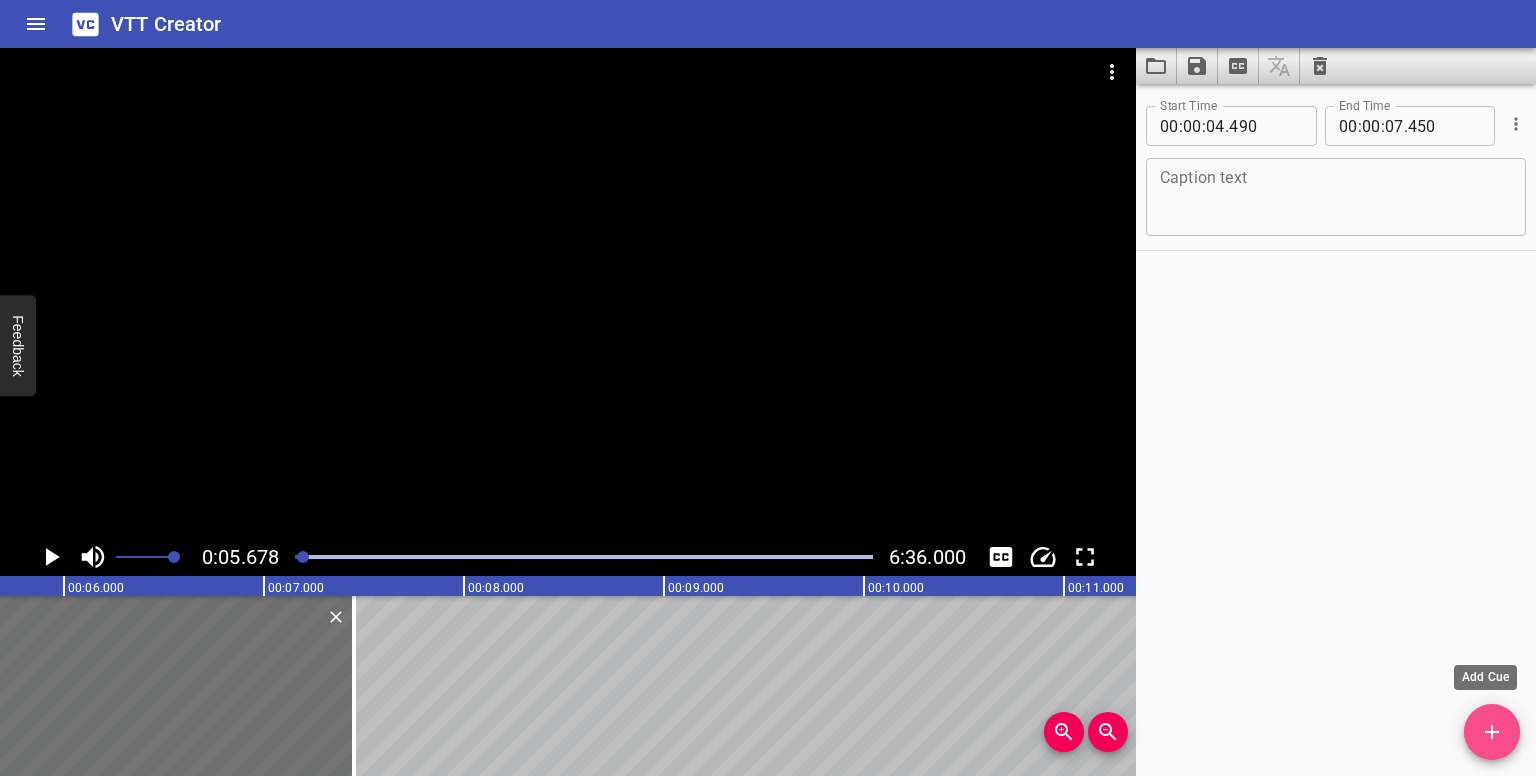 click 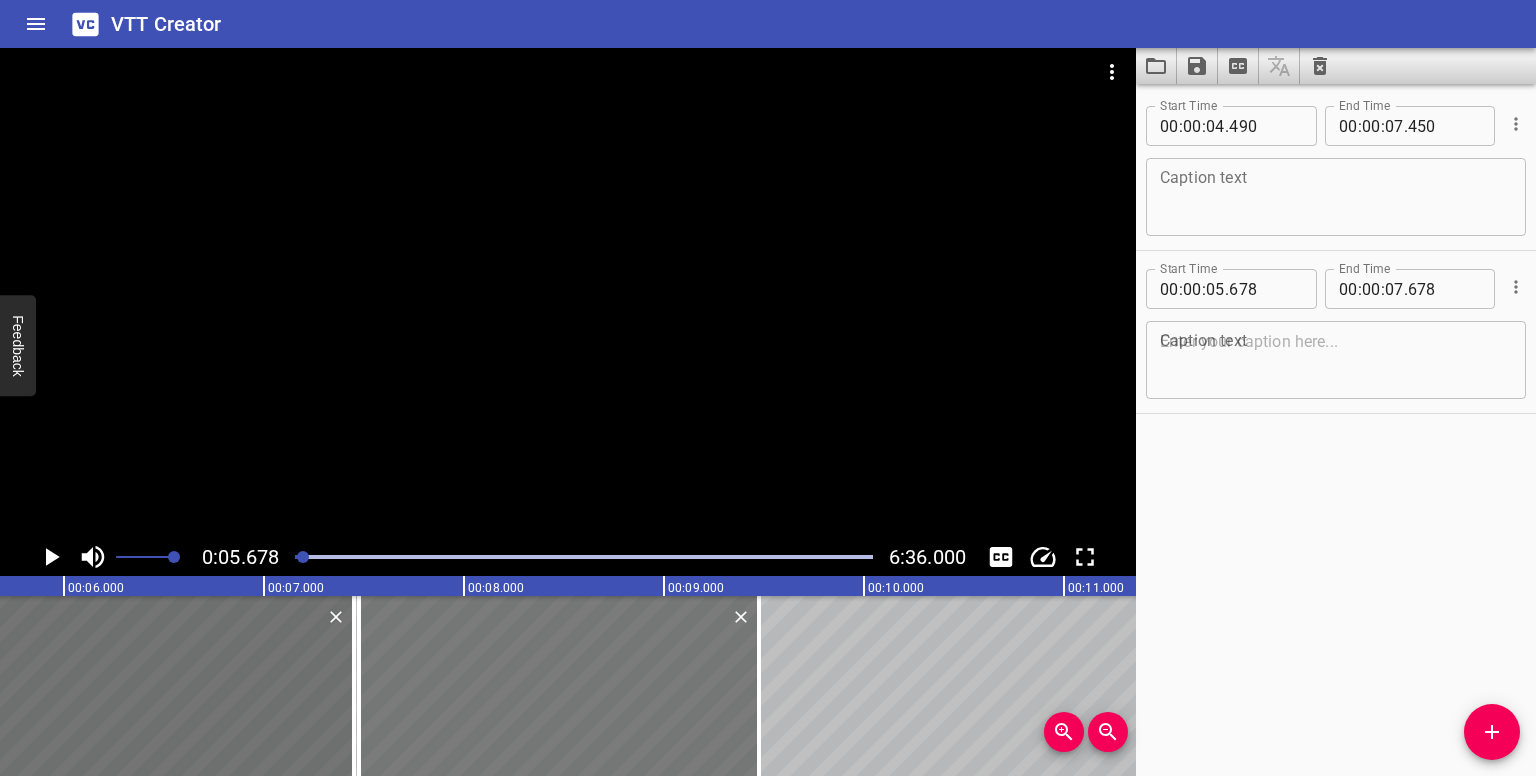 drag, startPoint x: 385, startPoint y: 677, endPoint x: 744, endPoint y: 680, distance: 359.01254 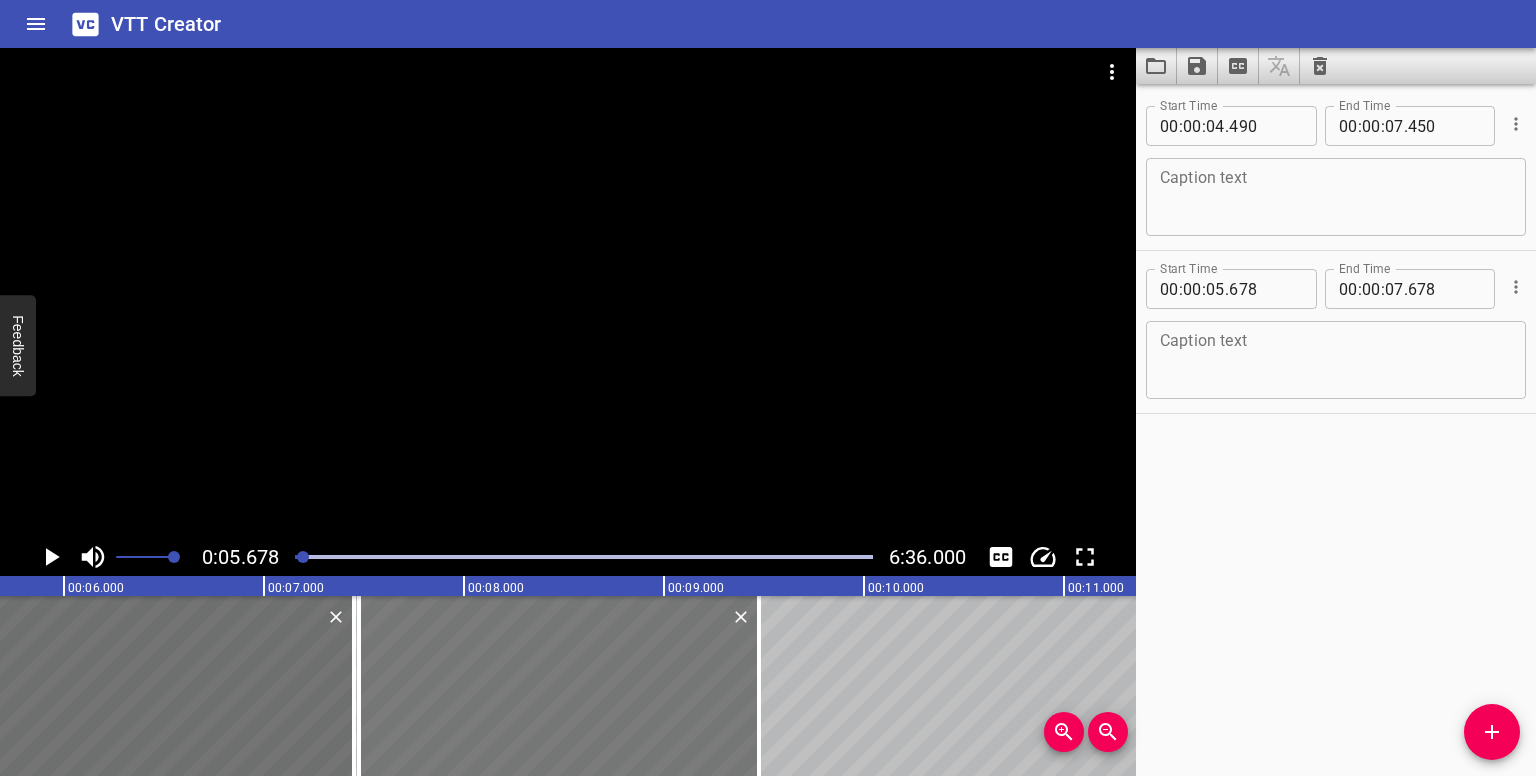 click at bounding box center (559, 686) 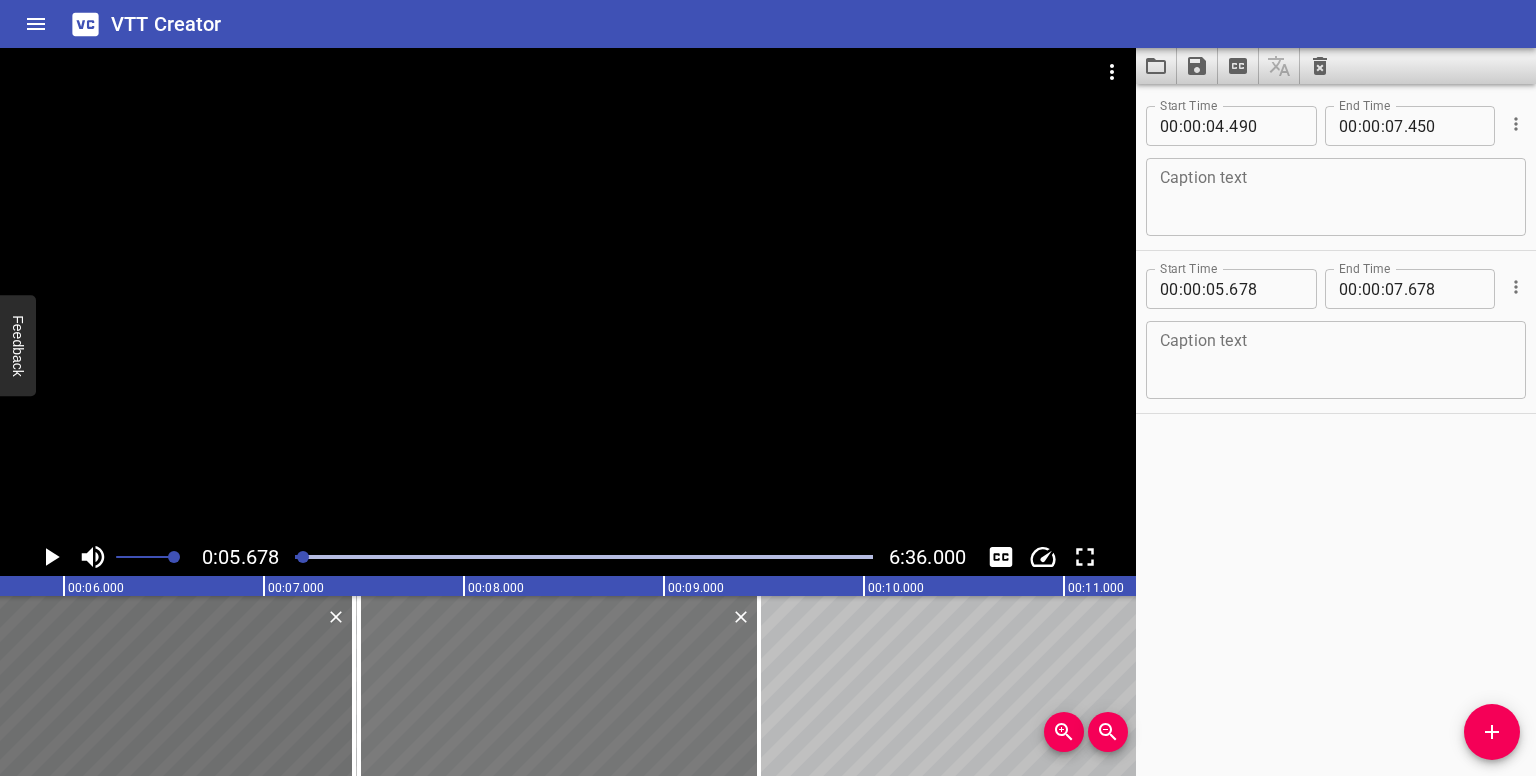 type on "473" 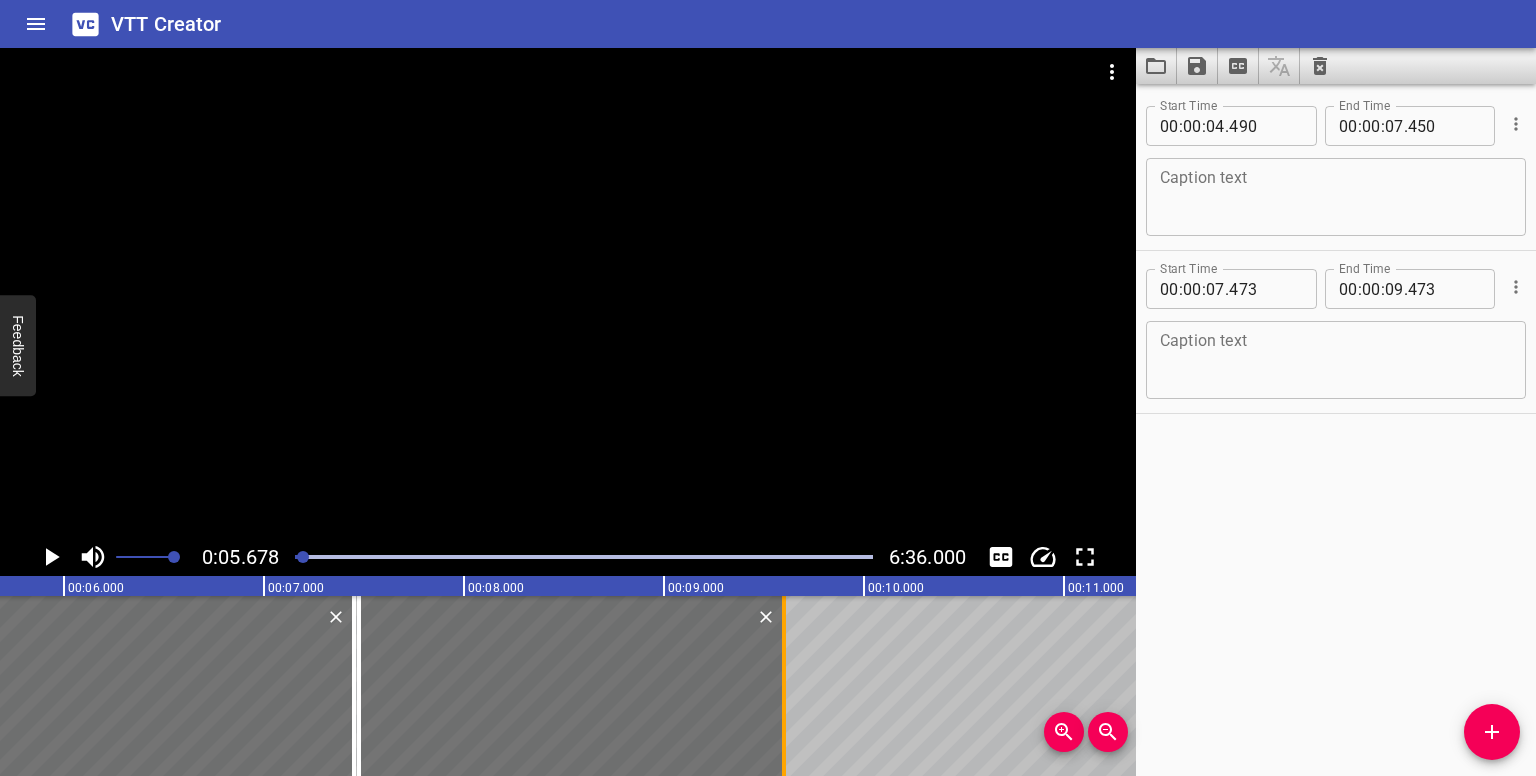 drag, startPoint x: 784, startPoint y: 681, endPoint x: 776, endPoint y: 671, distance: 12.806249 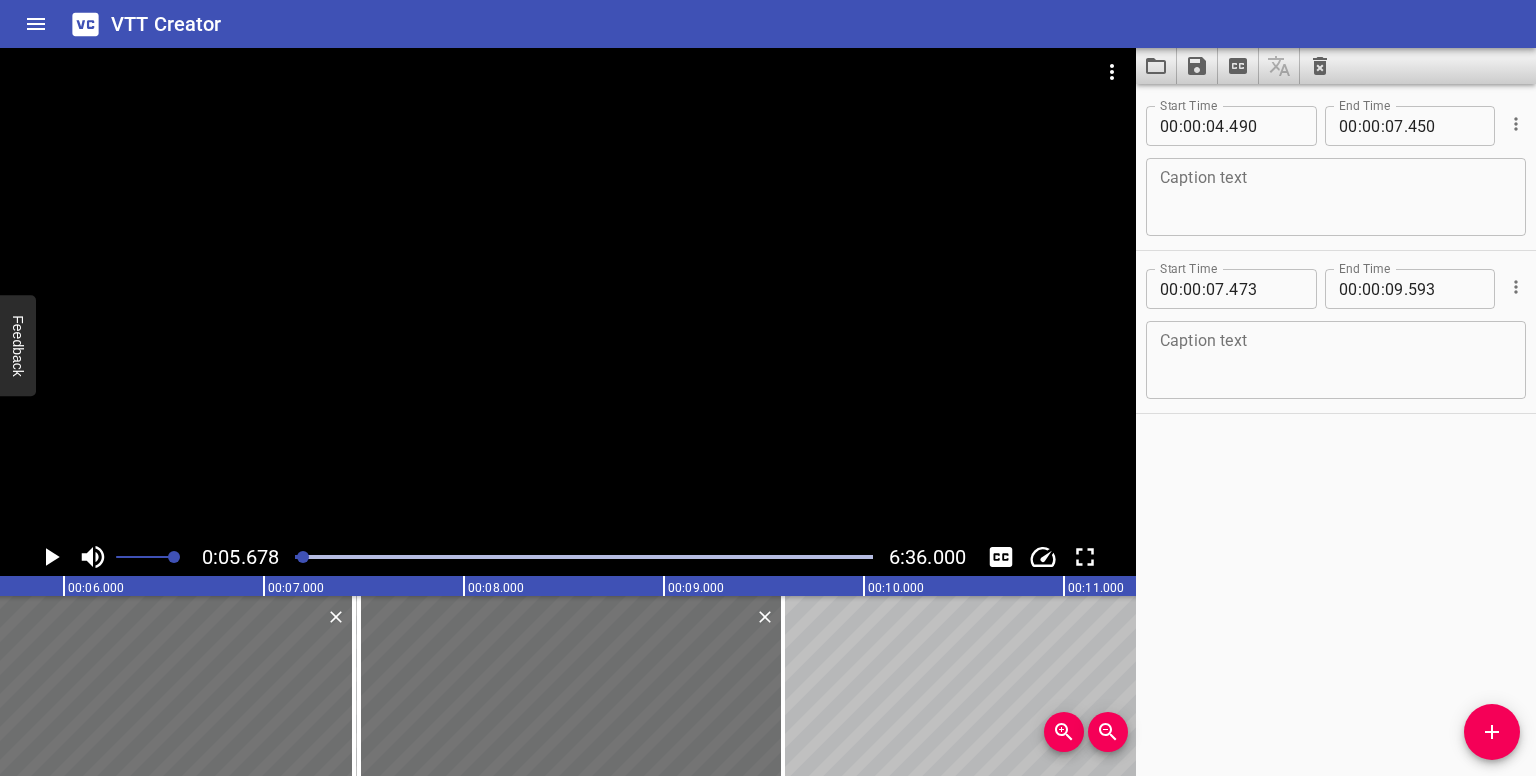 click at bounding box center (303, 557) 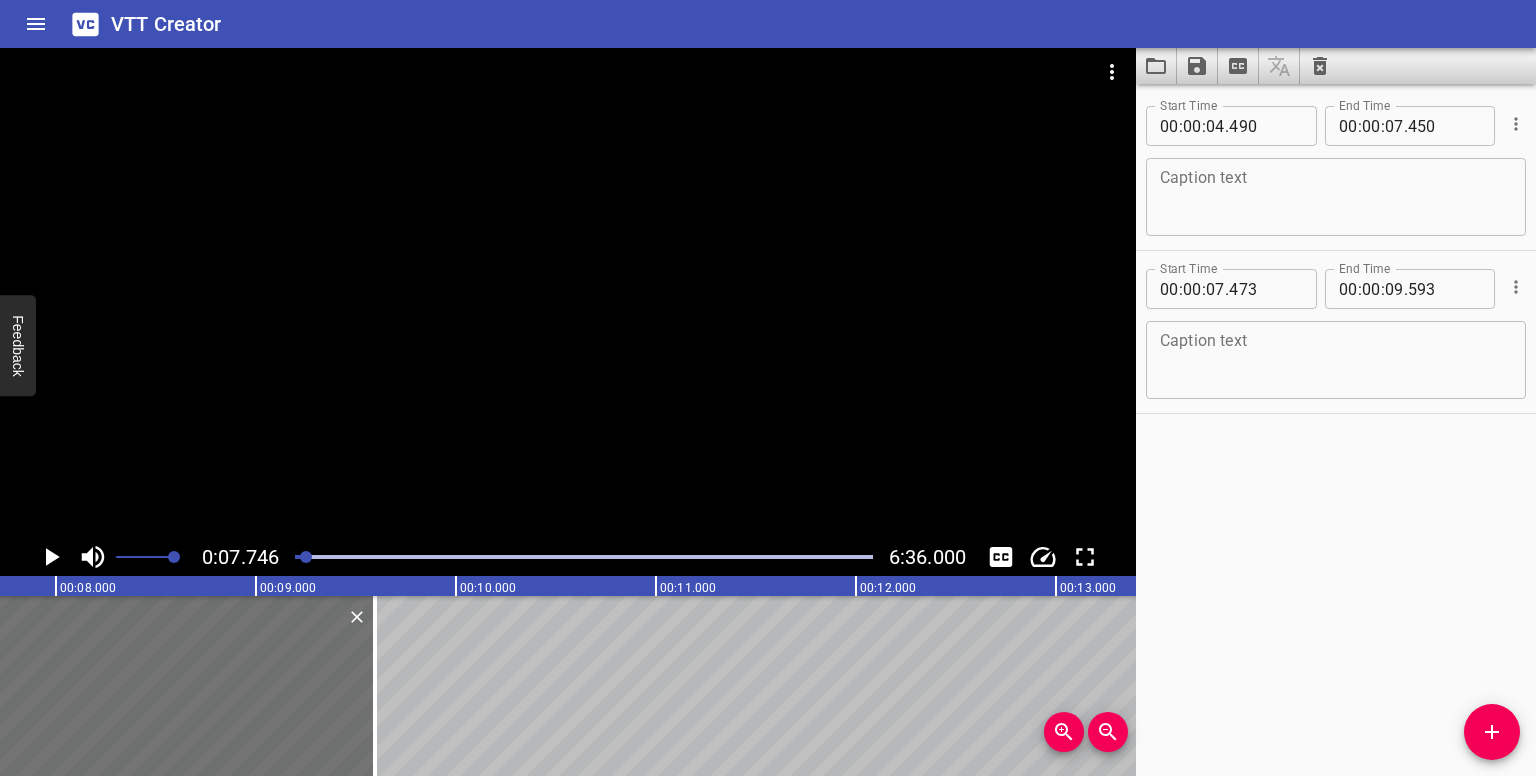 scroll, scrollTop: 0, scrollLeft: 1549, axis: horizontal 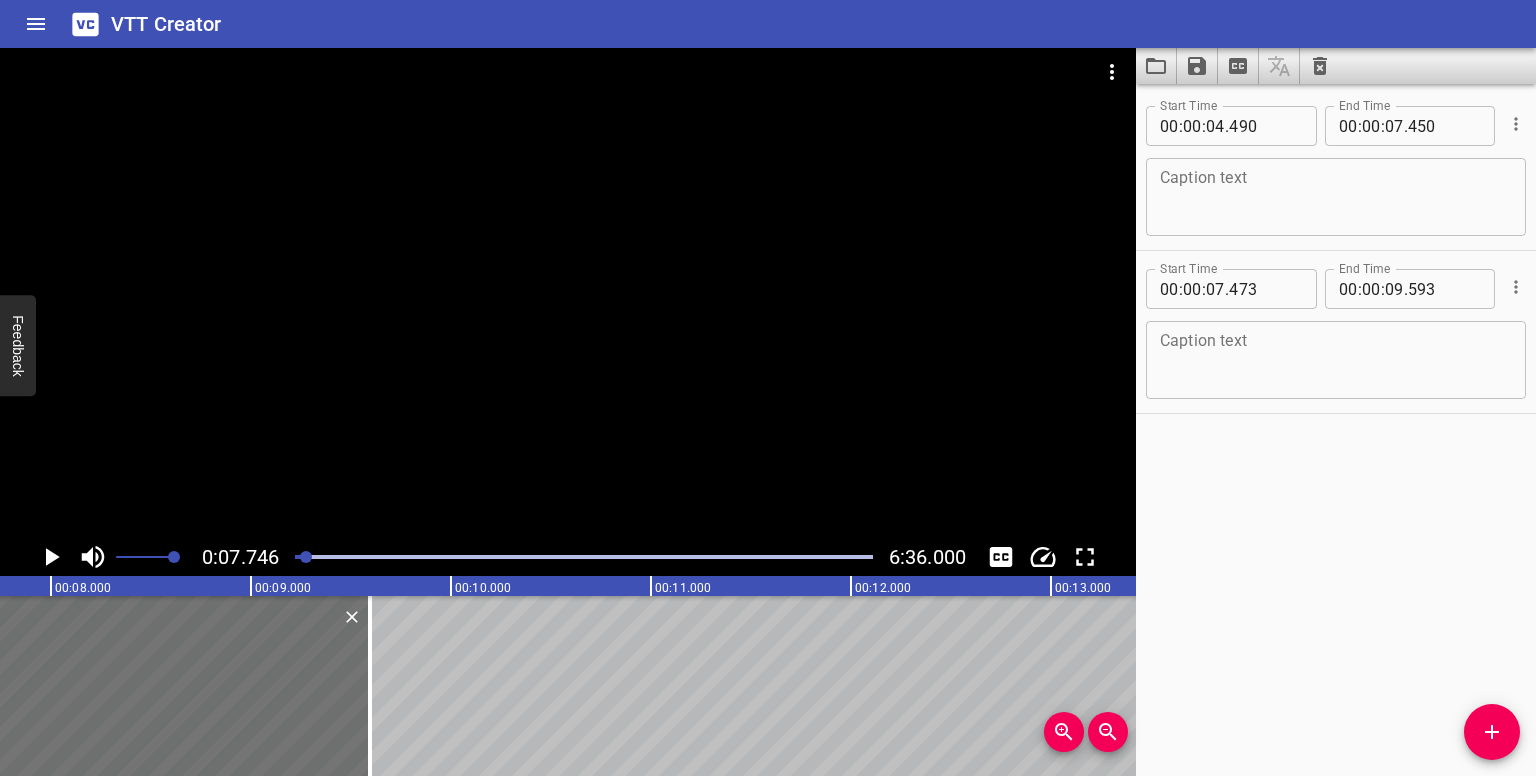 click 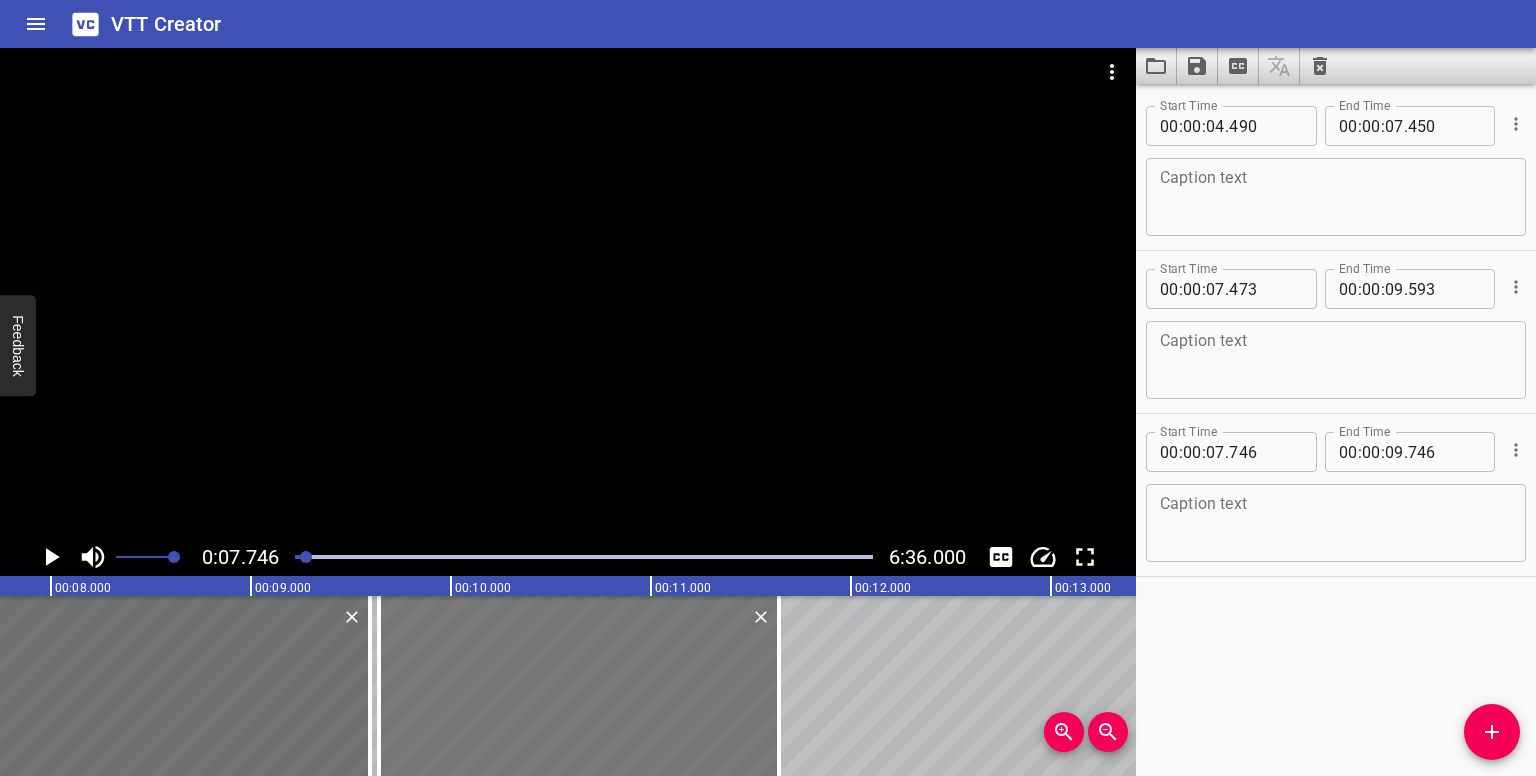 drag, startPoint x: 533, startPoint y: 662, endPoint x: 761, endPoint y: 655, distance: 228.10744 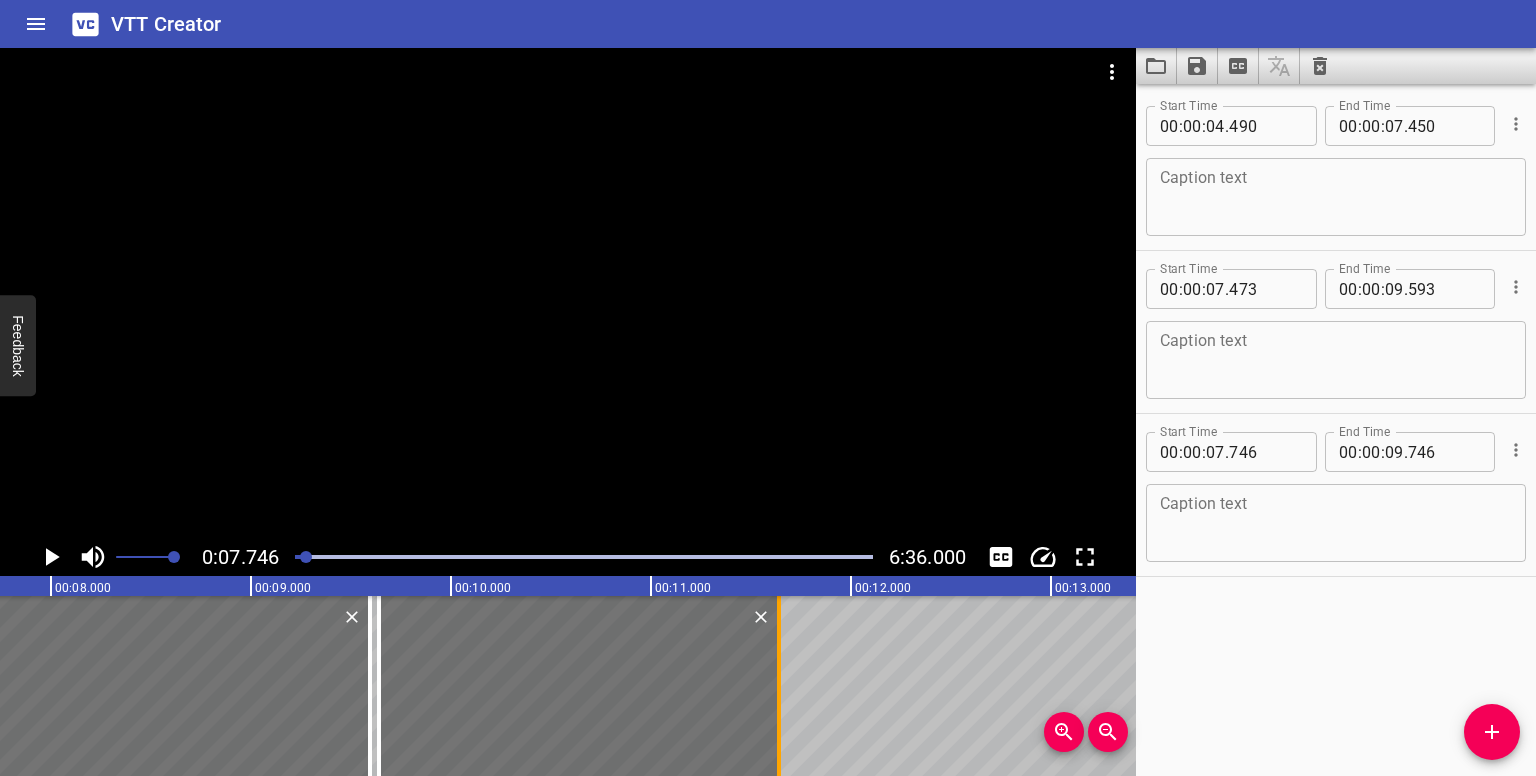 type on "09" 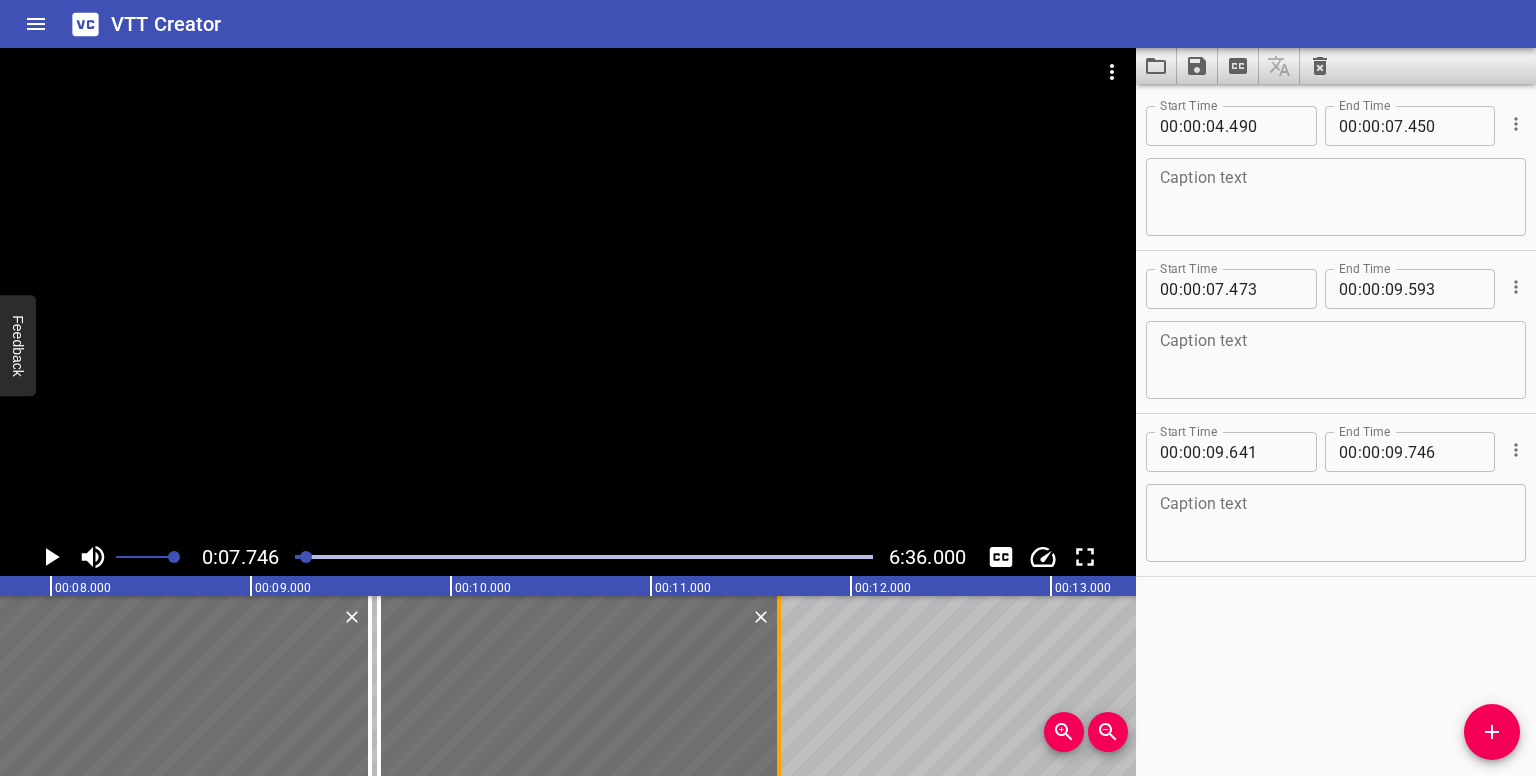 type on "11" 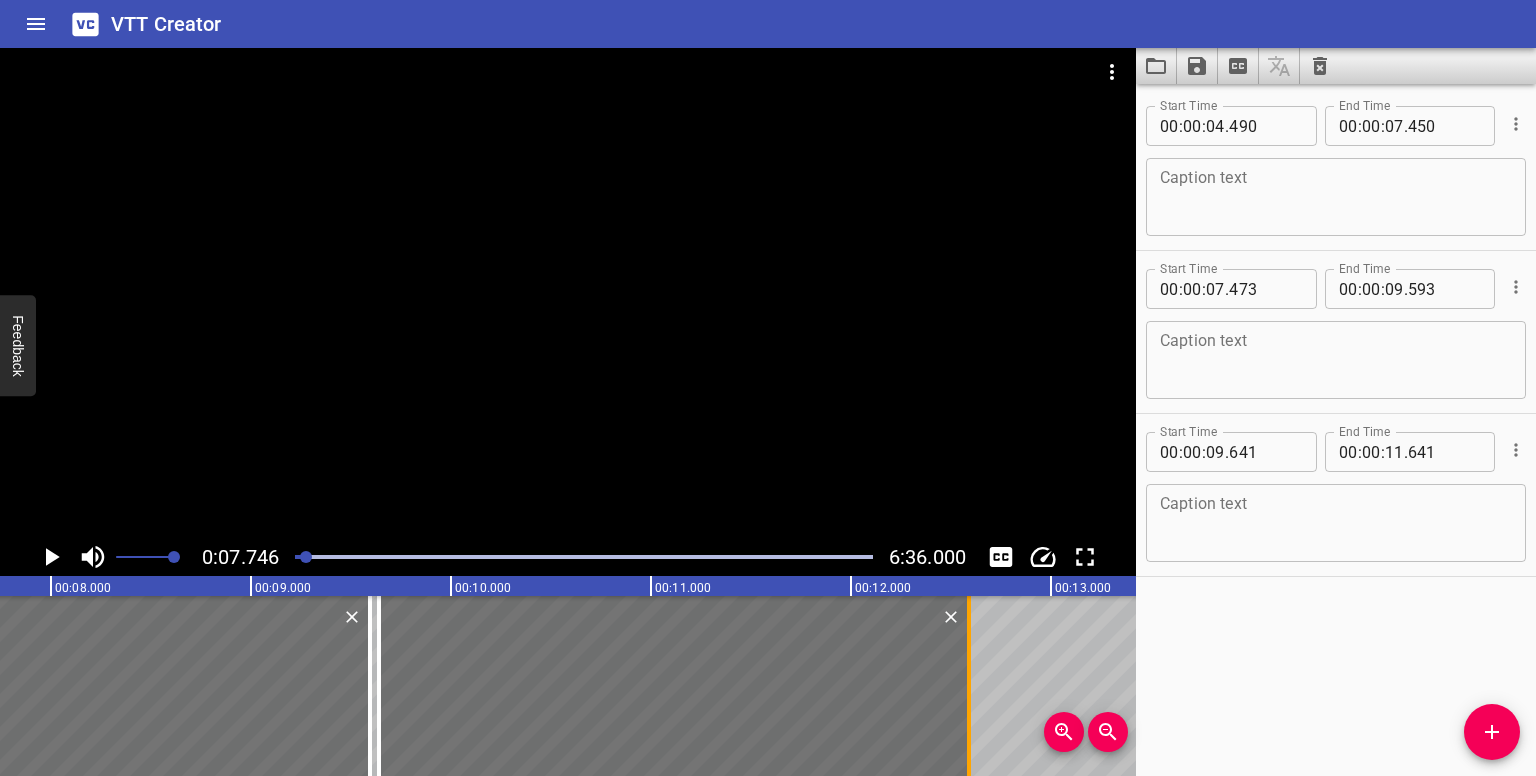 drag, startPoint x: 768, startPoint y: 688, endPoint x: 958, endPoint y: 694, distance: 190.09471 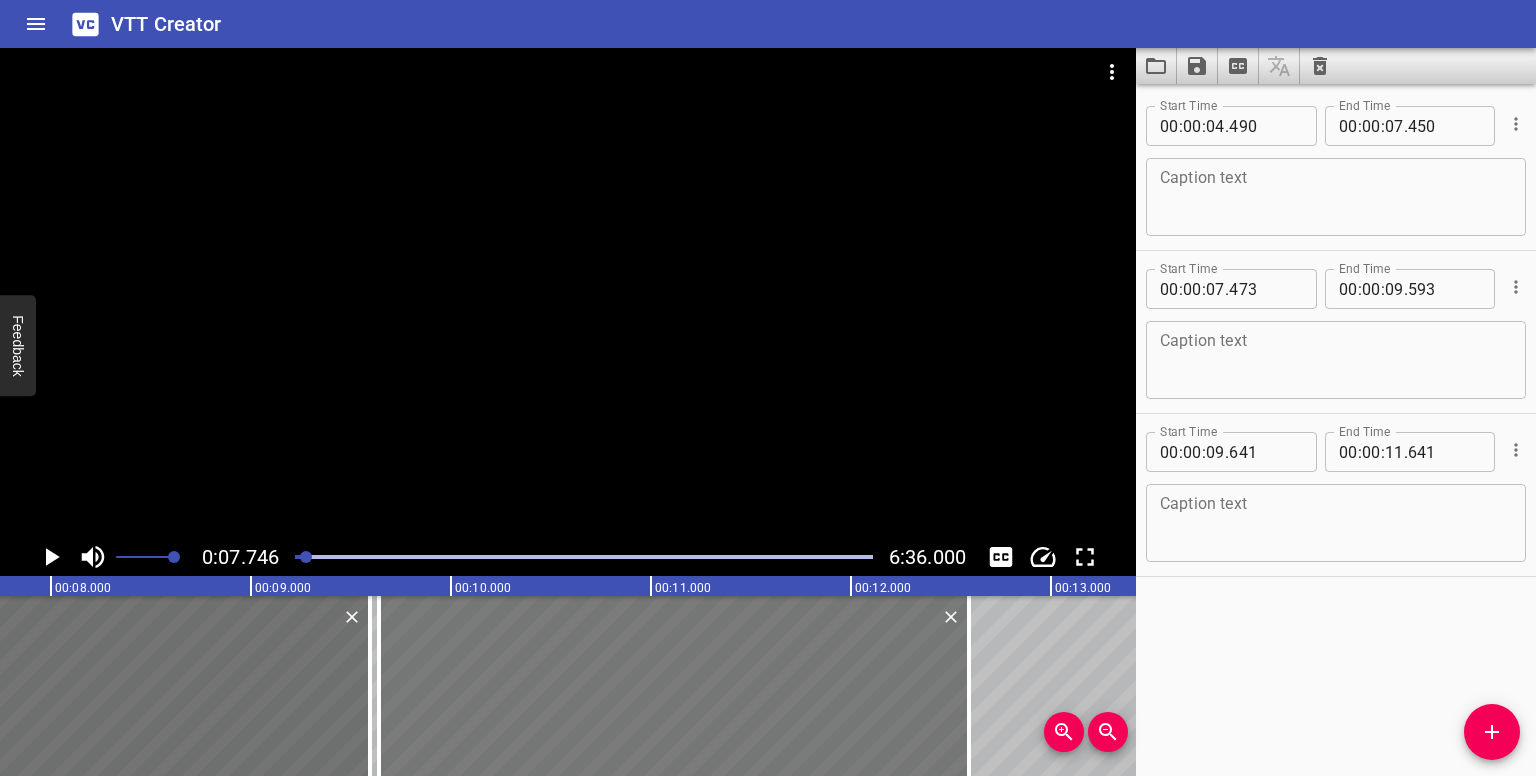 type on "12" 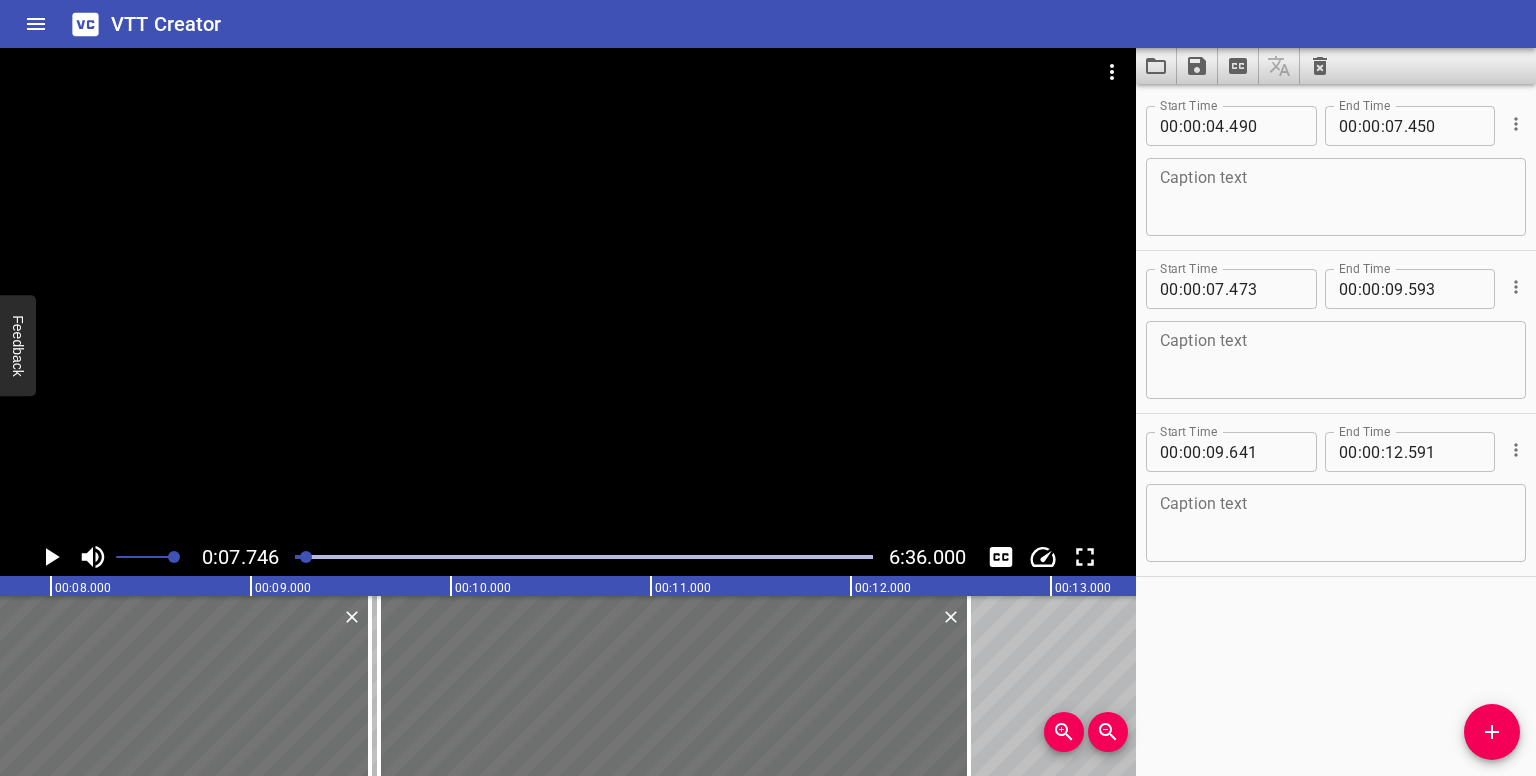 click at bounding box center [306, 557] 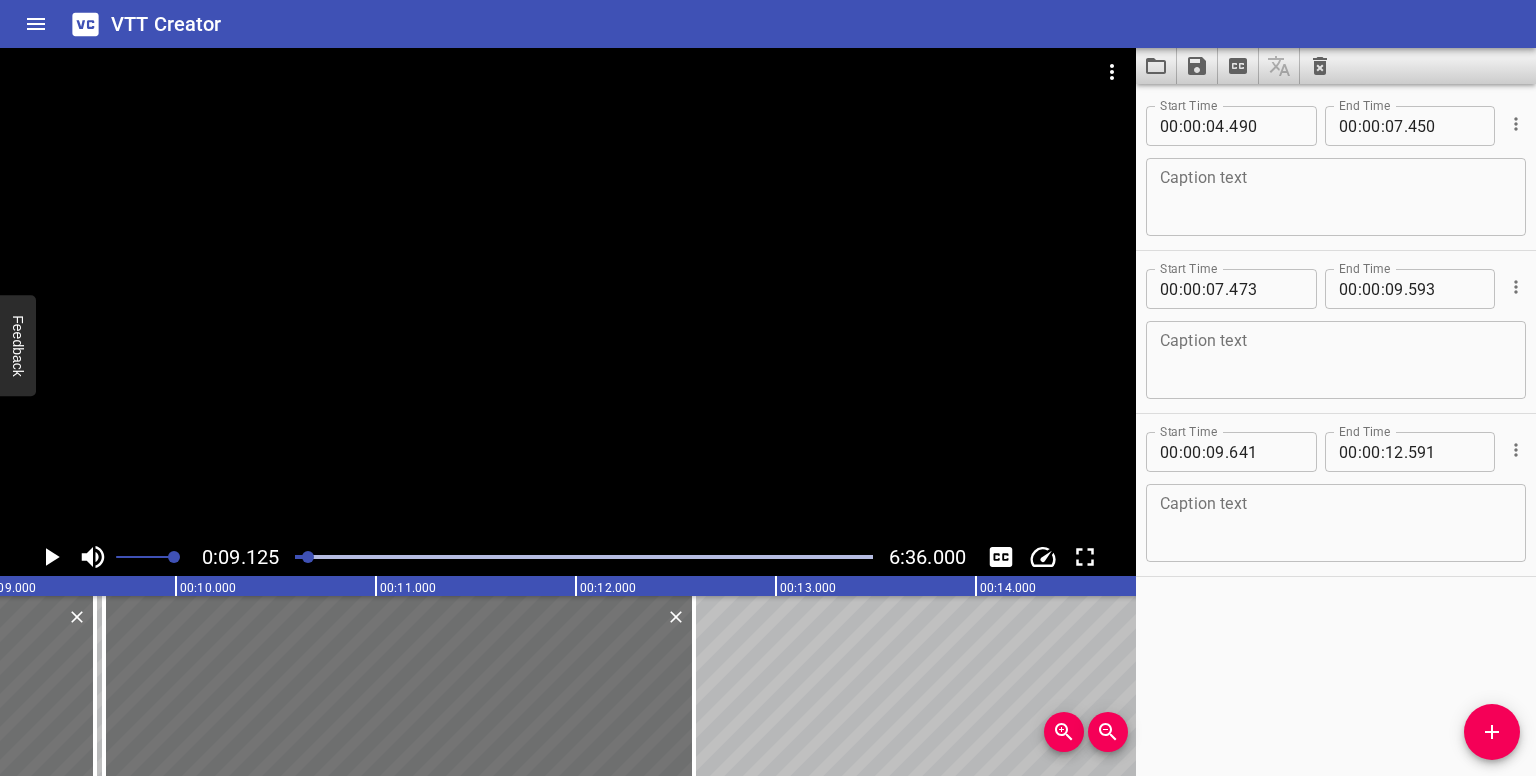 click at bounding box center [308, 557] 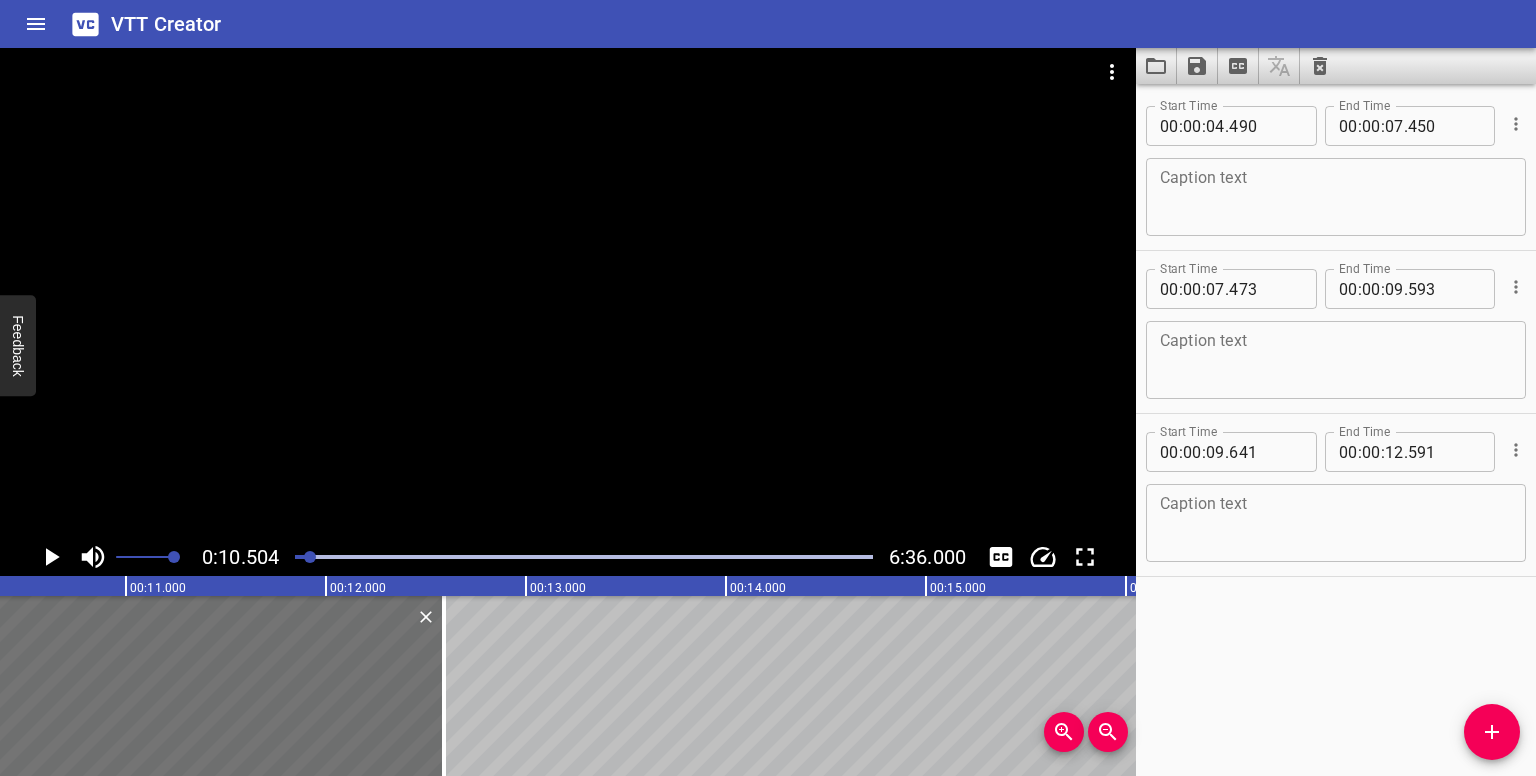 scroll, scrollTop: 0, scrollLeft: 2100, axis: horizontal 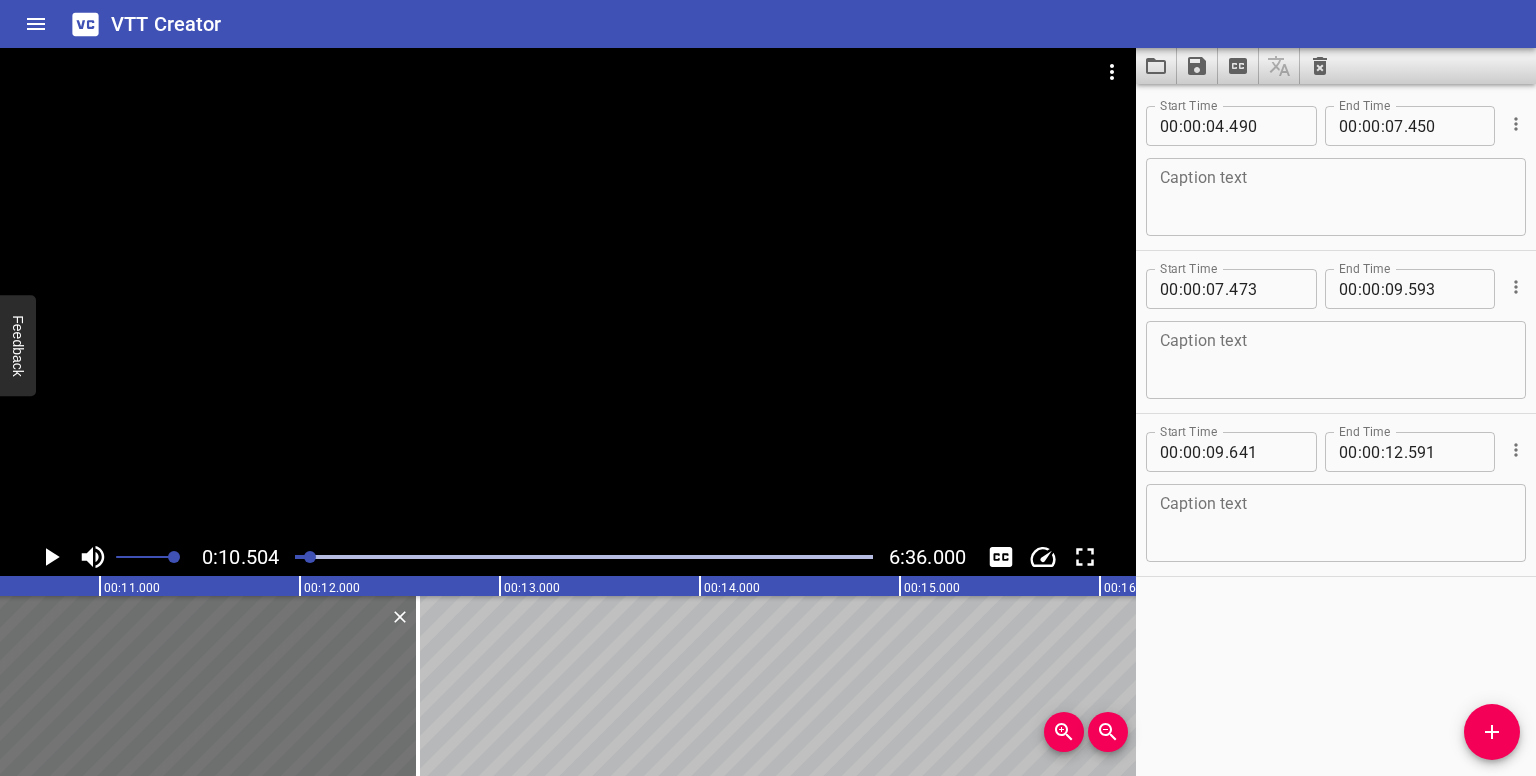 click 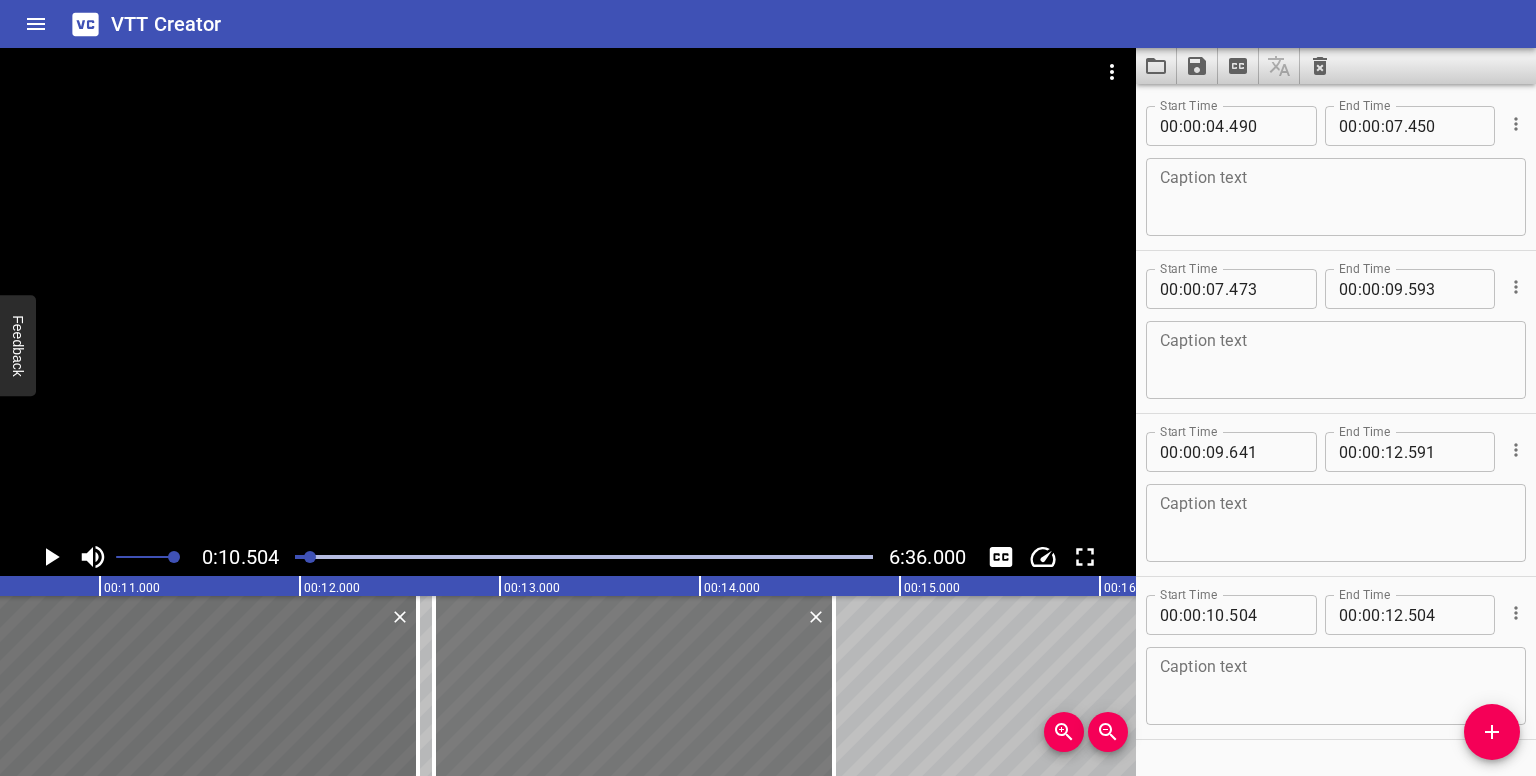 drag, startPoint x: 224, startPoint y: 652, endPoint x: 657, endPoint y: 673, distance: 433.50894 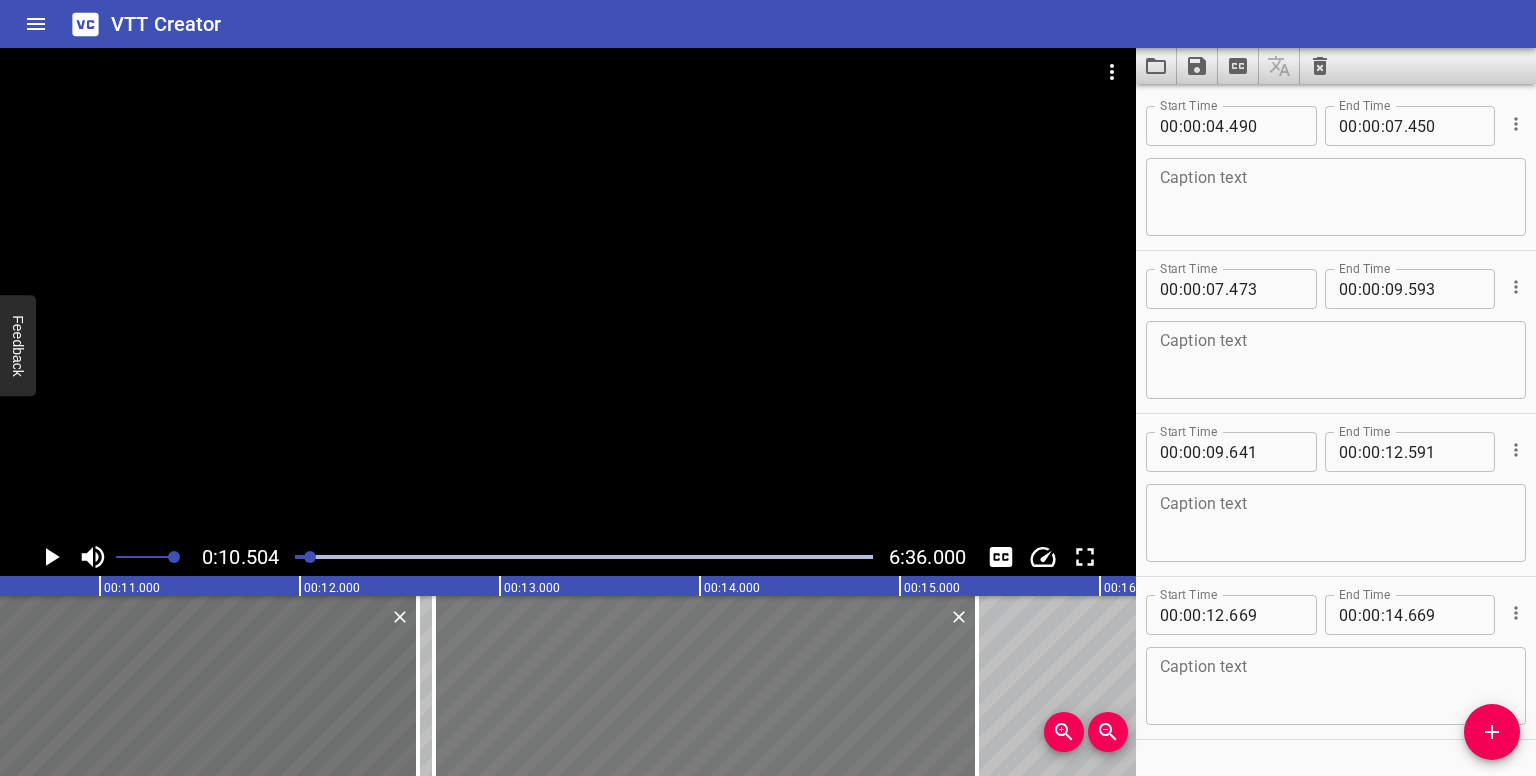 drag, startPoint x: 835, startPoint y: 711, endPoint x: 728, endPoint y: 621, distance: 139.81773 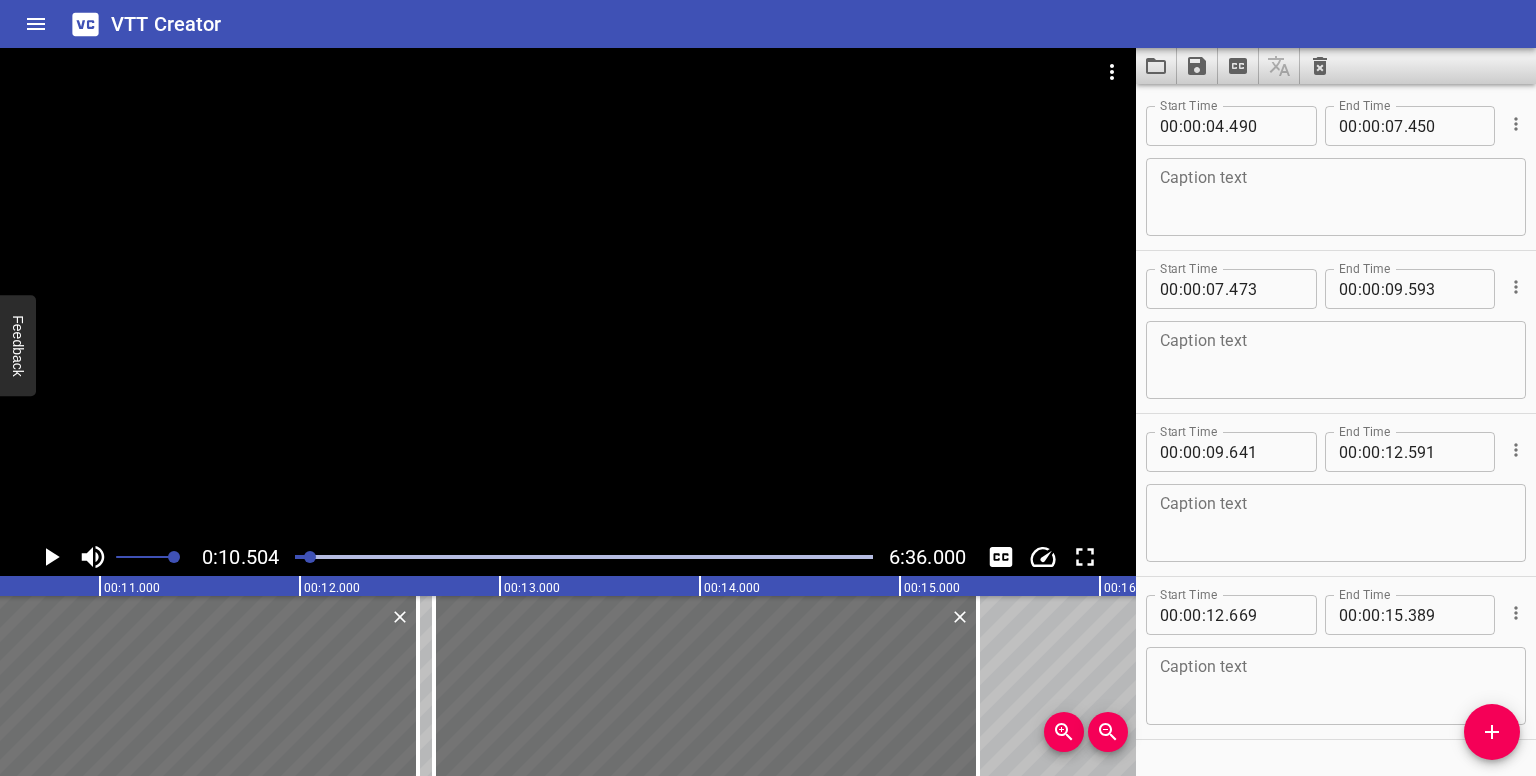 click at bounding box center (310, 557) 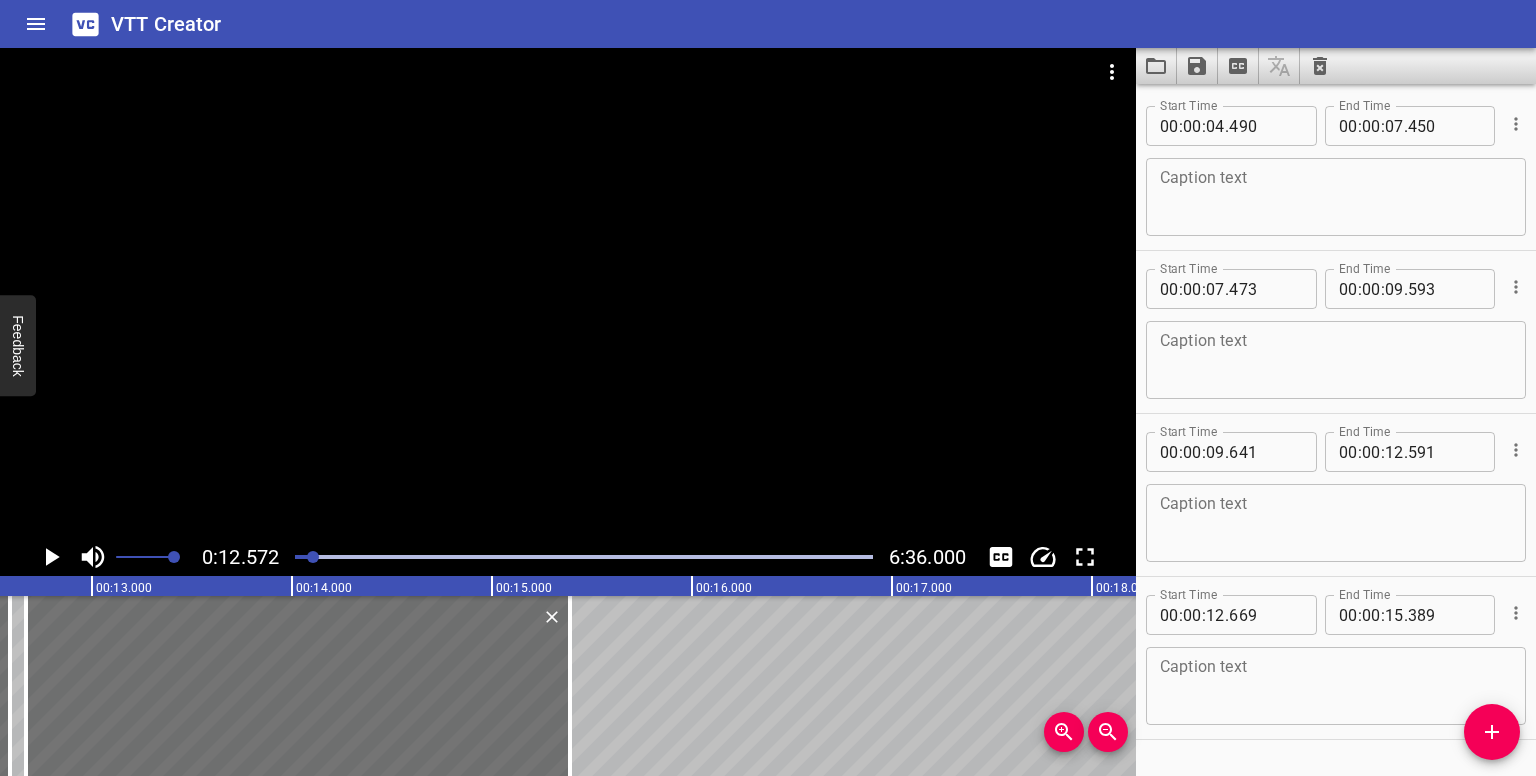 scroll, scrollTop: 0, scrollLeft: 2514, axis: horizontal 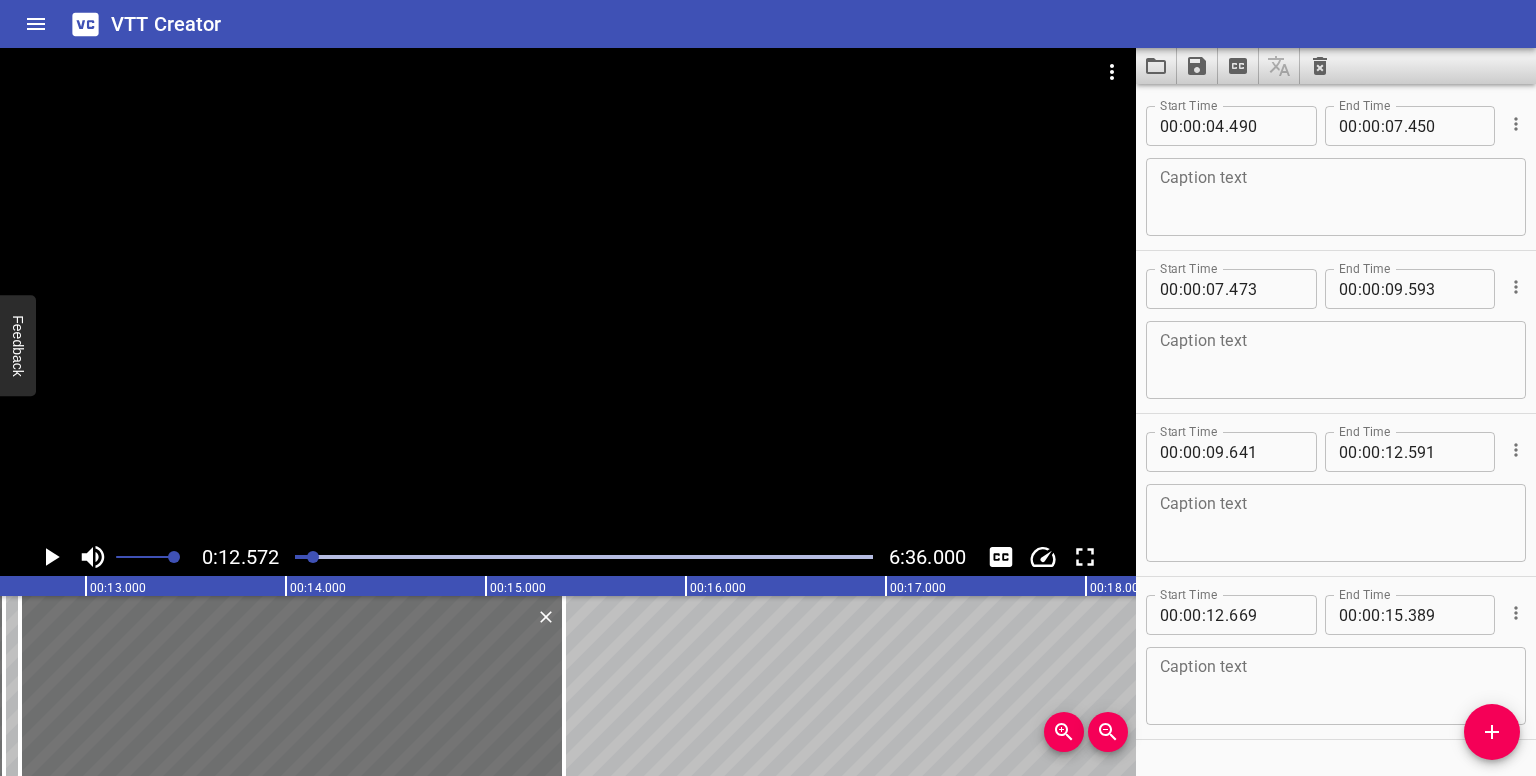 click at bounding box center (313, 557) 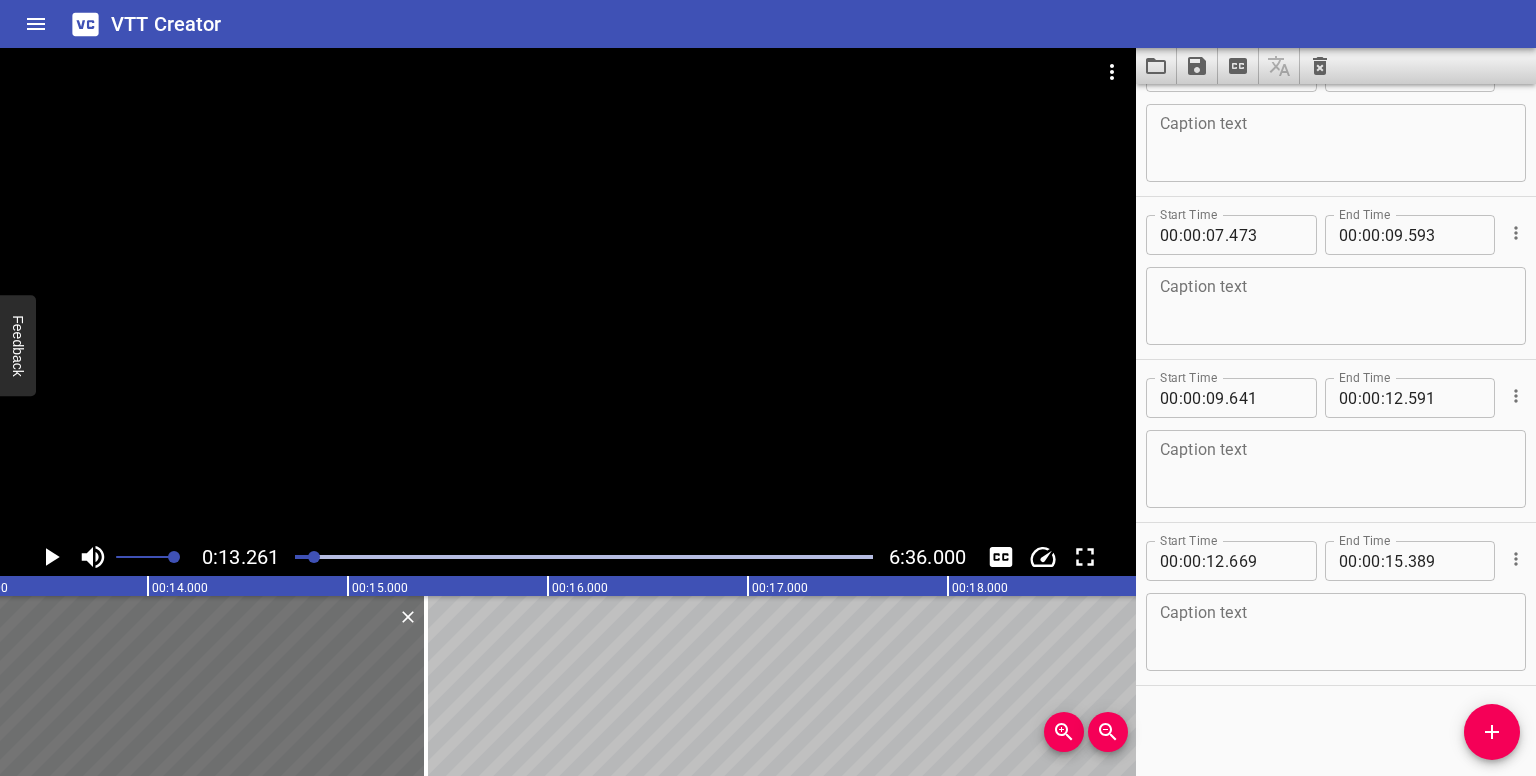 click at bounding box center (314, 557) 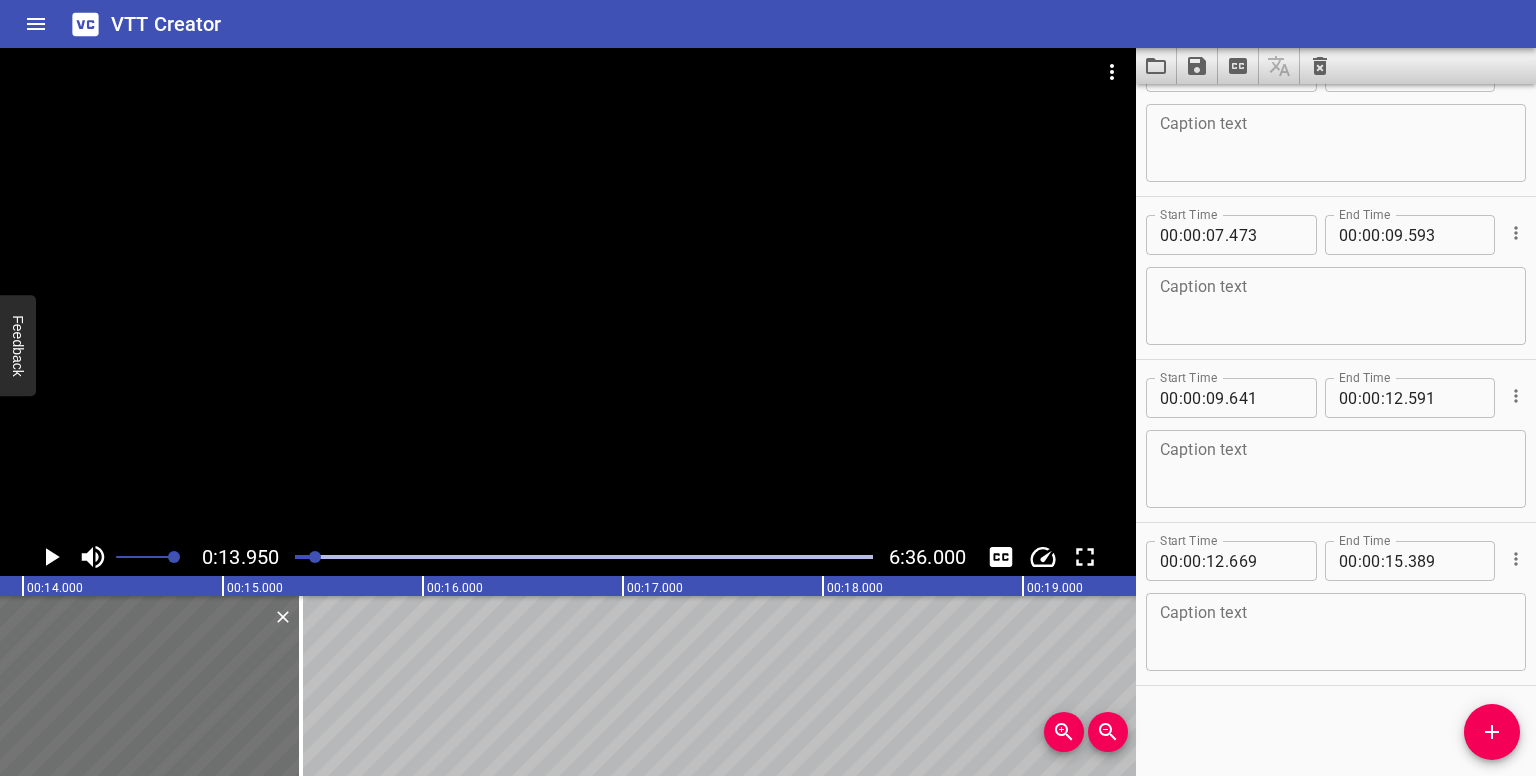 scroll, scrollTop: 0, scrollLeft: 2790, axis: horizontal 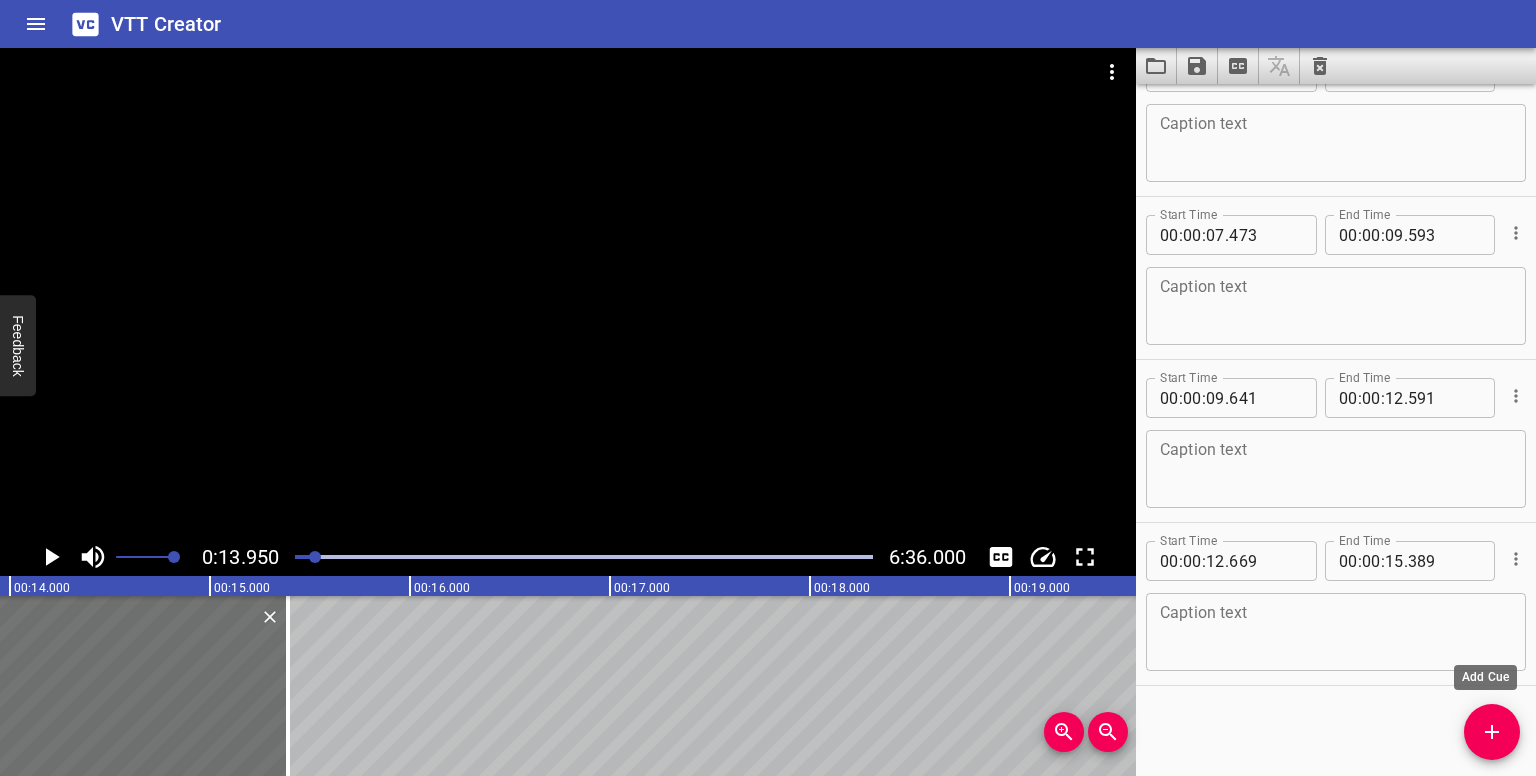 click at bounding box center (1492, 732) 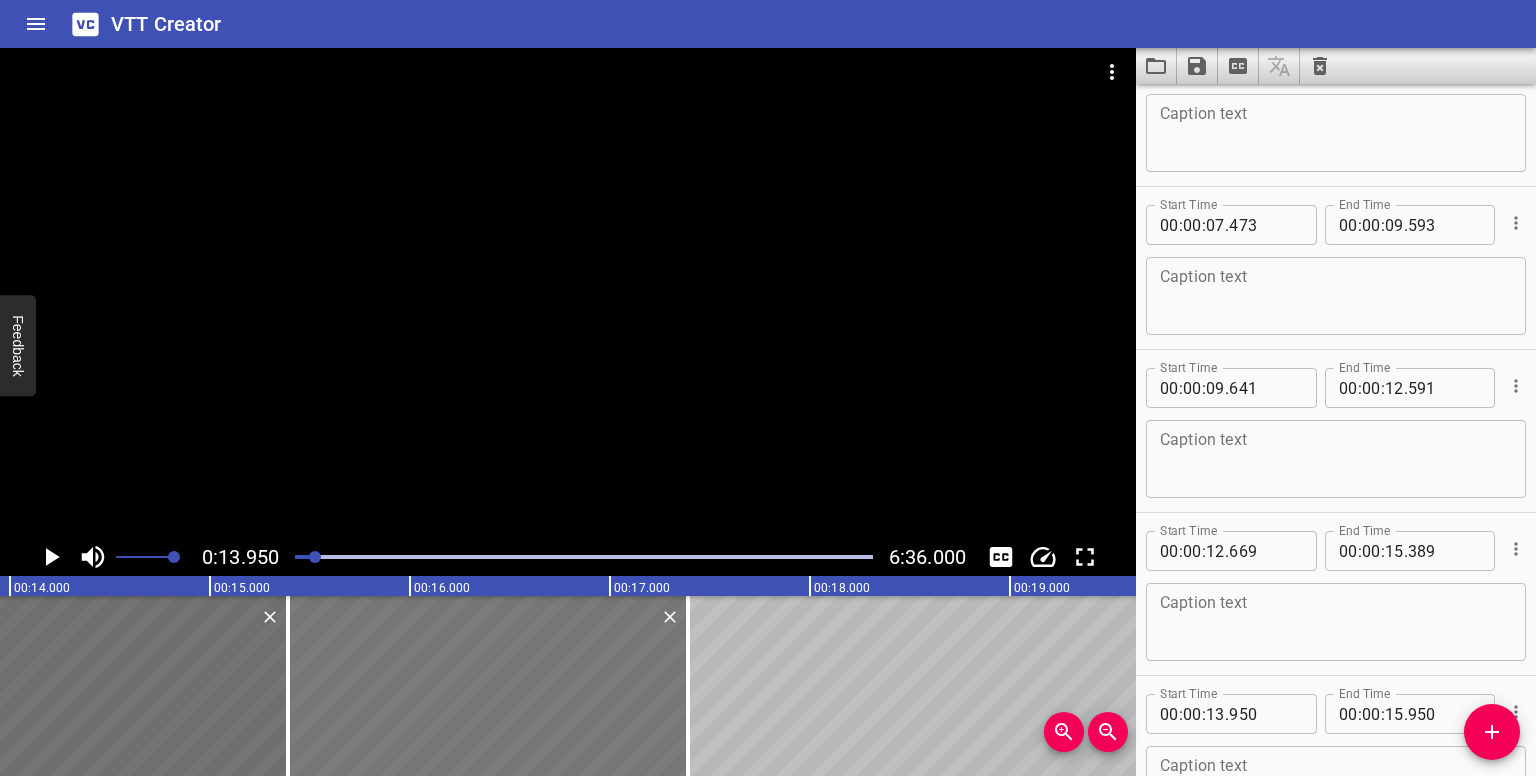 drag, startPoint x: 323, startPoint y: 671, endPoint x: 611, endPoint y: 674, distance: 288.01562 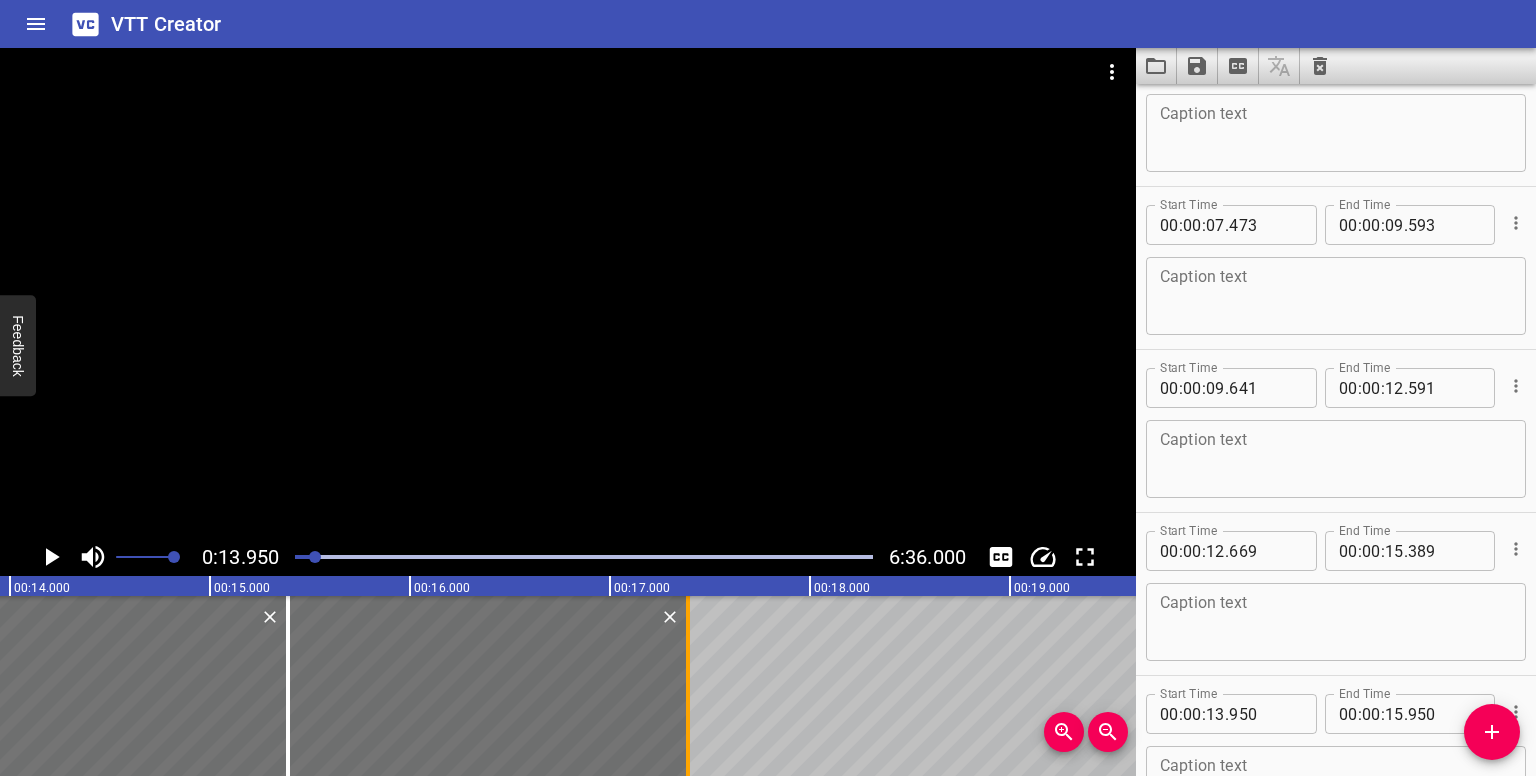 type on "15" 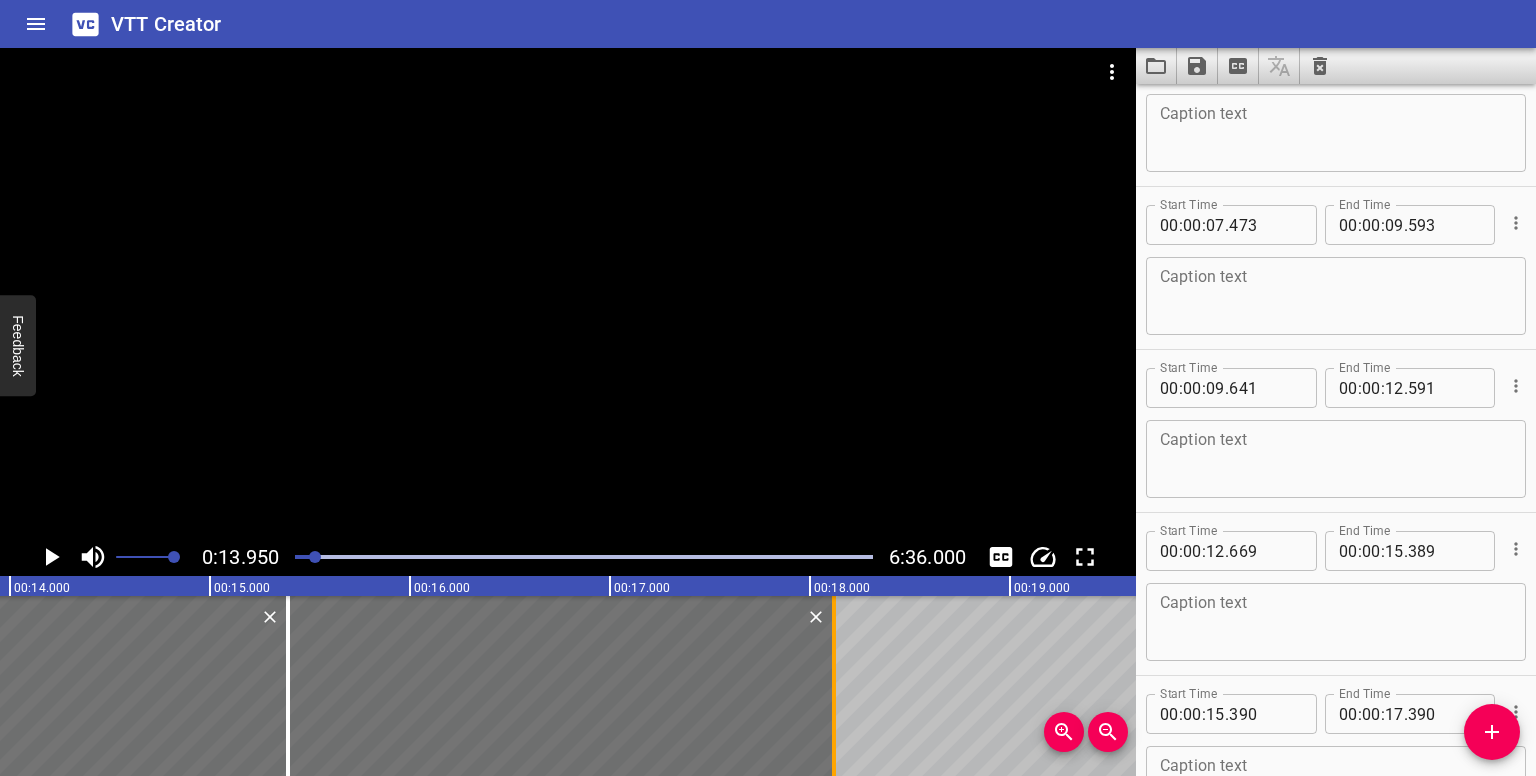 drag, startPoint x: 689, startPoint y: 704, endPoint x: 835, endPoint y: 709, distance: 146.08559 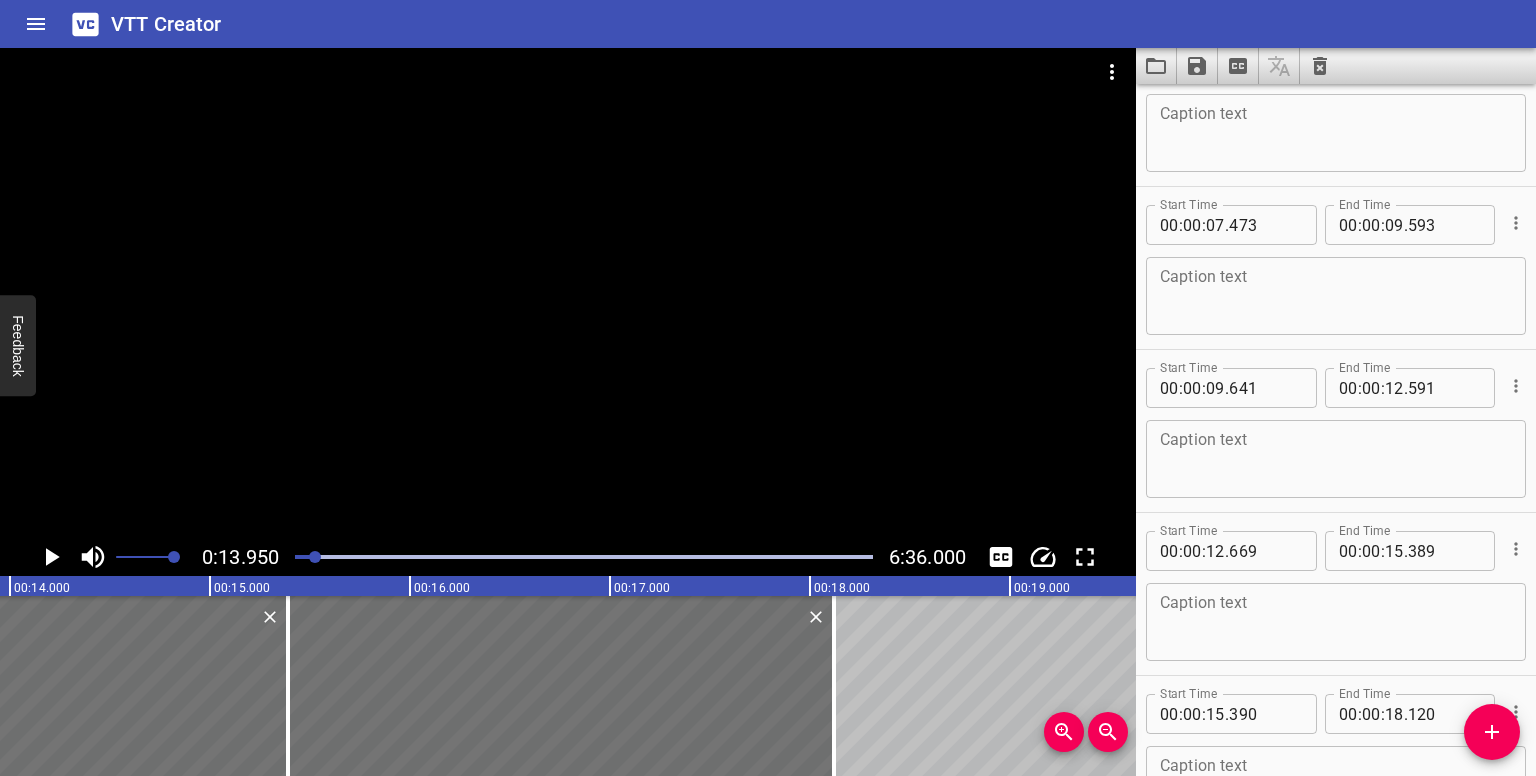 click at bounding box center [315, 557] 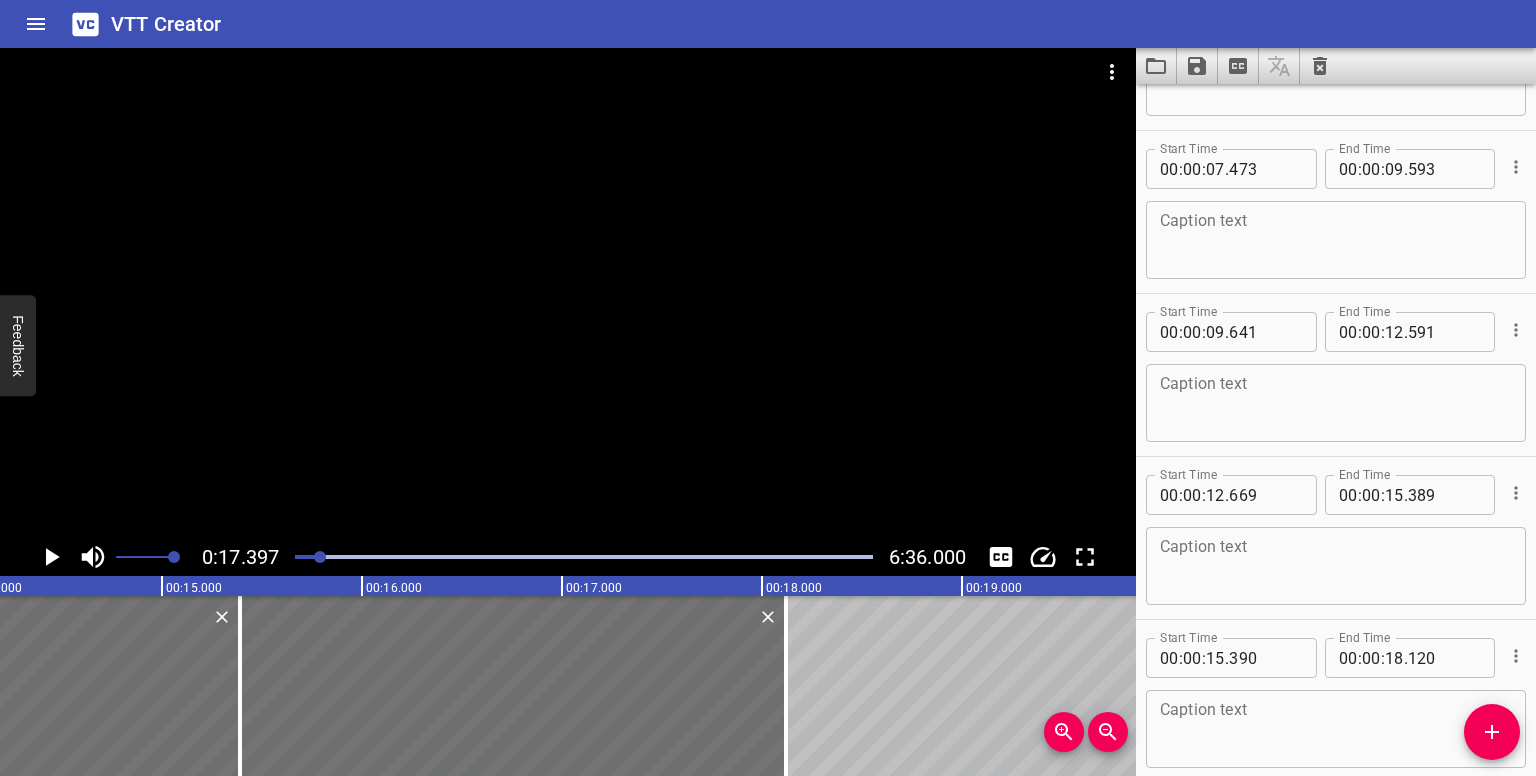 scroll, scrollTop: 206, scrollLeft: 0, axis: vertical 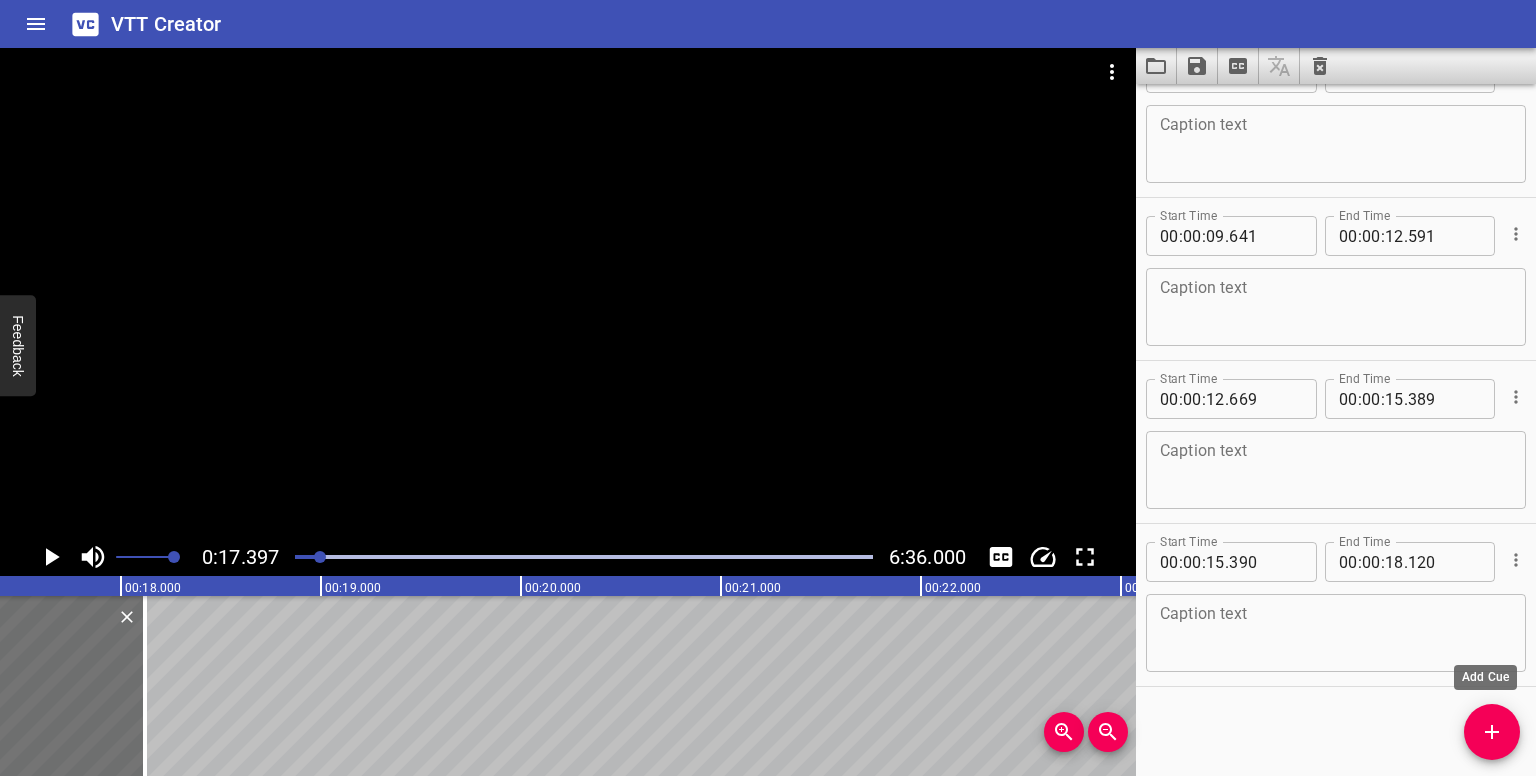 drag, startPoint x: 1502, startPoint y: 733, endPoint x: 1312, endPoint y: 689, distance: 195.0282 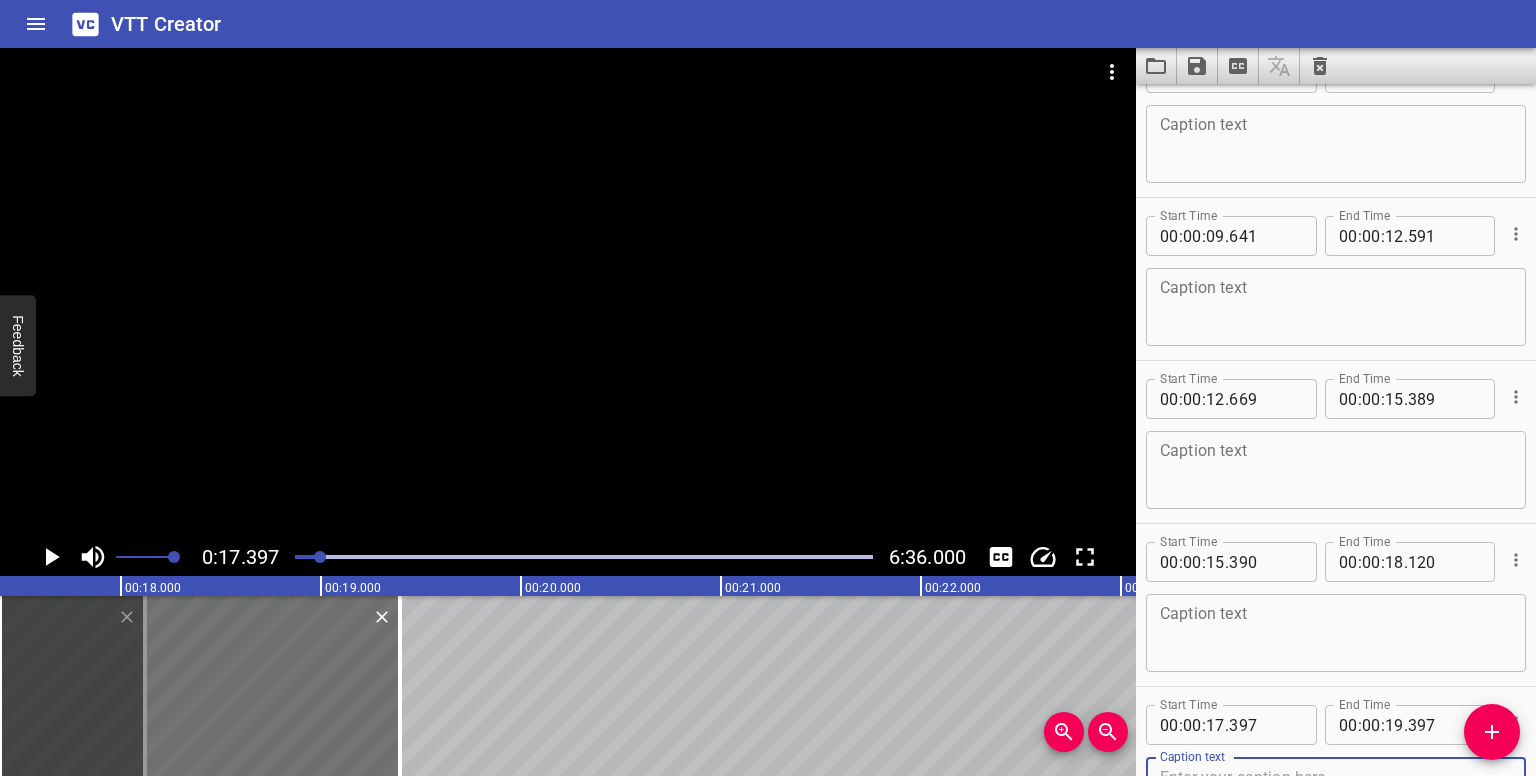 scroll, scrollTop: 227, scrollLeft: 0, axis: vertical 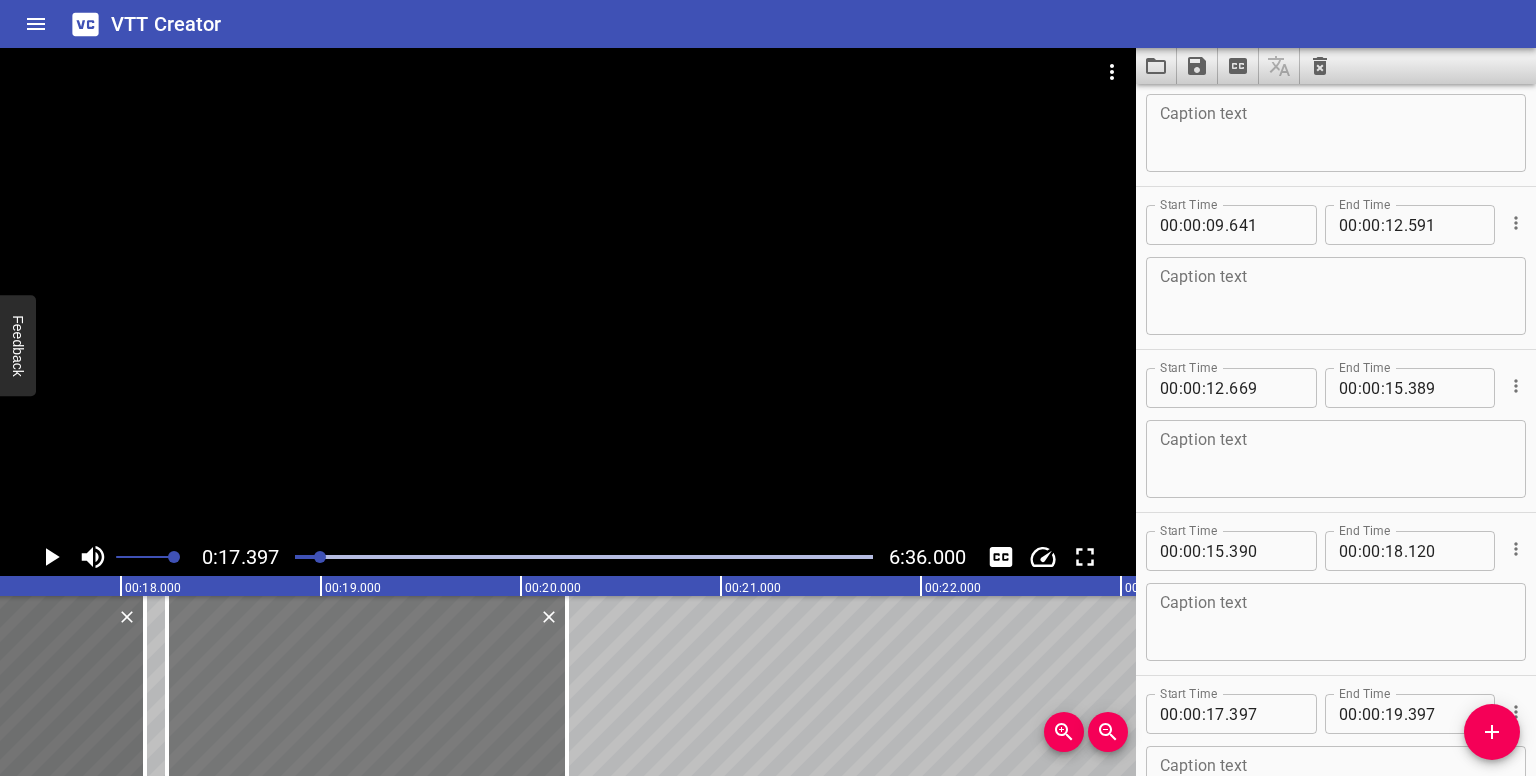 drag, startPoint x: 214, startPoint y: 638, endPoint x: 380, endPoint y: 653, distance: 166.67633 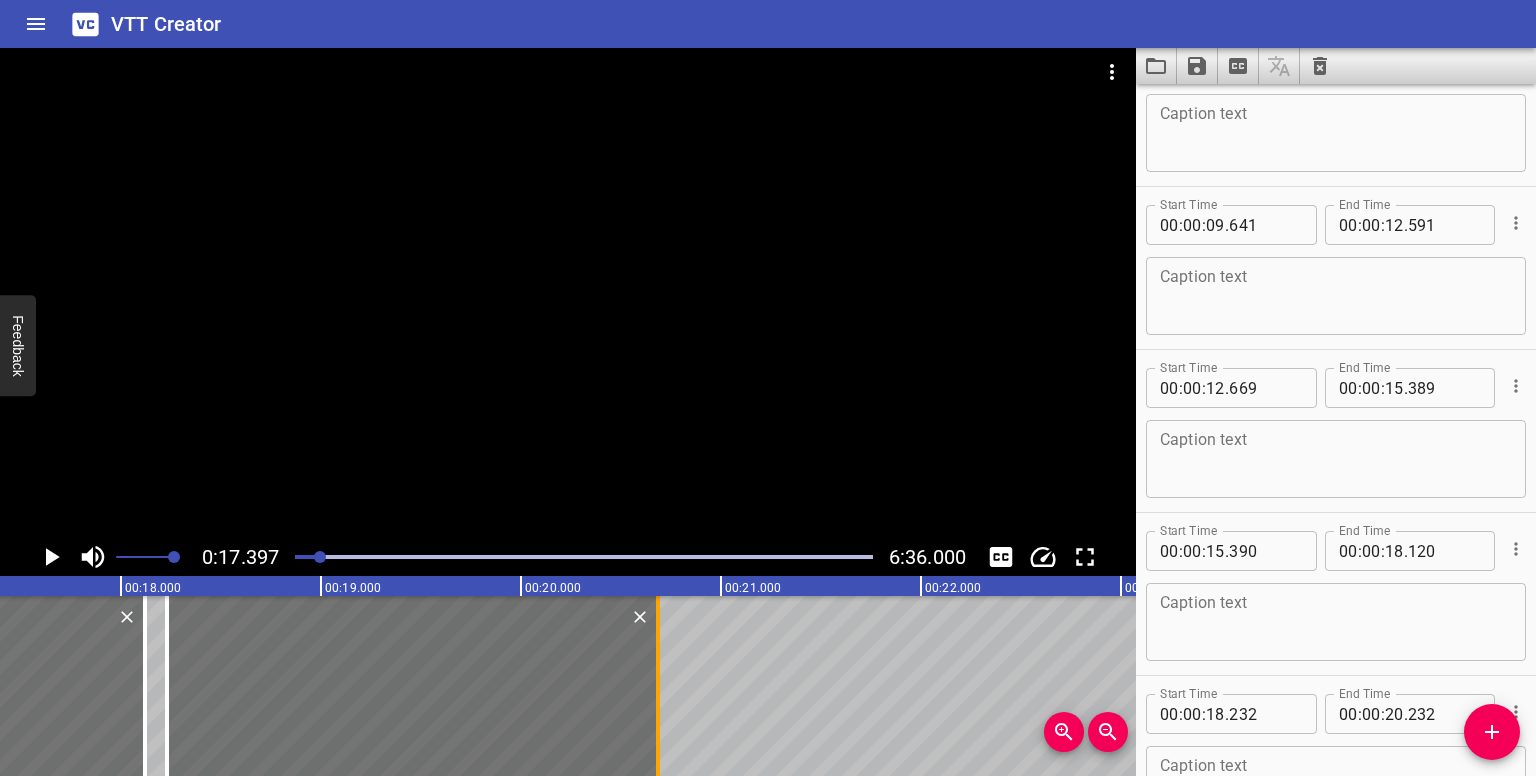 drag, startPoint x: 565, startPoint y: 688, endPoint x: 656, endPoint y: 706, distance: 92.76314 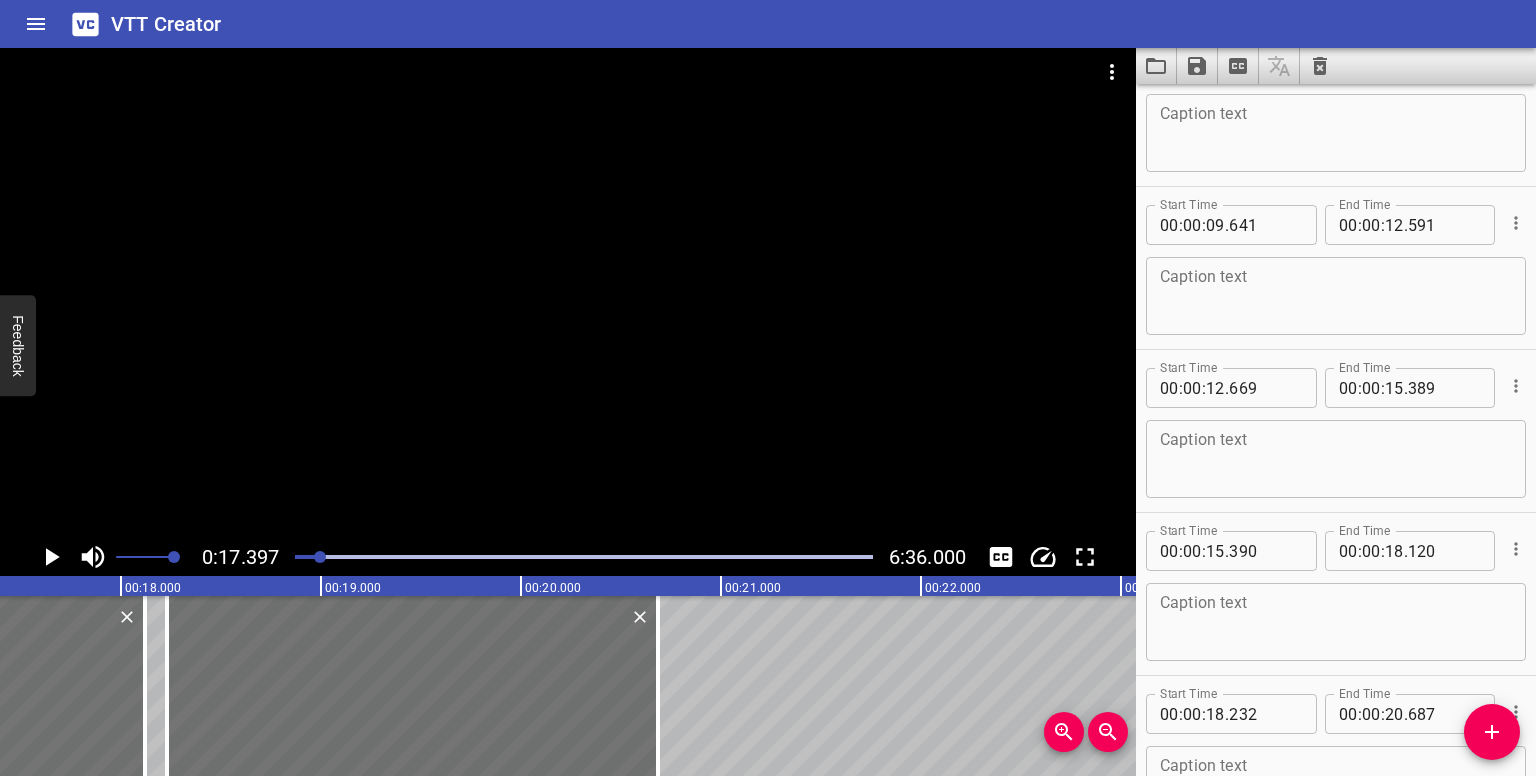 click at bounding box center [320, 557] 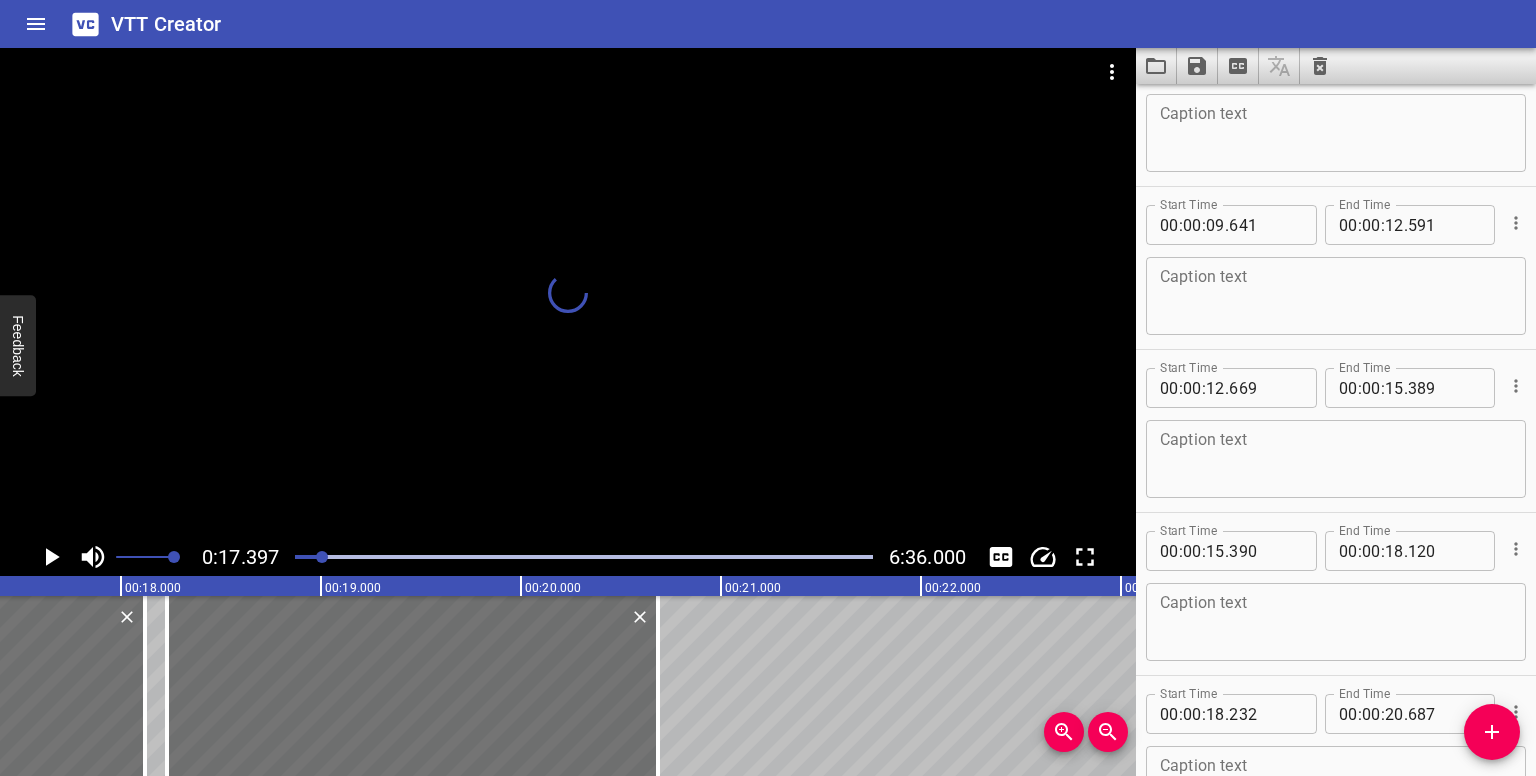 scroll, scrollTop: 356, scrollLeft: 0, axis: vertical 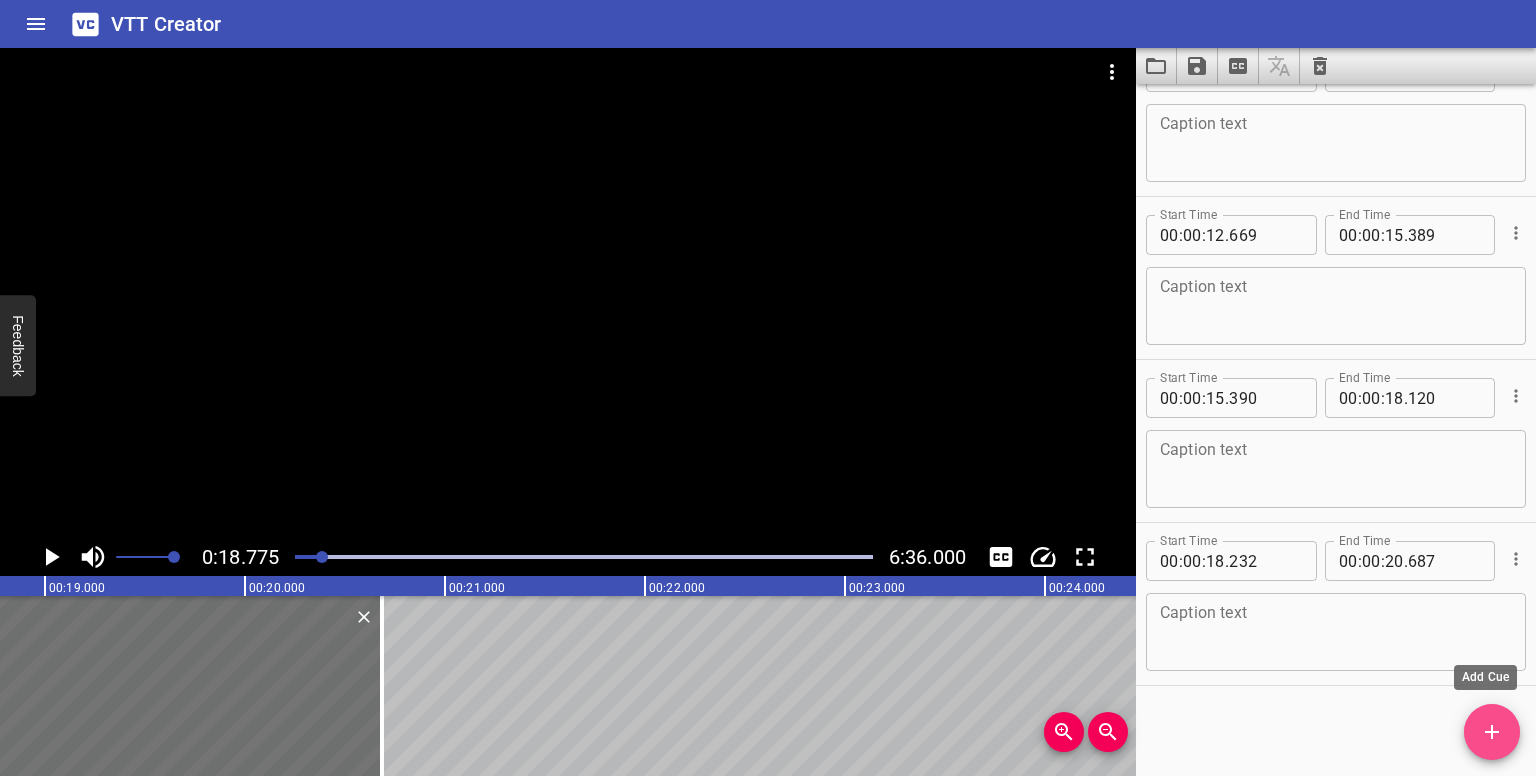drag, startPoint x: 1491, startPoint y: 740, endPoint x: 1100, endPoint y: 679, distance: 395.7297 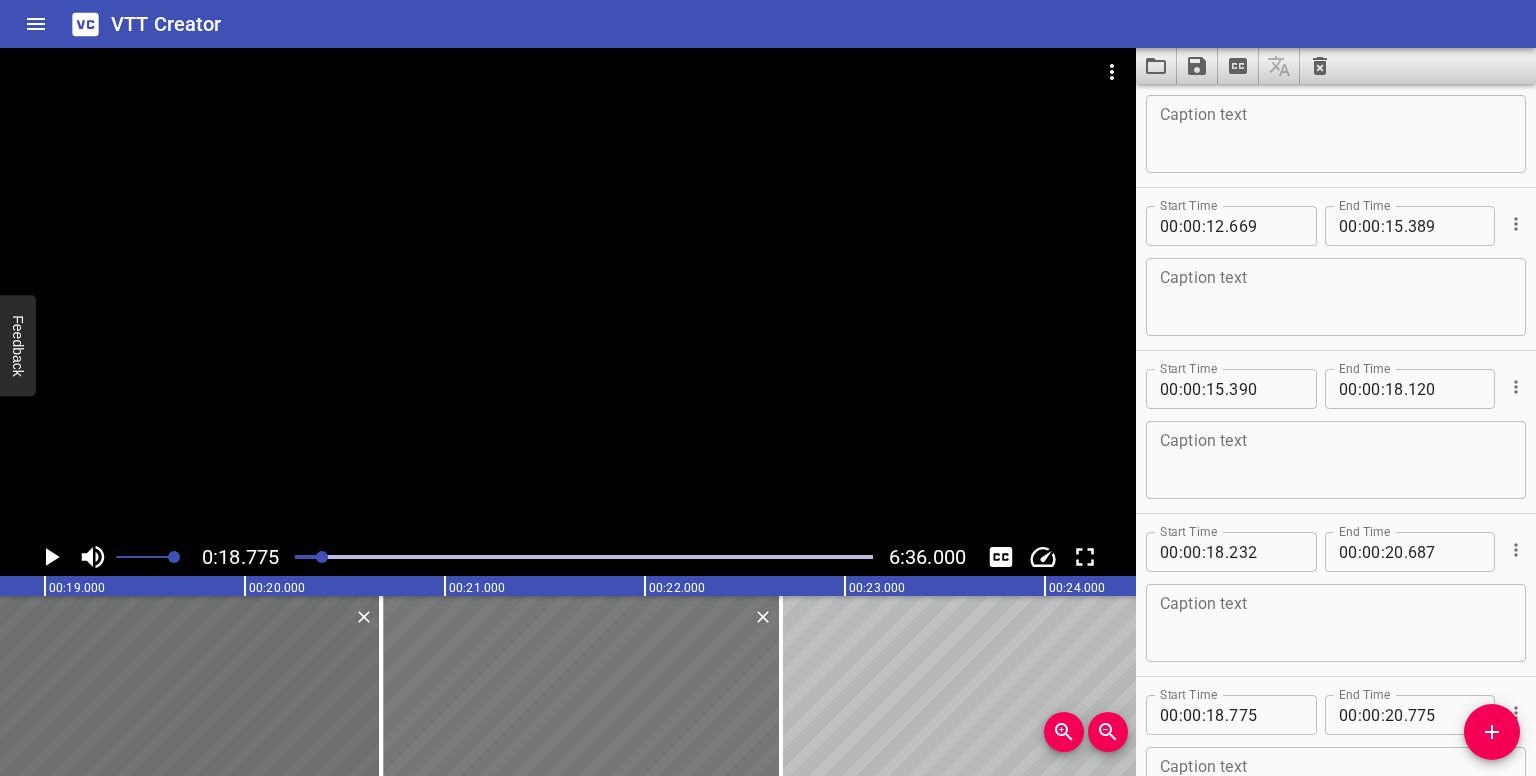 drag, startPoint x: 210, startPoint y: 672, endPoint x: 591, endPoint y: 698, distance: 381.8861 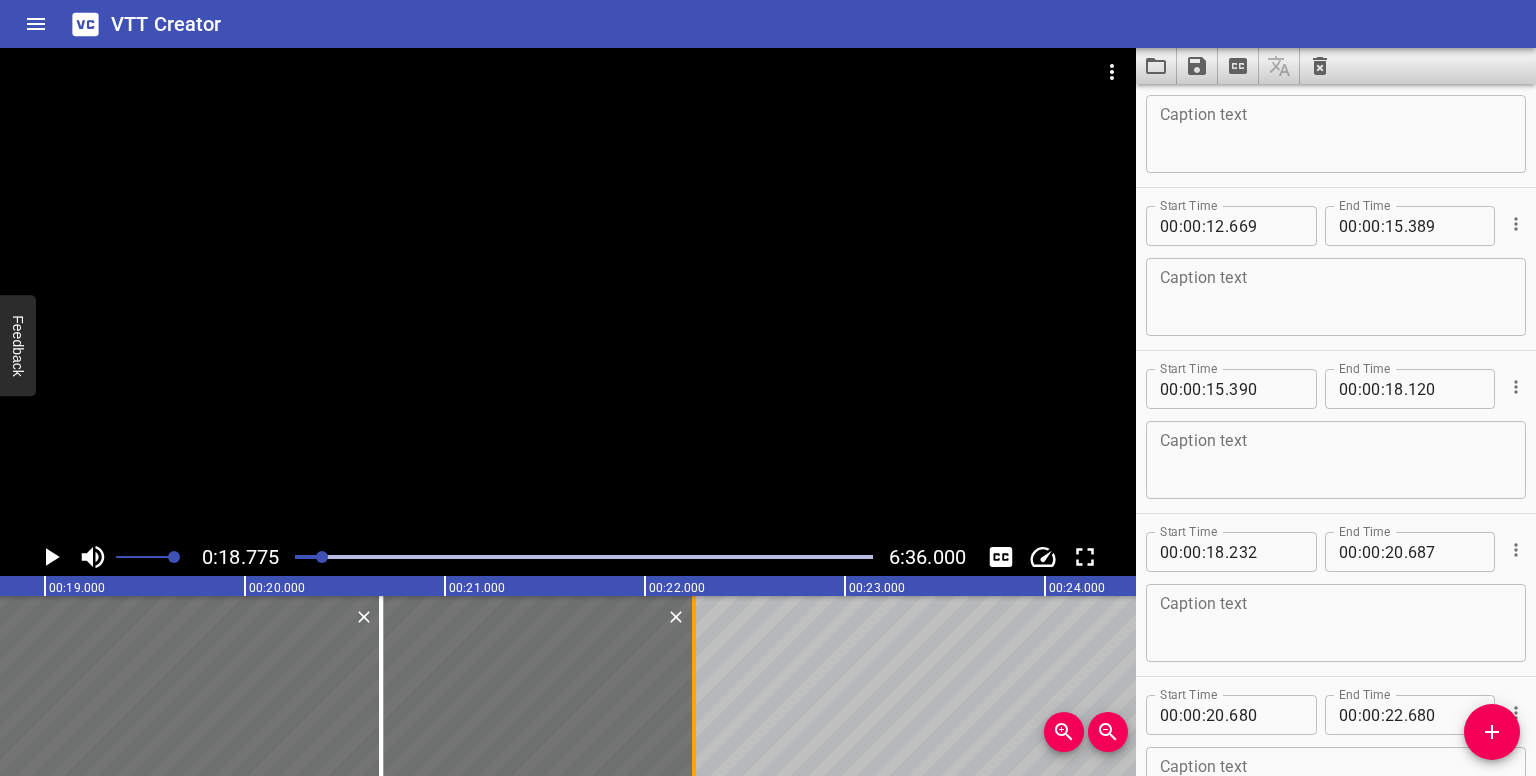 drag, startPoint x: 783, startPoint y: 705, endPoint x: 696, endPoint y: 713, distance: 87.36704 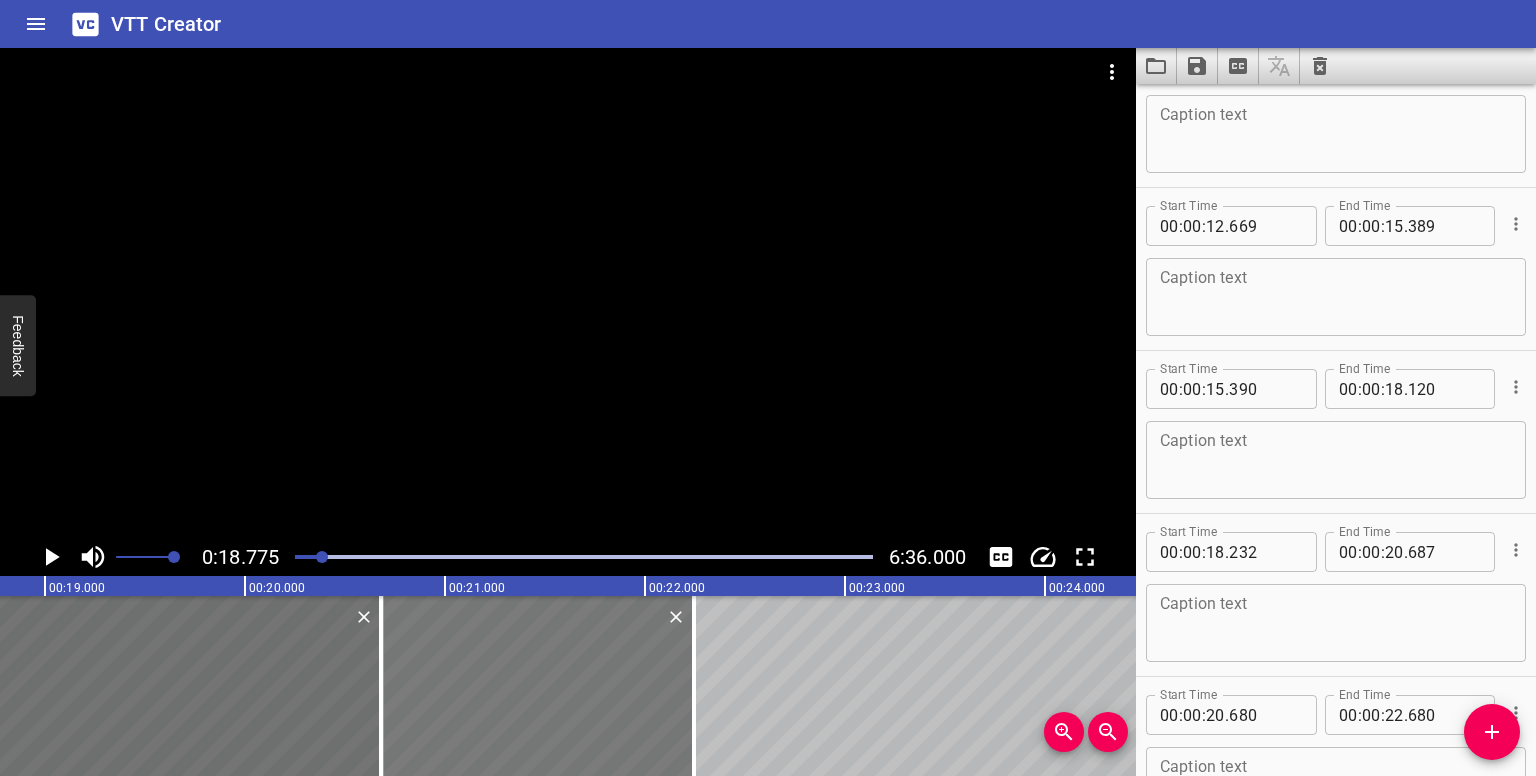 type on "245" 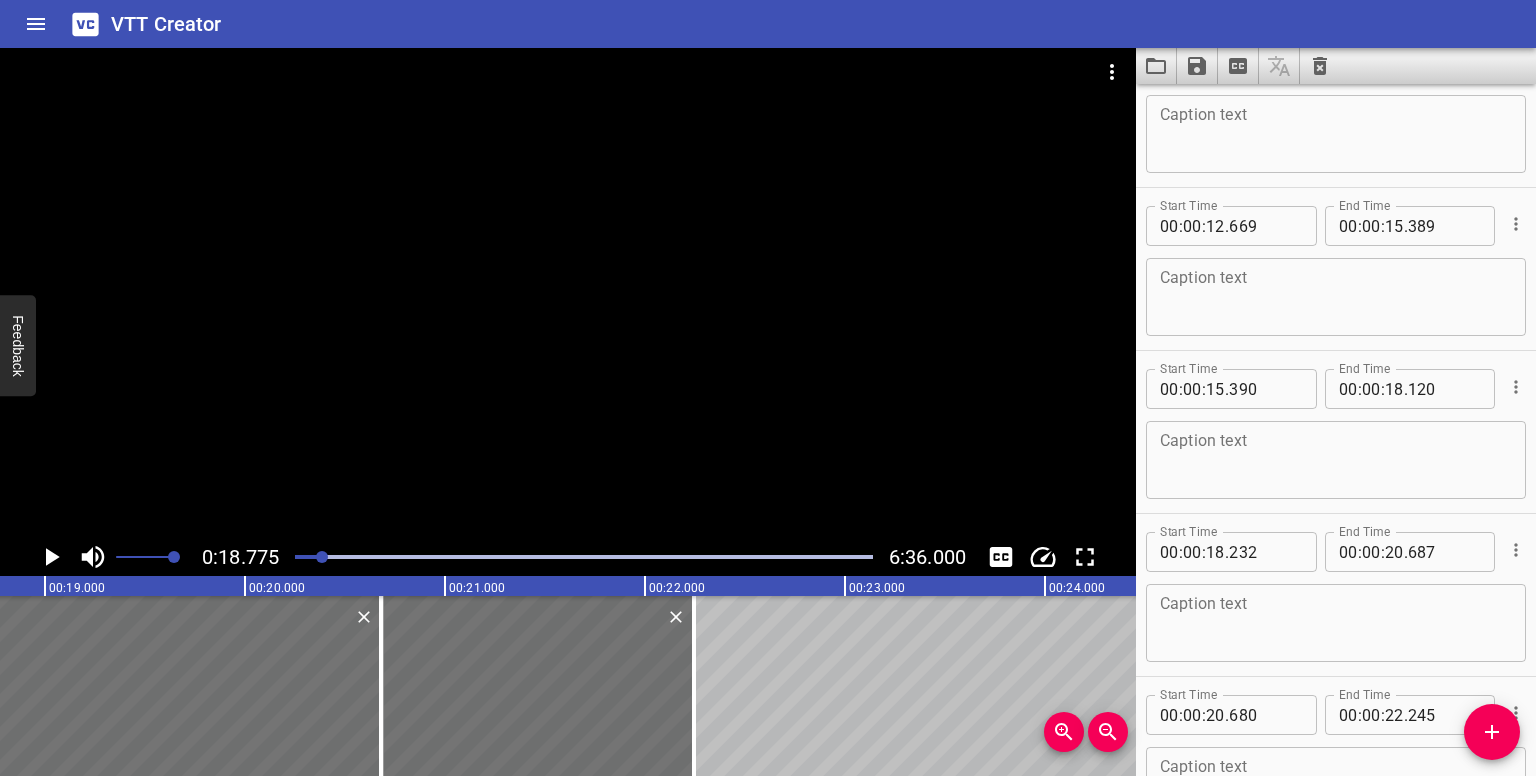 click at bounding box center (584, 557) 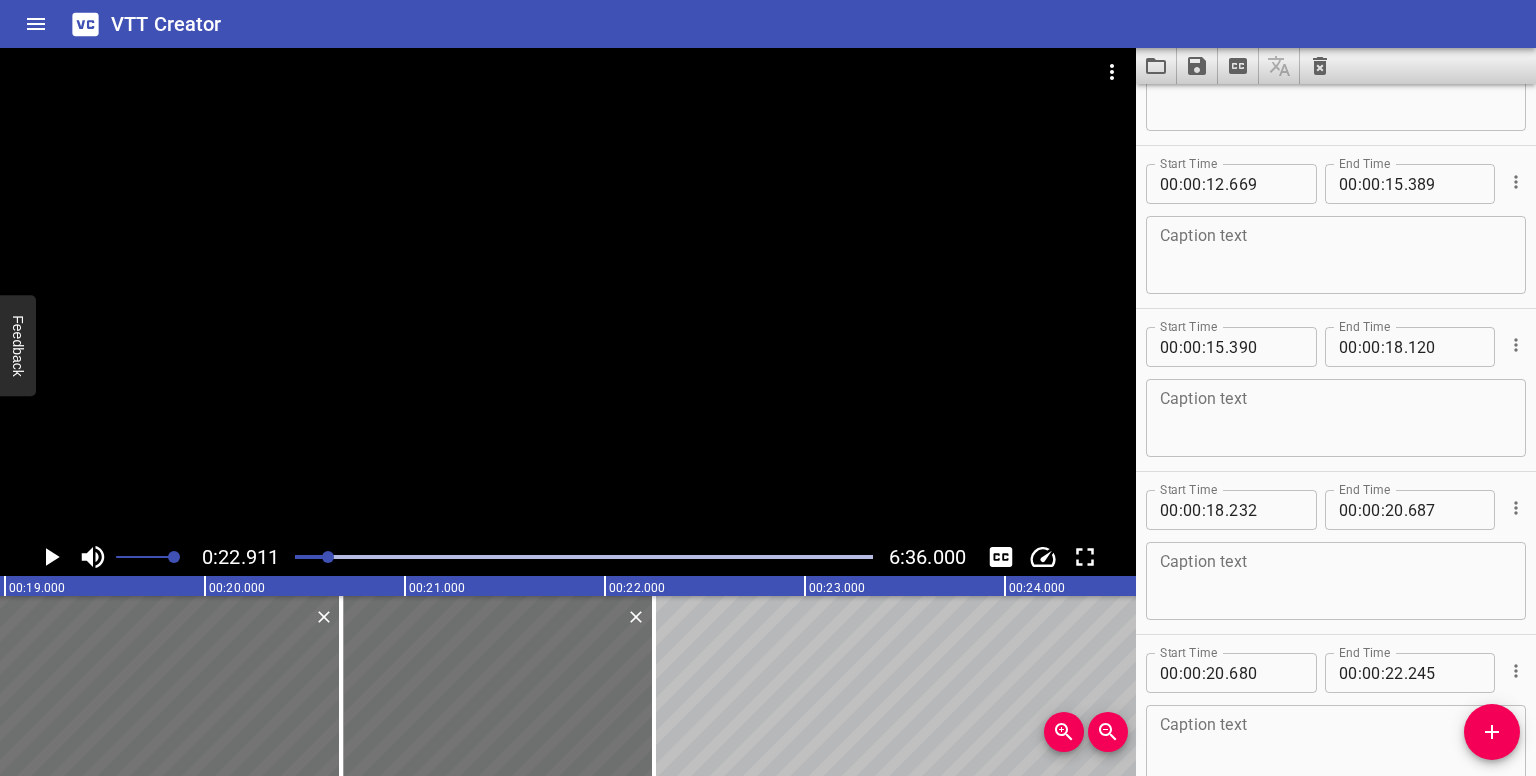 scroll, scrollTop: 524, scrollLeft: 0, axis: vertical 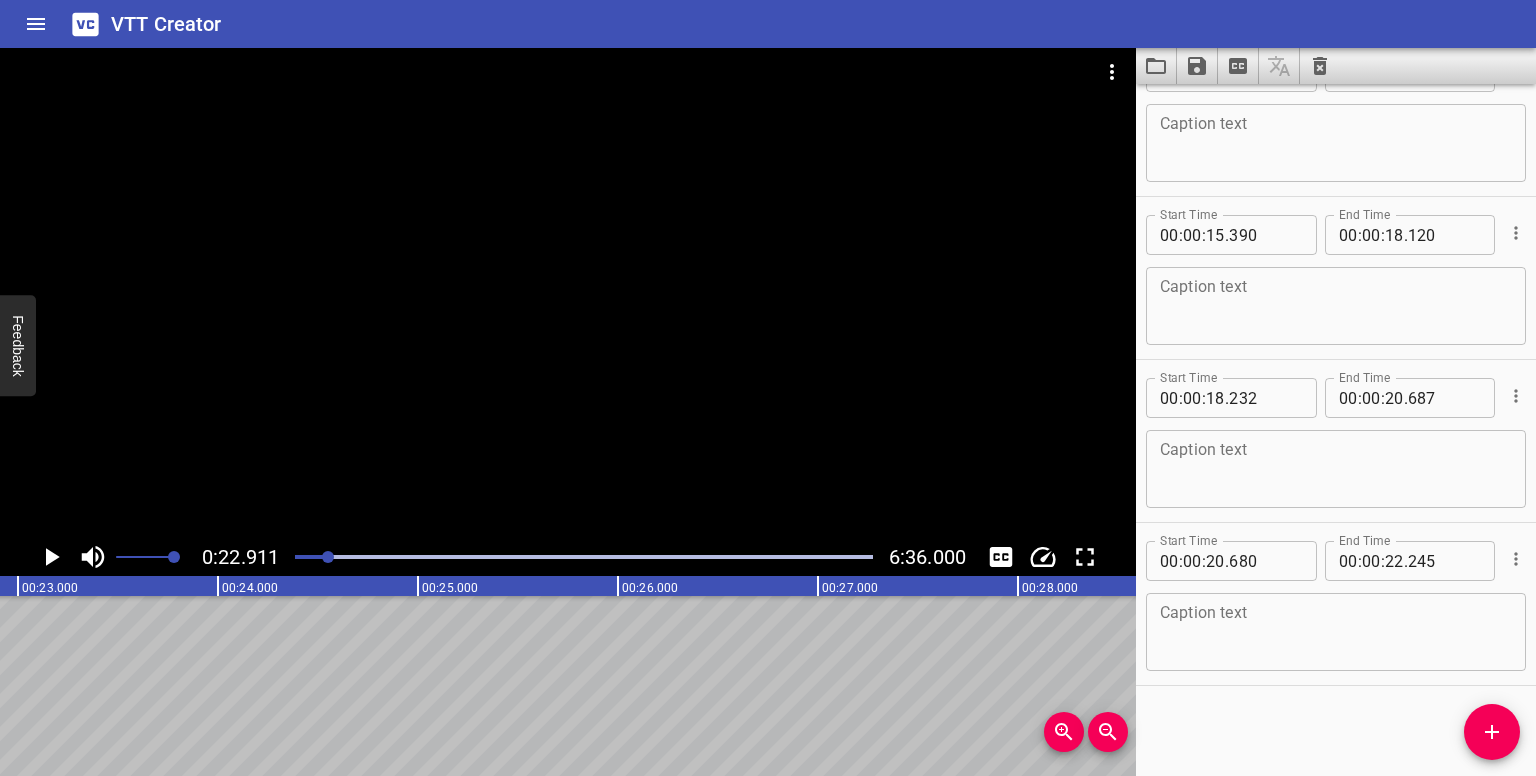 click at bounding box center (328, 557) 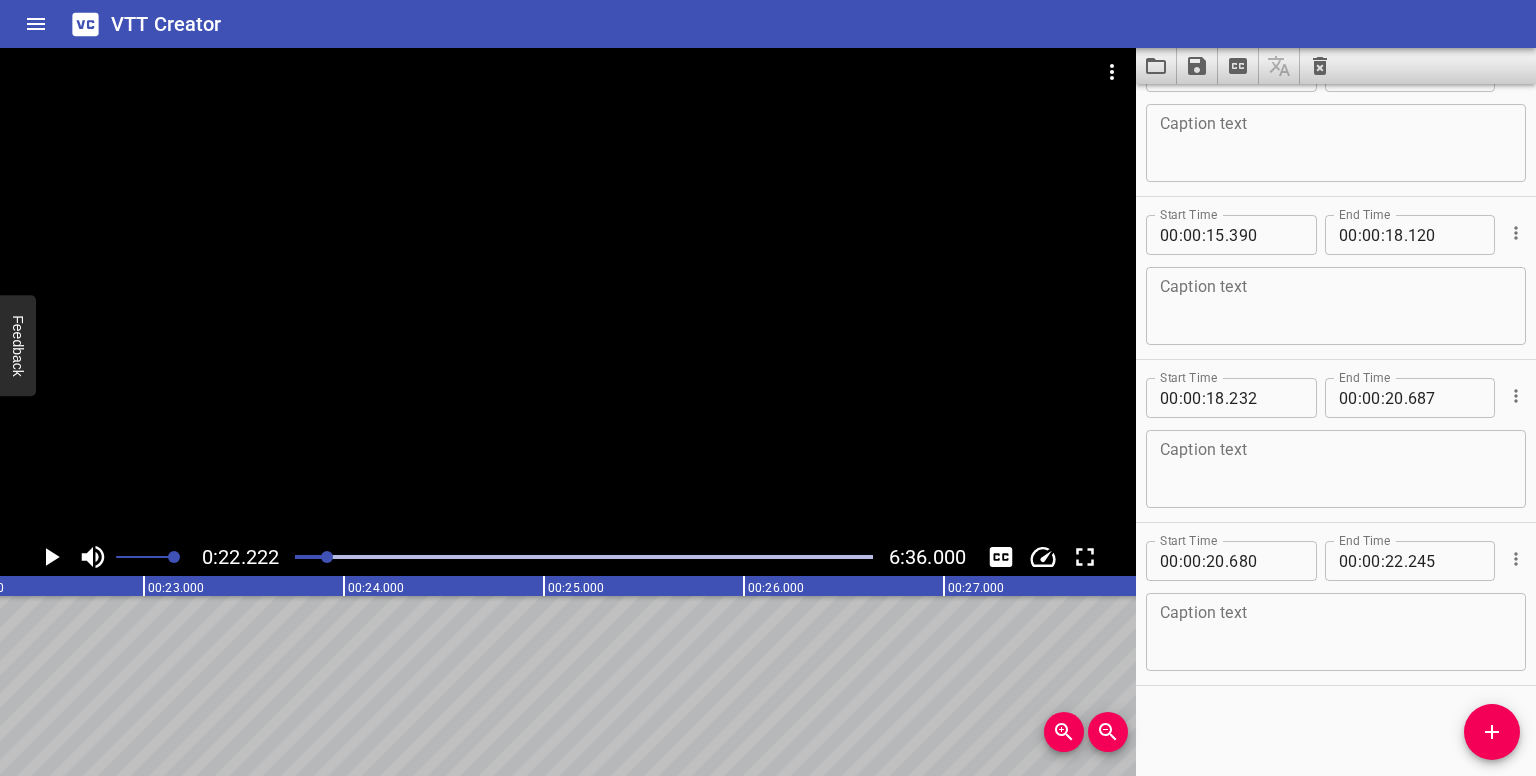 scroll, scrollTop: 0, scrollLeft: 4444, axis: horizontal 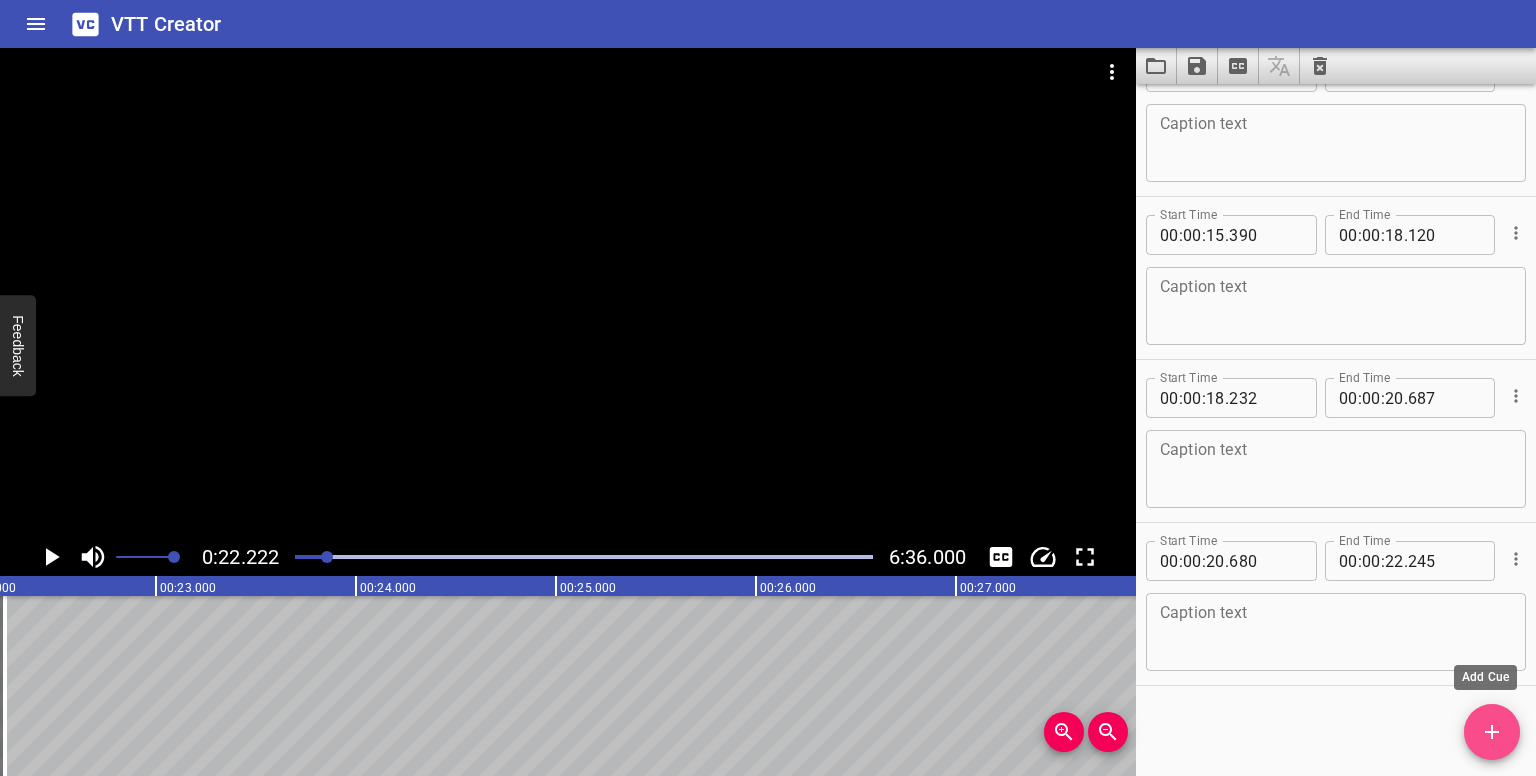 click 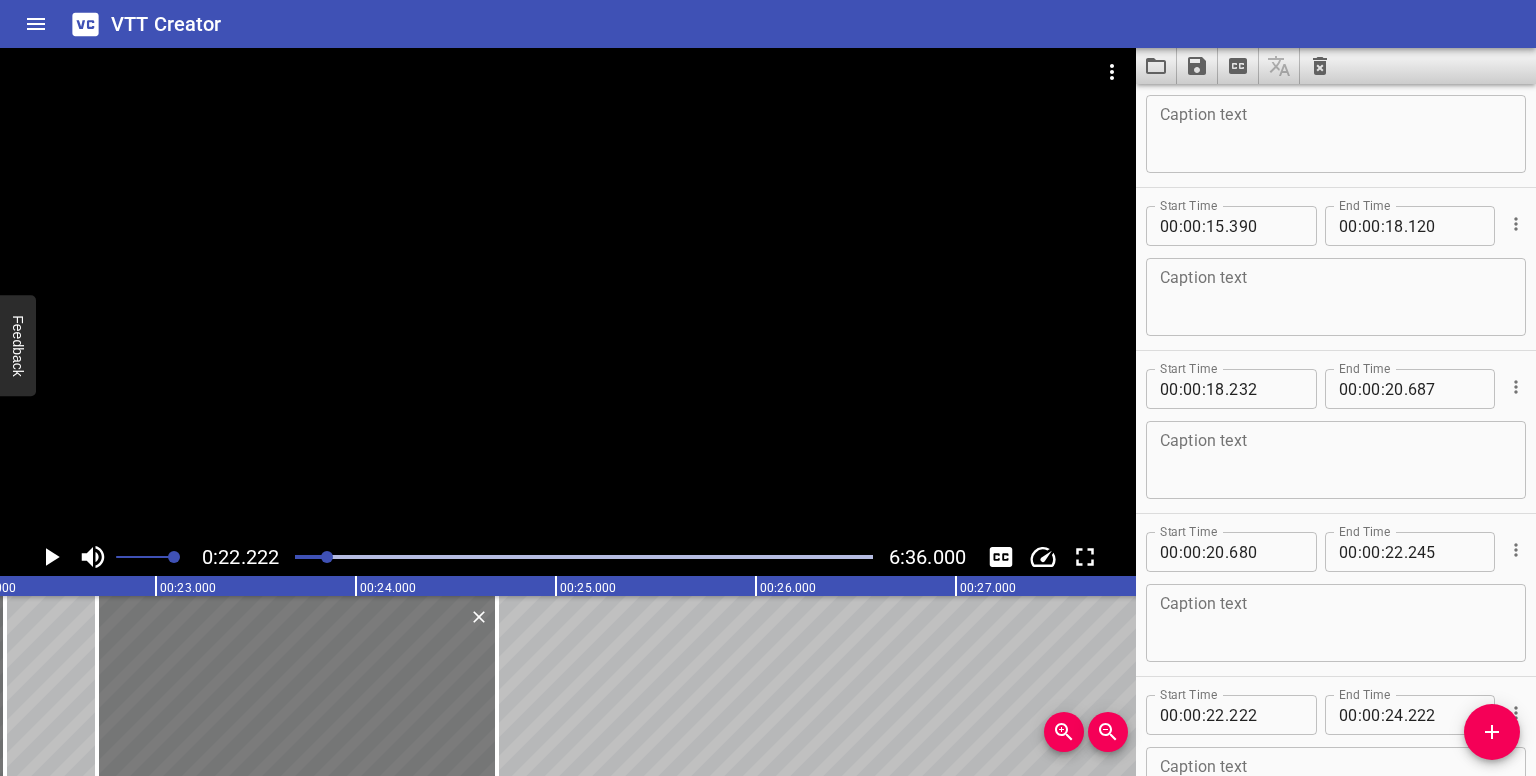 drag, startPoint x: 146, startPoint y: 649, endPoint x: 224, endPoint y: 654, distance: 78.160095 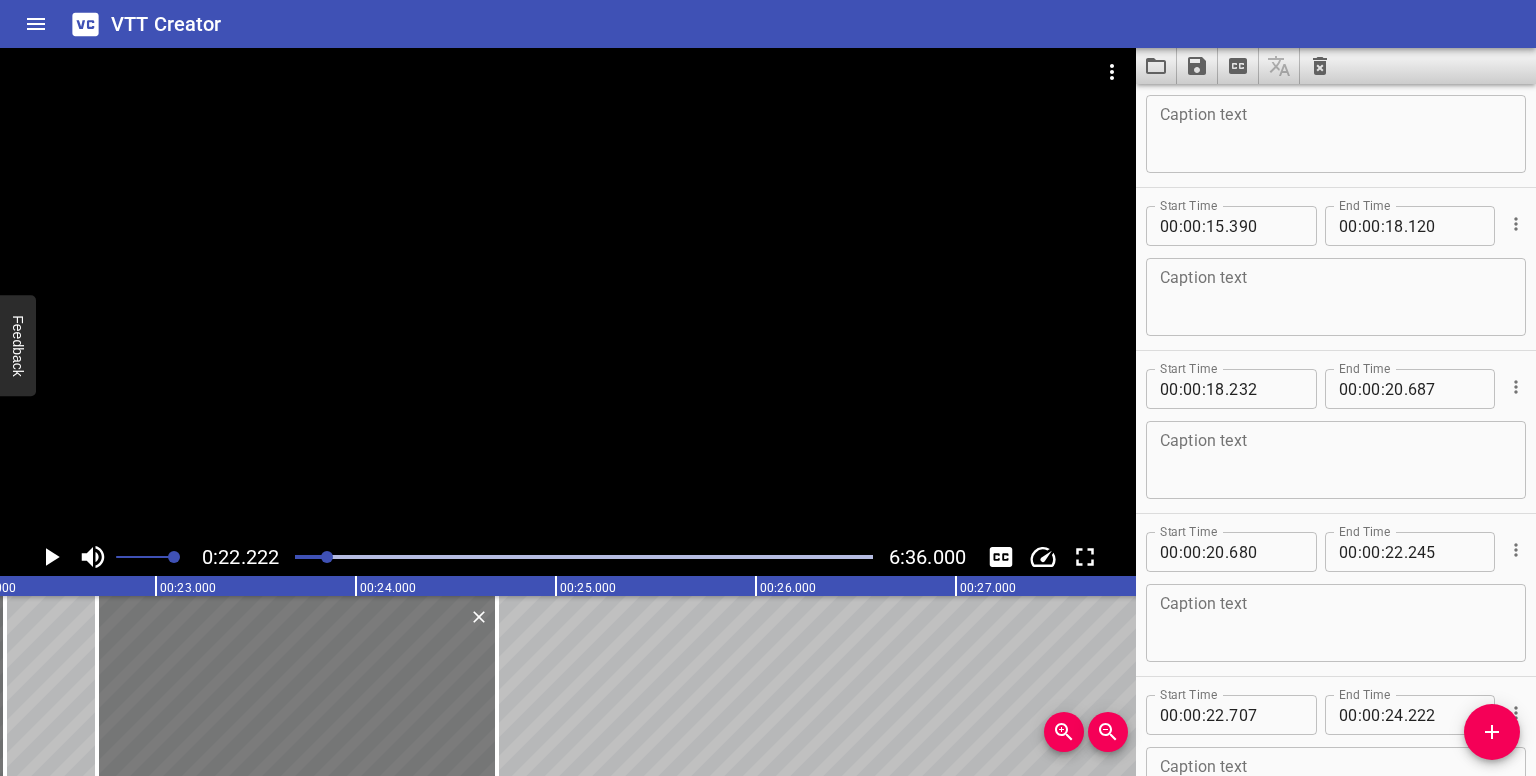 type on "707" 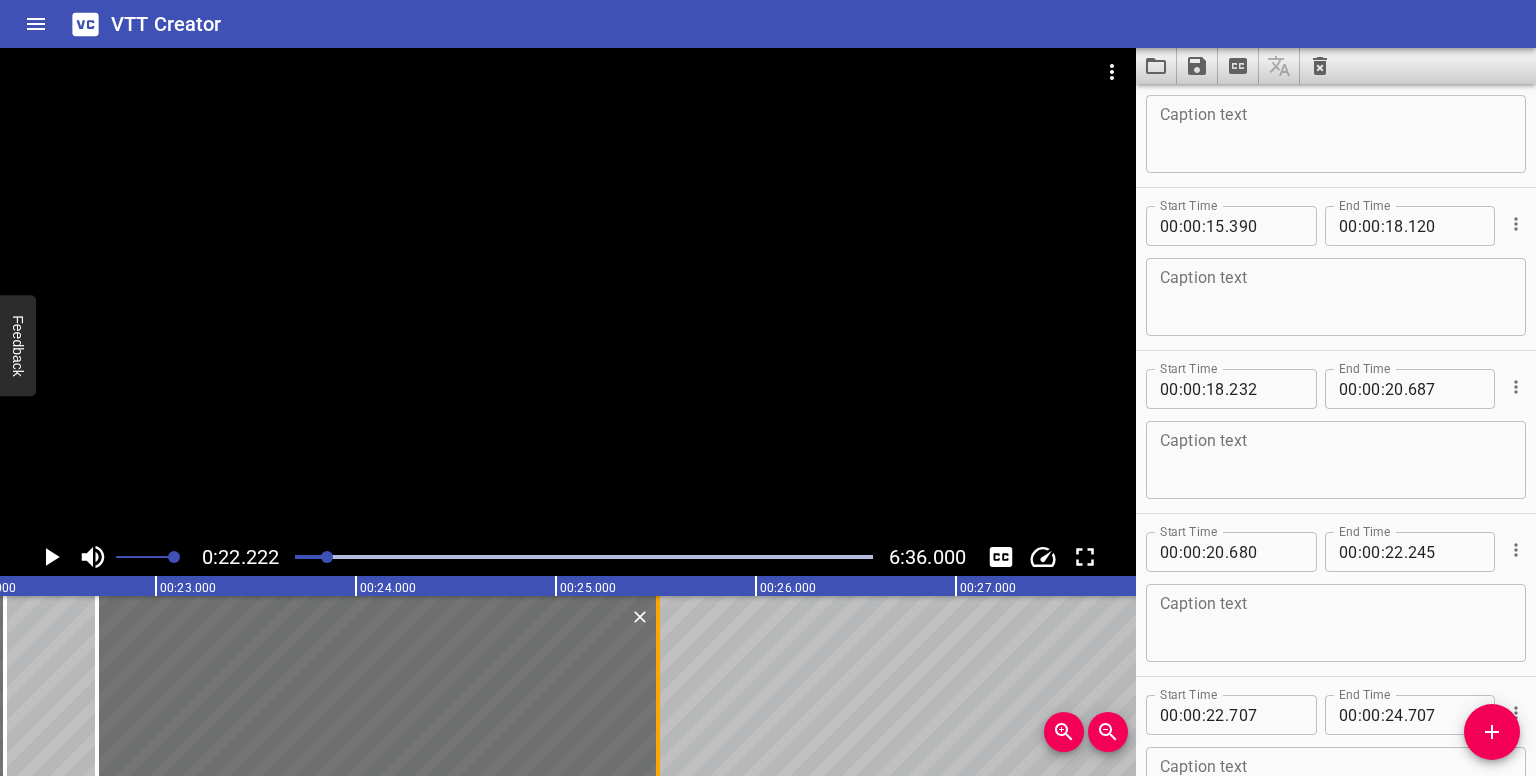 drag, startPoint x: 500, startPoint y: 685, endPoint x: 662, endPoint y: 697, distance: 162.44383 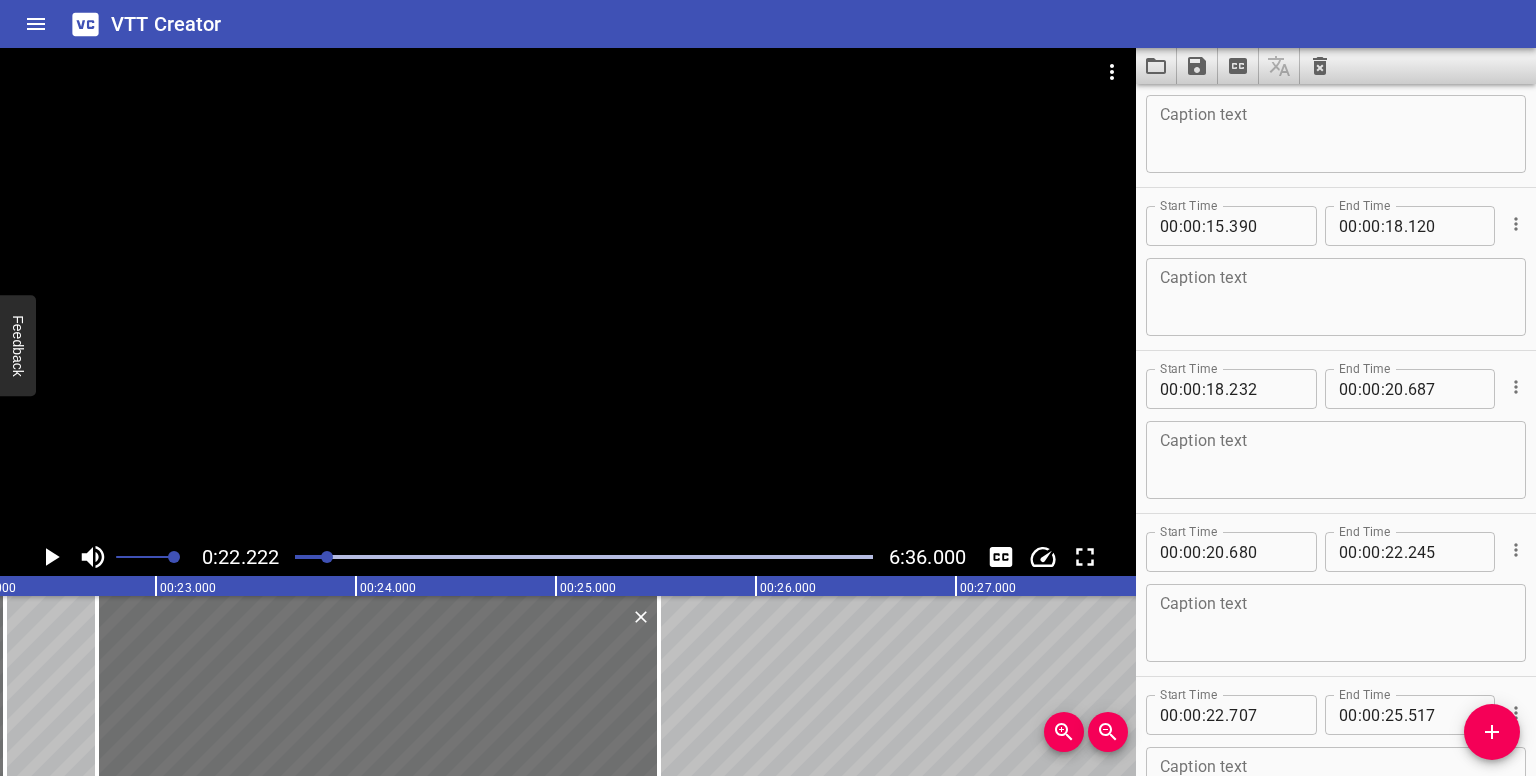 click at bounding box center [327, 557] 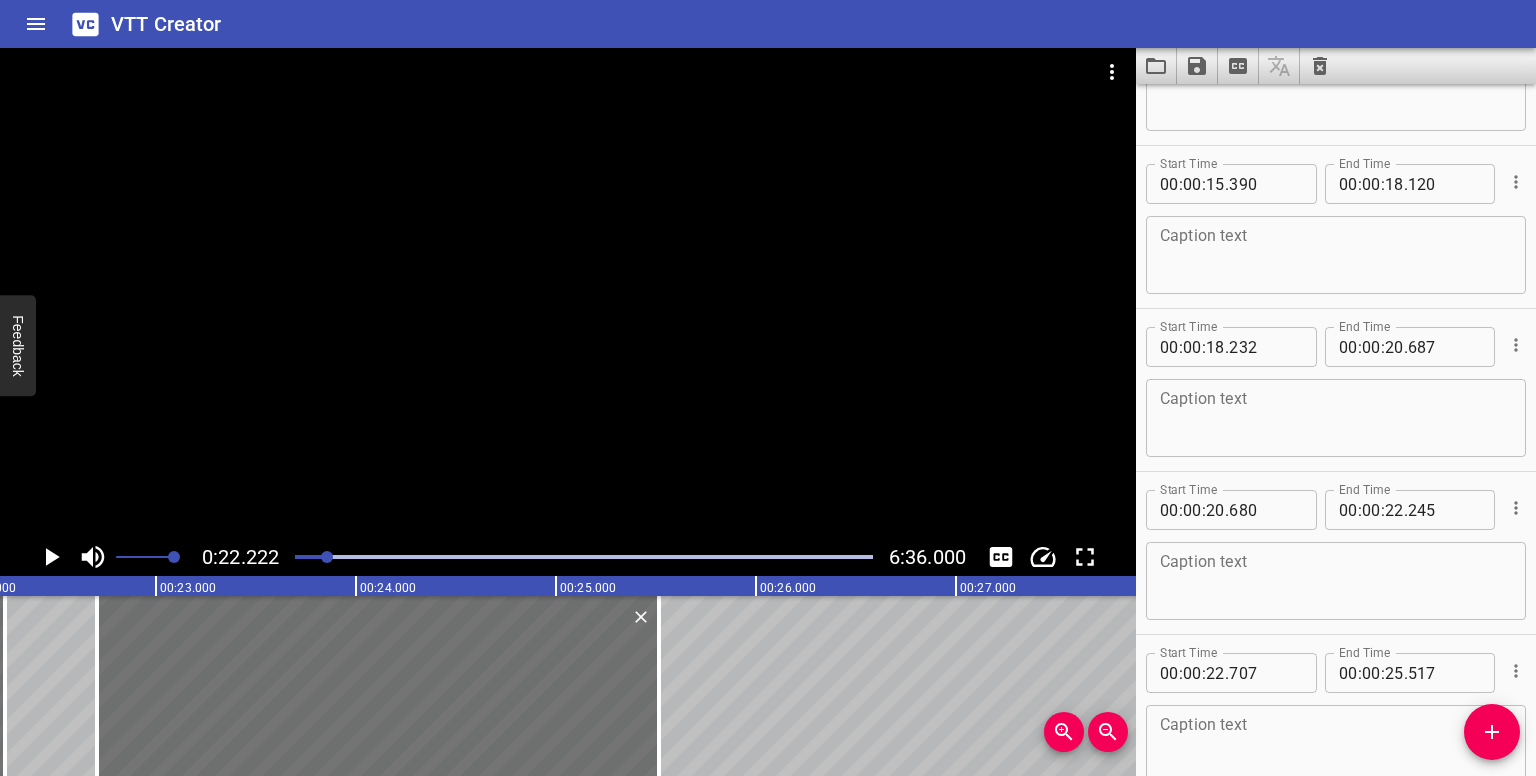 scroll, scrollTop: 0, scrollLeft: 4528, axis: horizontal 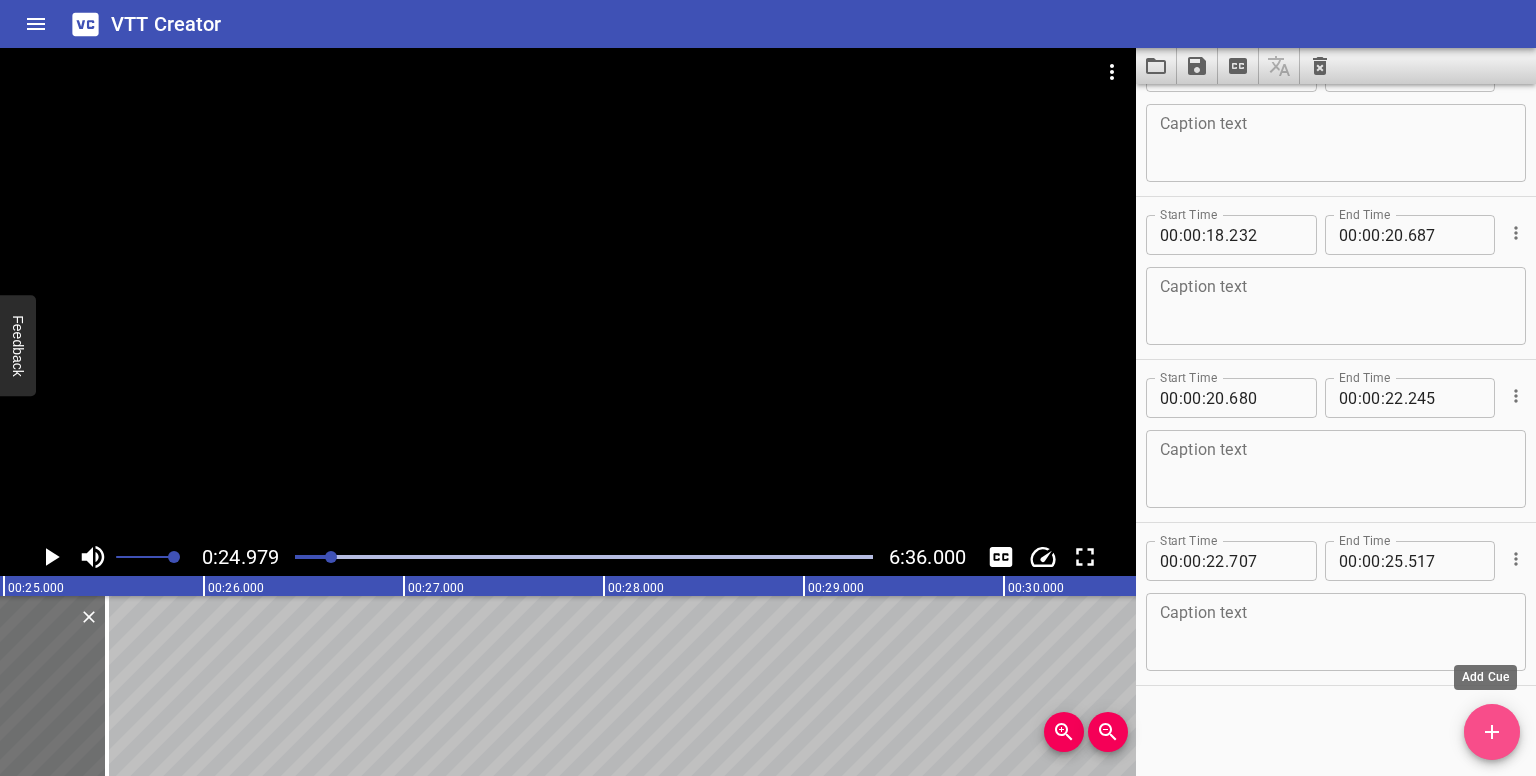 click 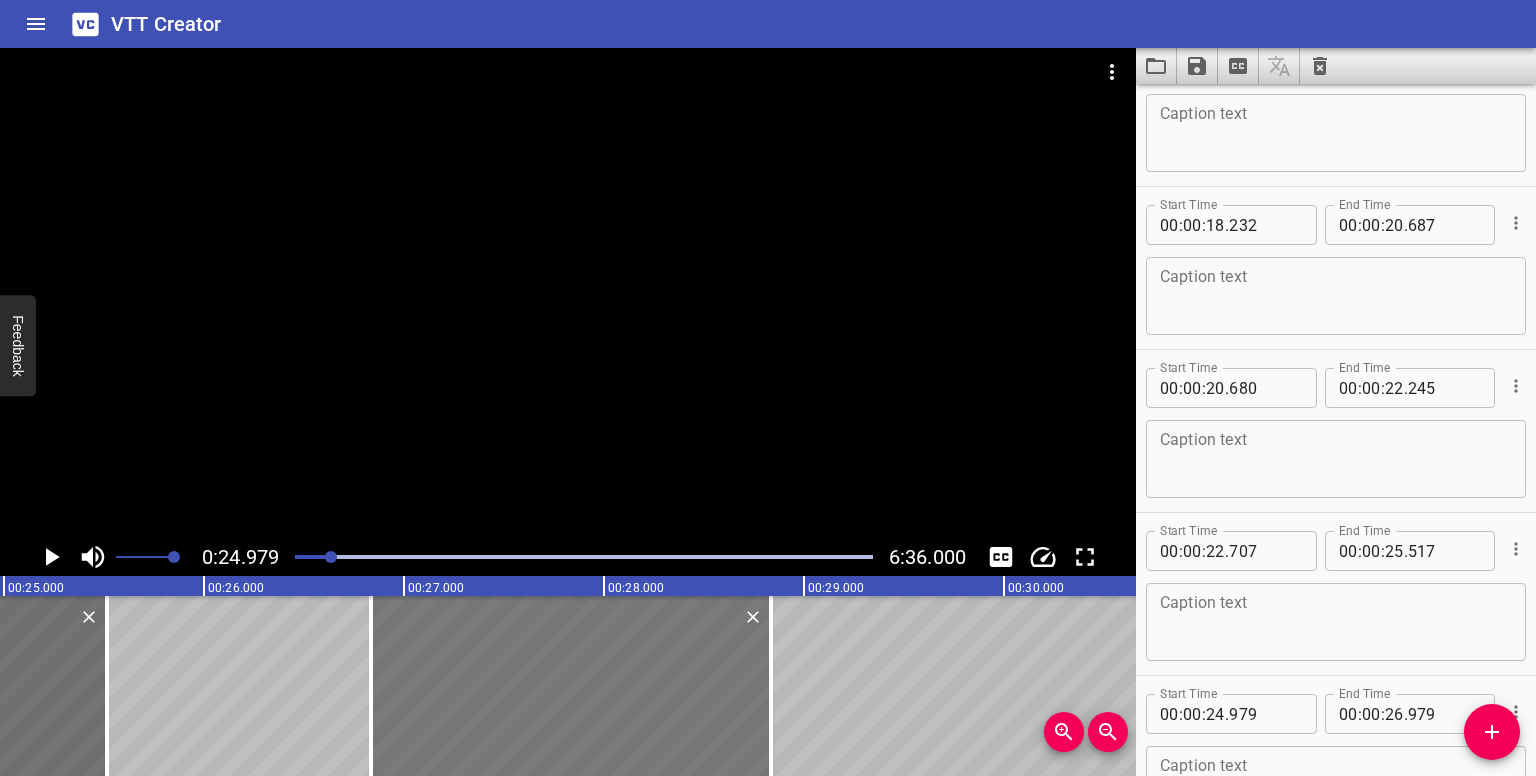drag, startPoint x: 339, startPoint y: 688, endPoint x: 687, endPoint y: 703, distance: 348.32312 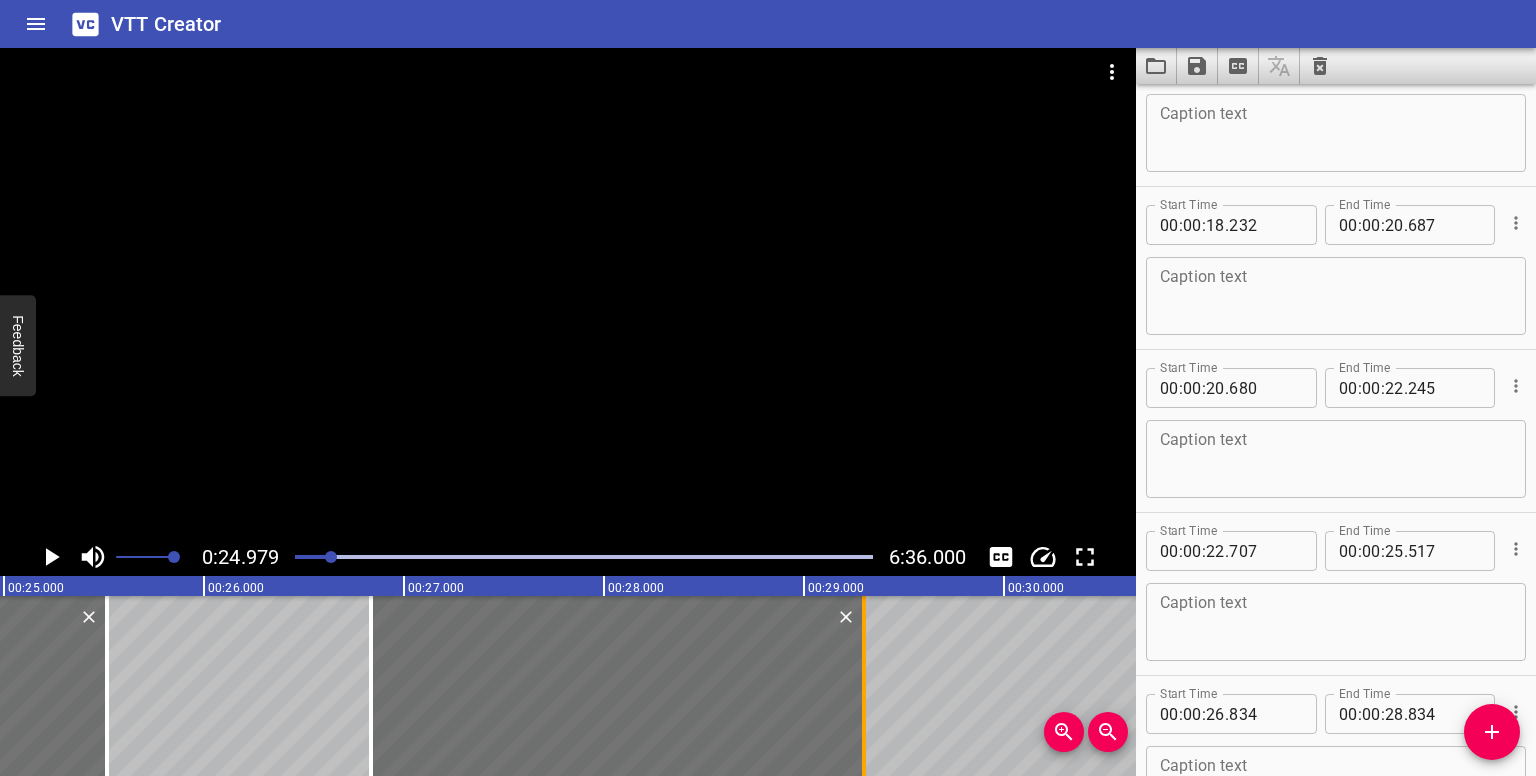 drag, startPoint x: 776, startPoint y: 714, endPoint x: 869, endPoint y: 715, distance: 93.00538 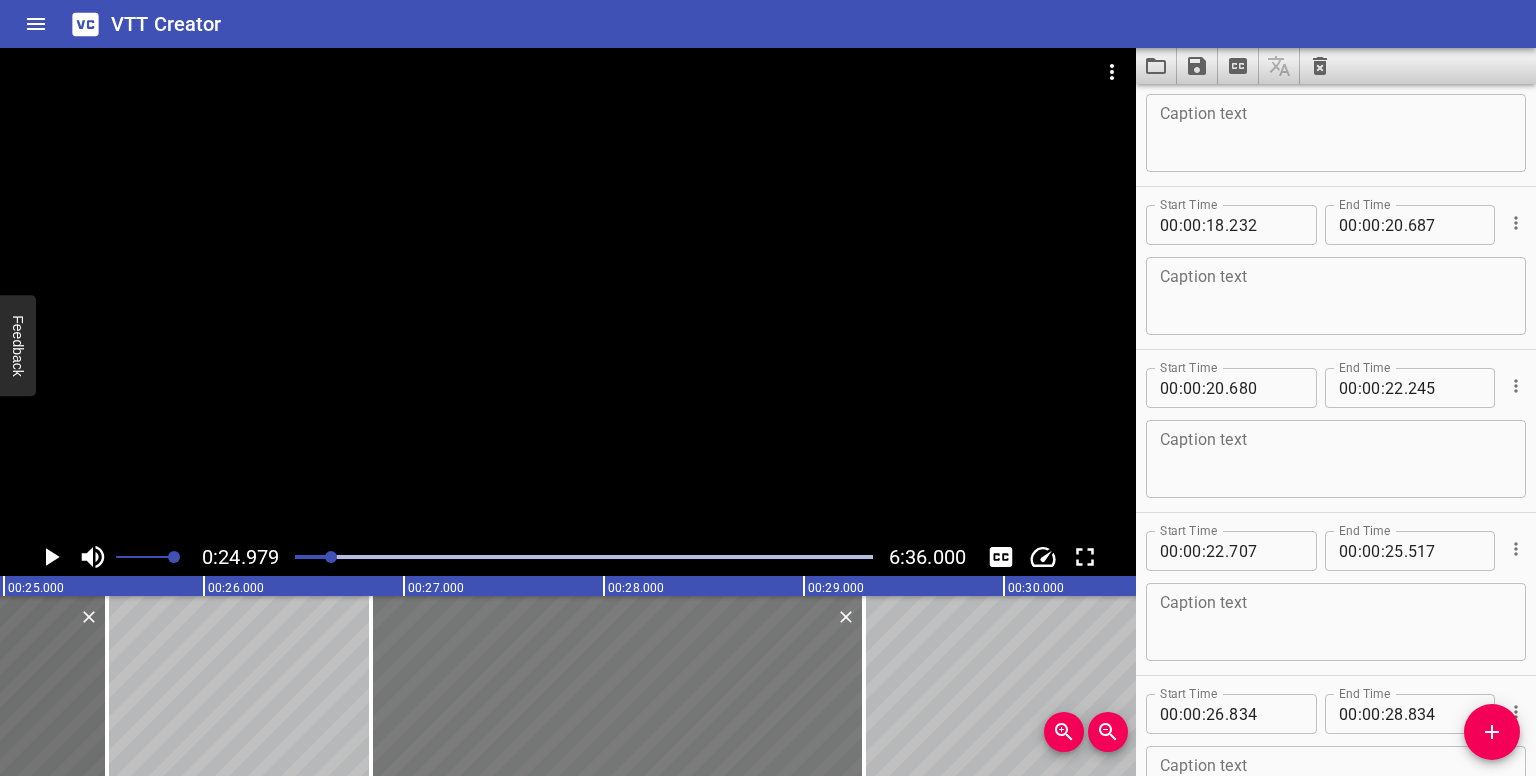 type on "29" 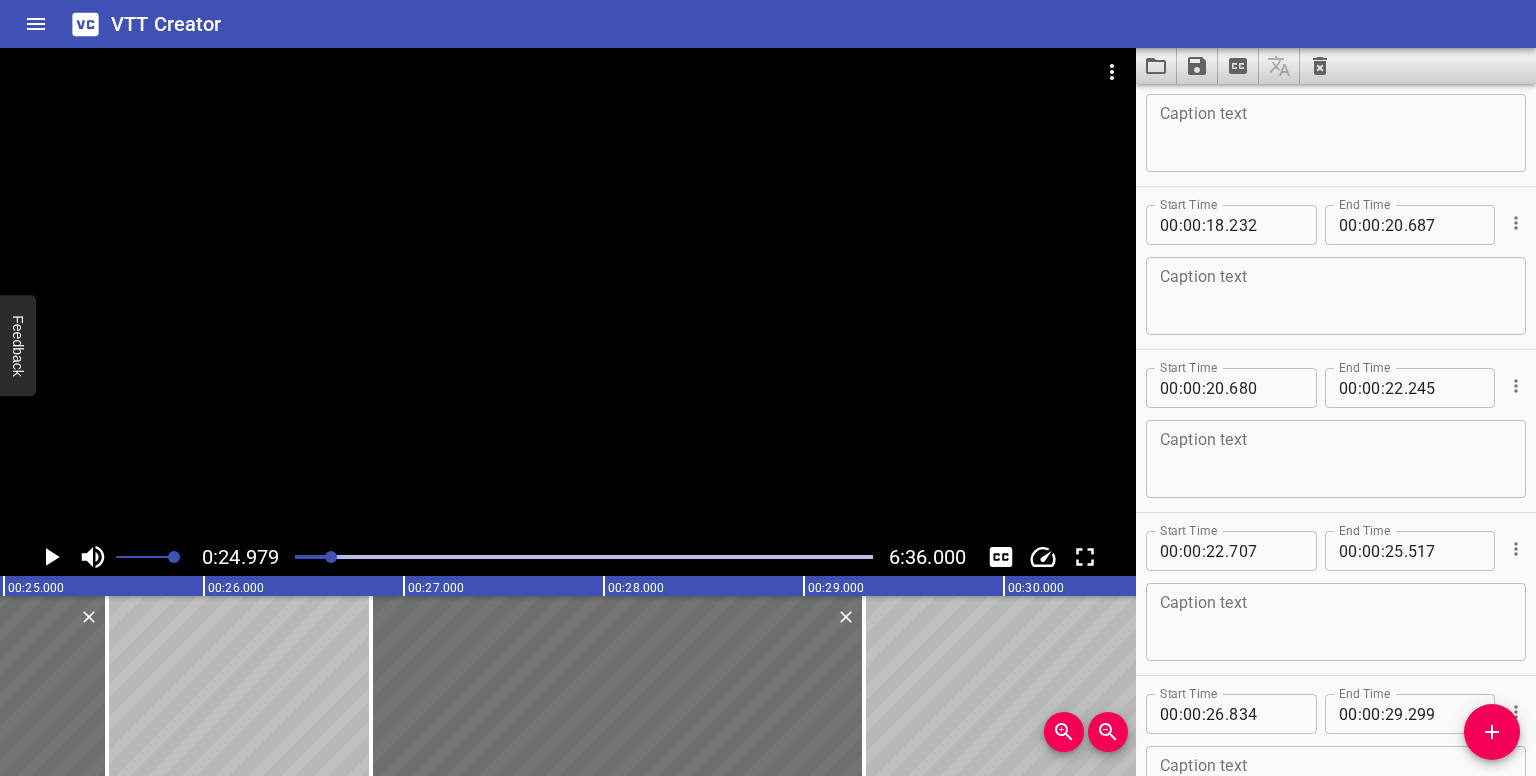 click at bounding box center (331, 557) 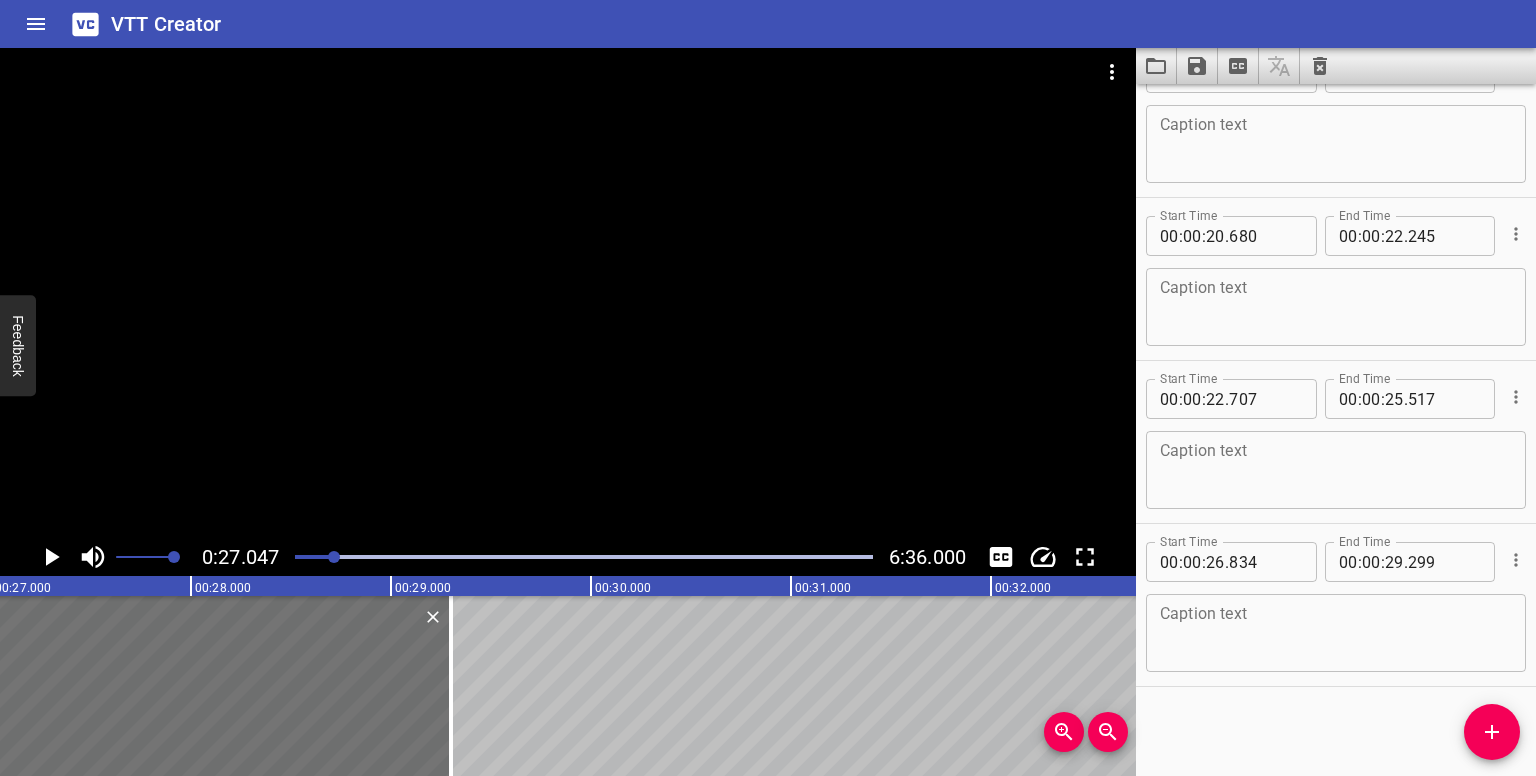 click at bounding box center [334, 557] 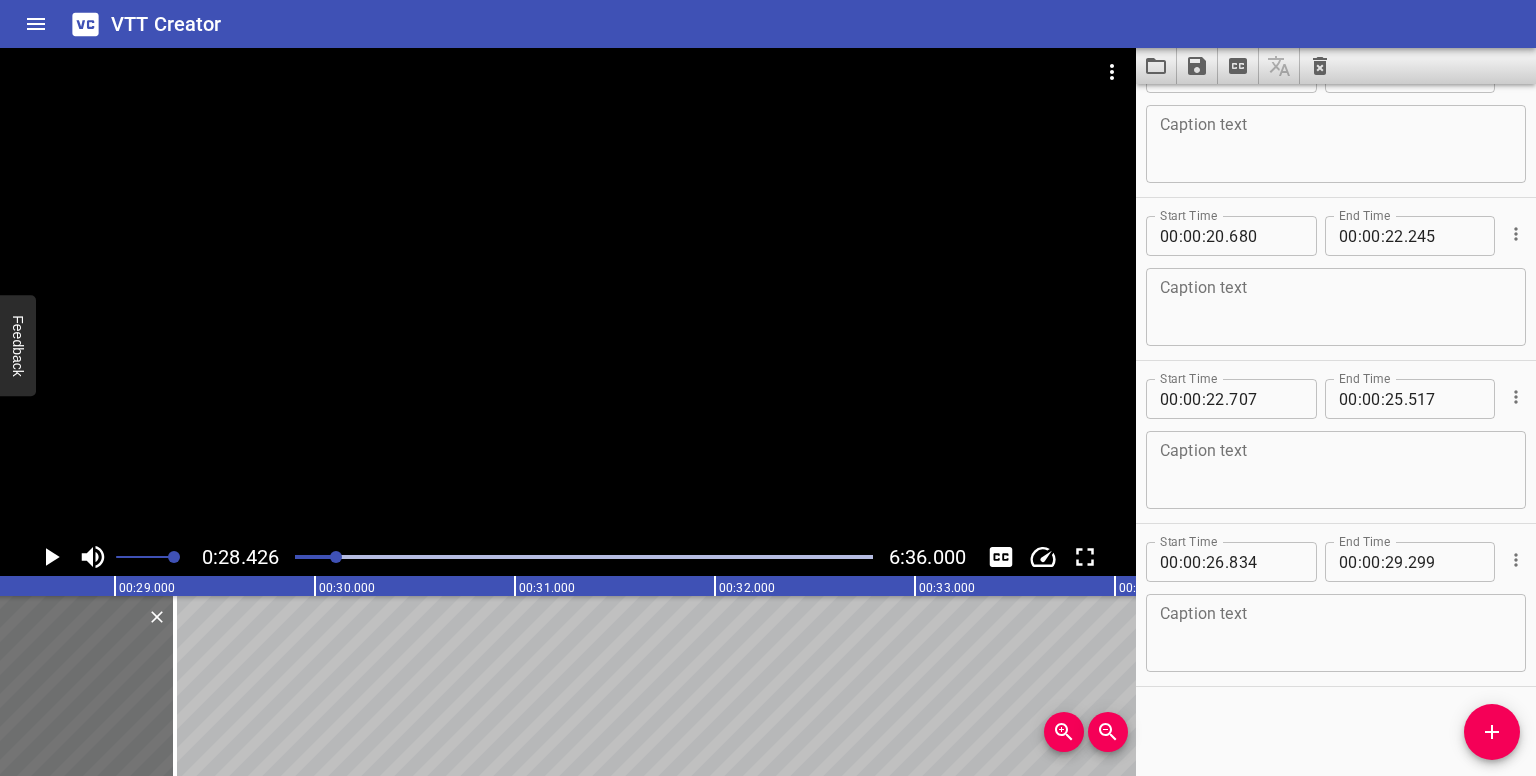 click at bounding box center (336, 557) 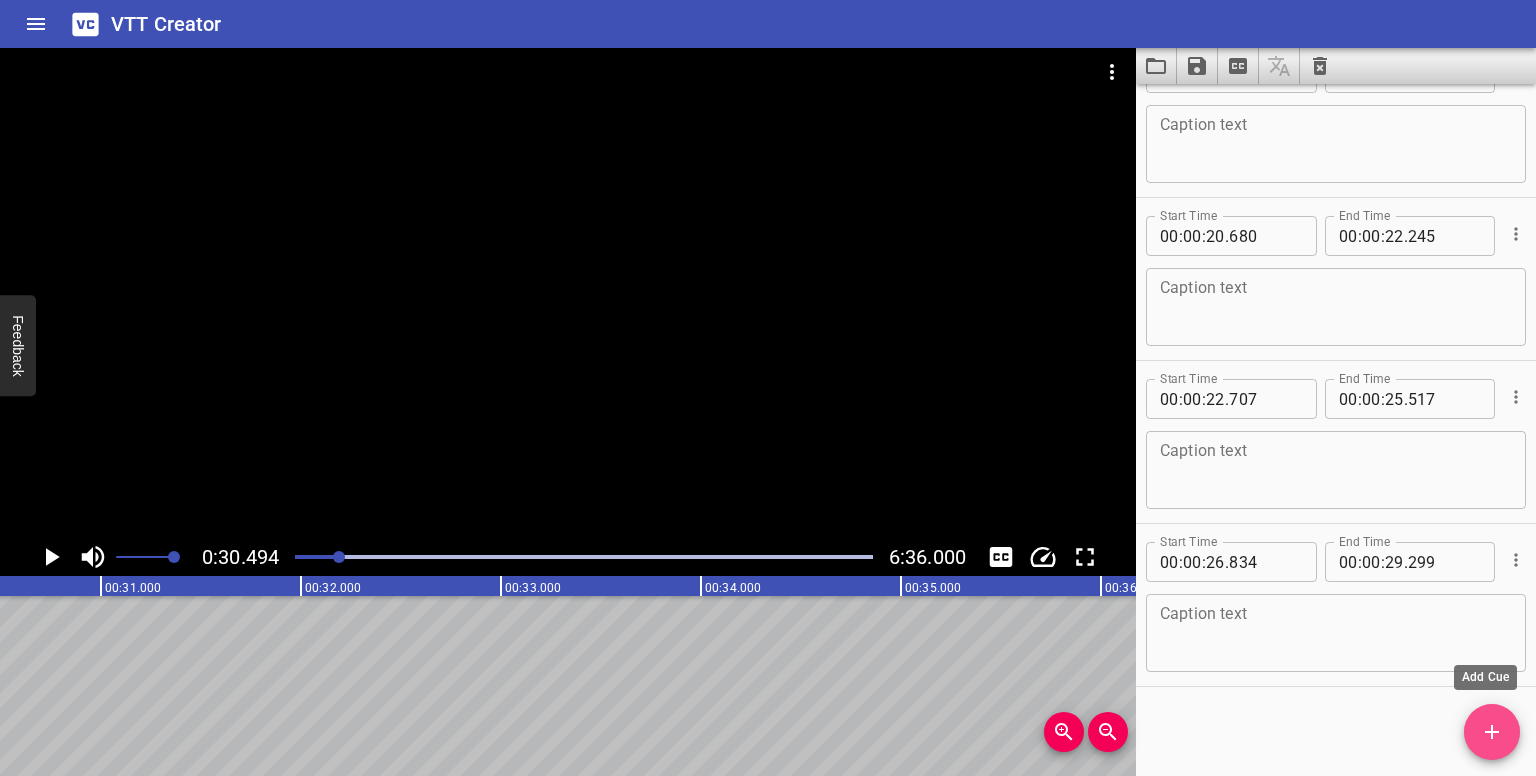 drag, startPoint x: 1495, startPoint y: 723, endPoint x: 886, endPoint y: 681, distance: 610.44653 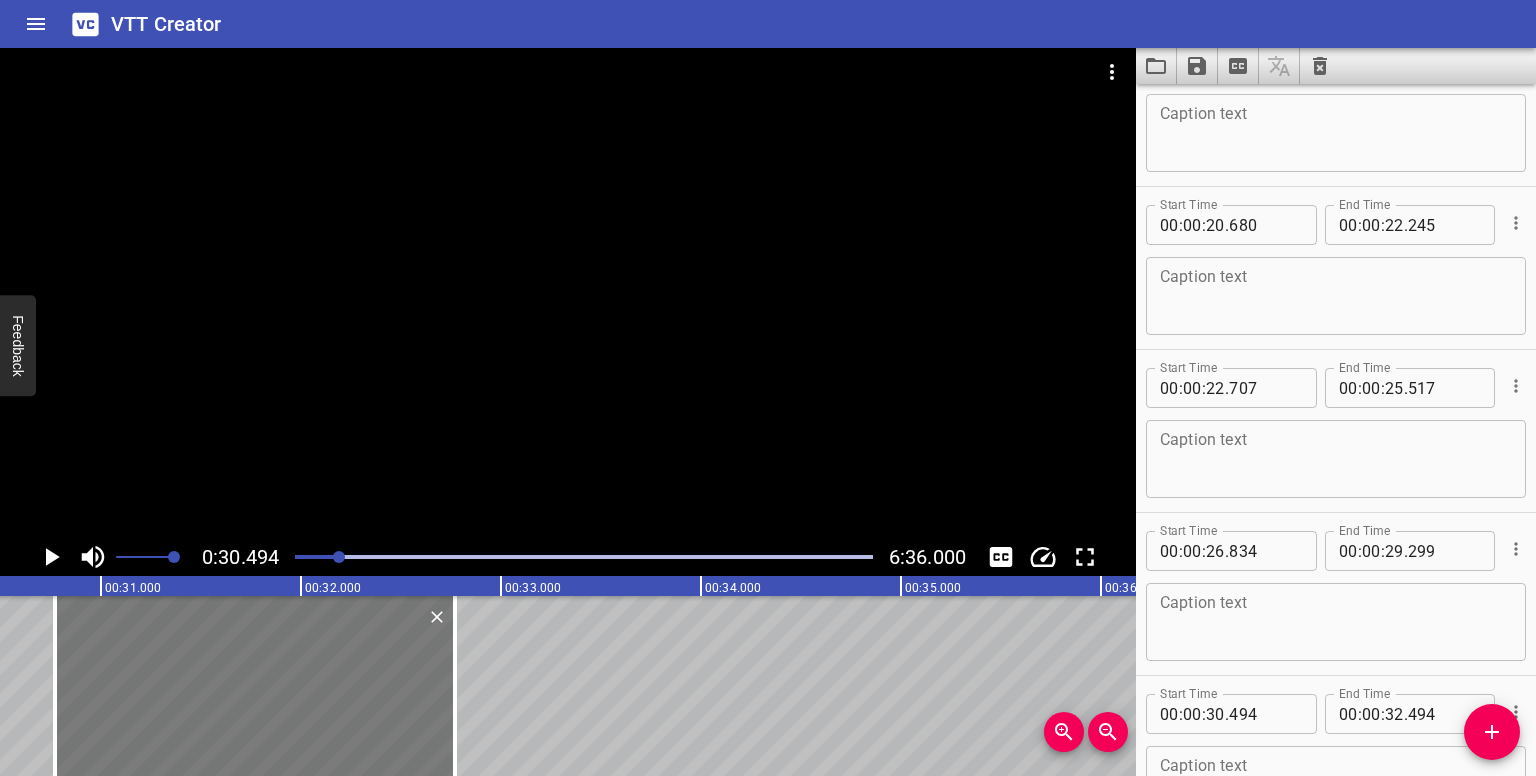 drag, startPoint x: 114, startPoint y: 645, endPoint x: 169, endPoint y: 646, distance: 55.00909 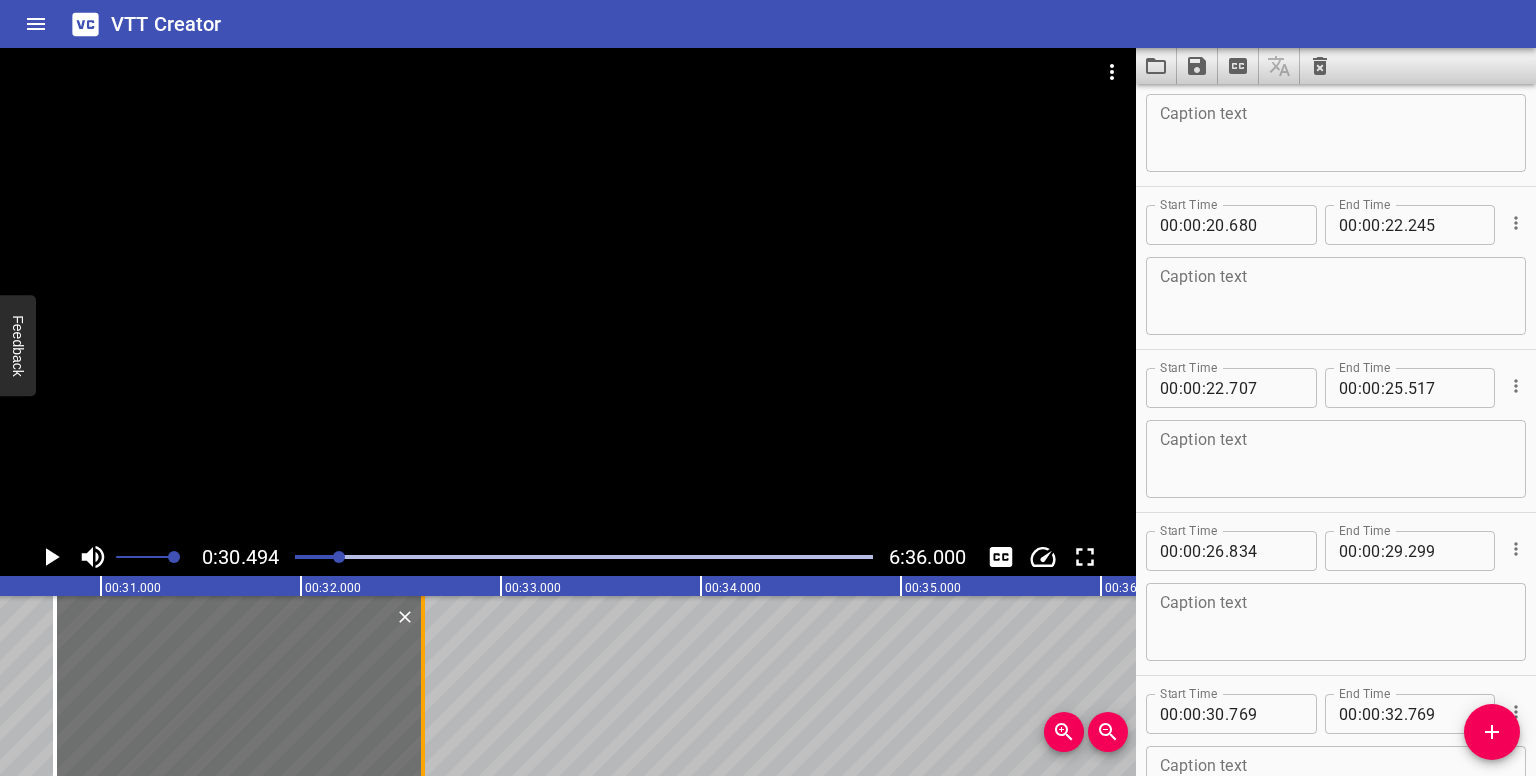 drag, startPoint x: 439, startPoint y: 700, endPoint x: 418, endPoint y: 704, distance: 21.377558 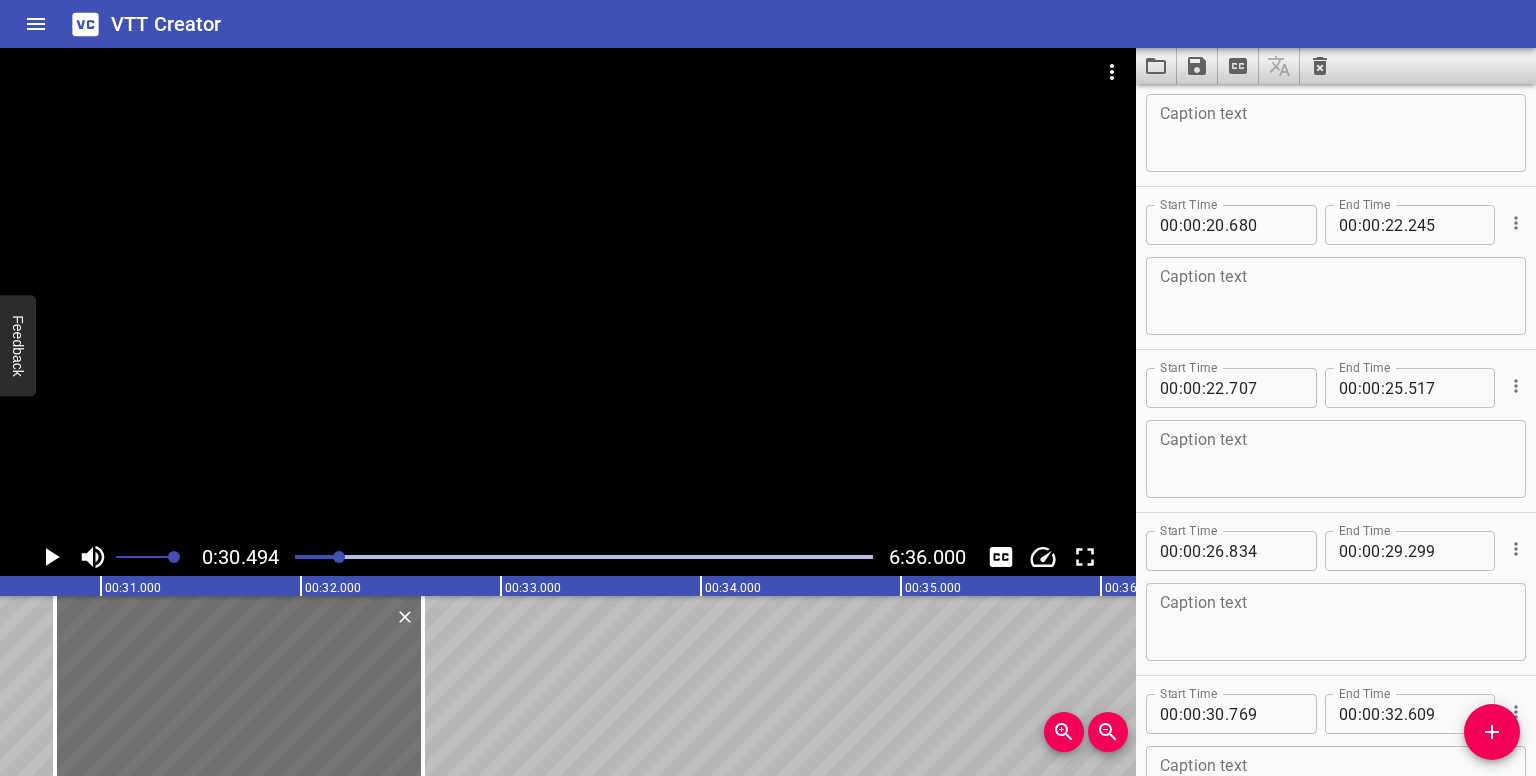click at bounding box center (339, 557) 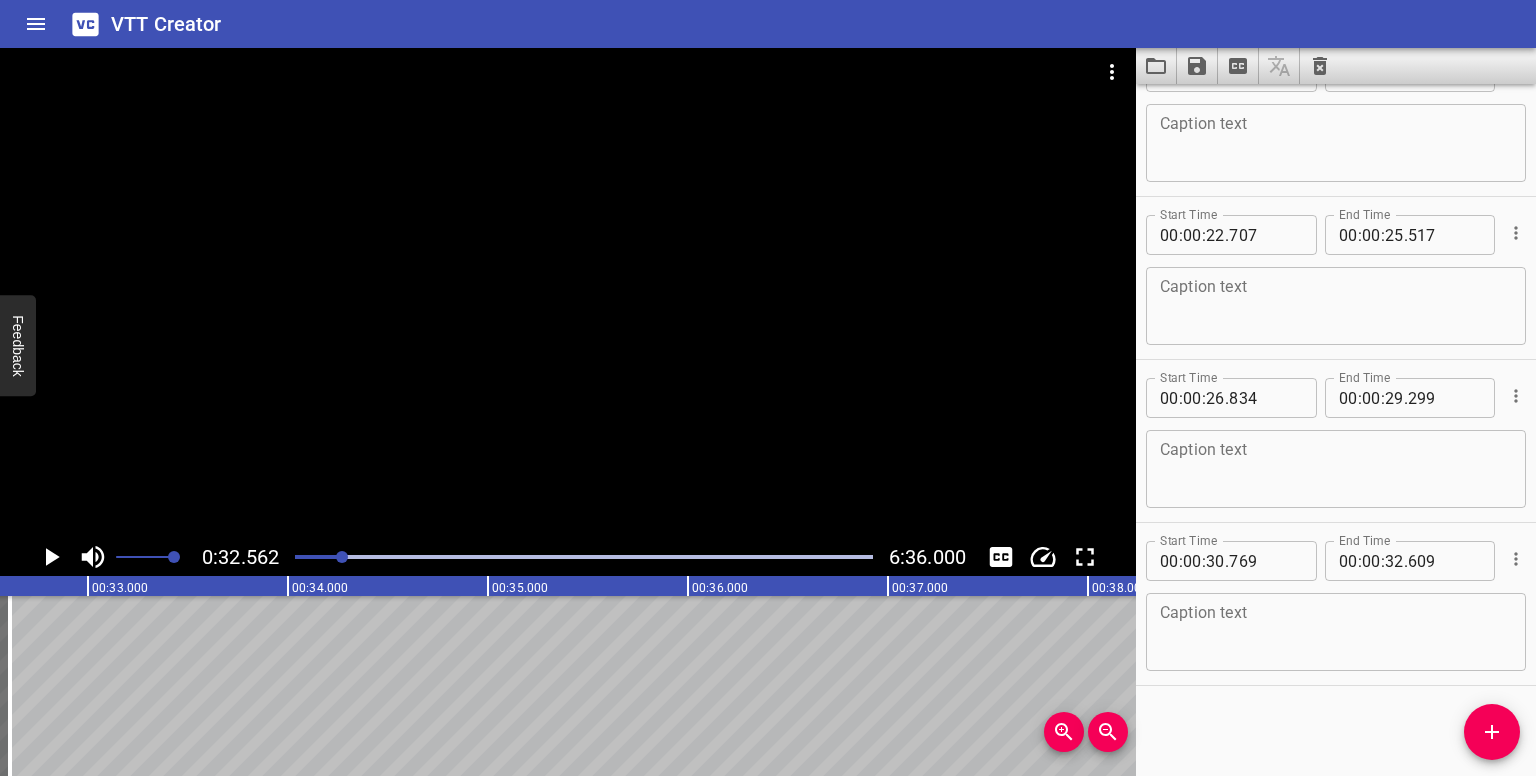 drag, startPoint x: 1472, startPoint y: 729, endPoint x: 1463, endPoint y: 722, distance: 11.401754 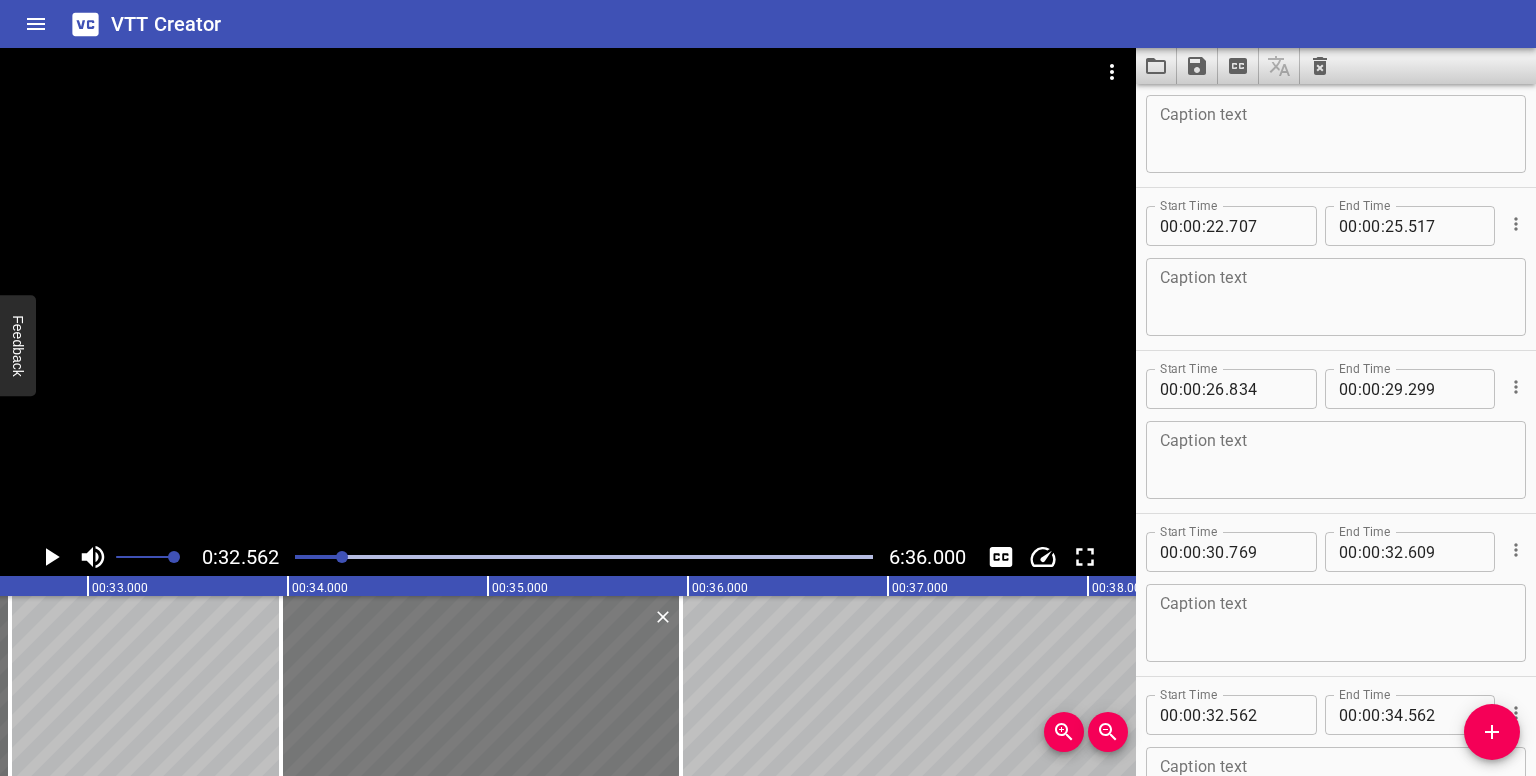 drag, startPoint x: 252, startPoint y: 677, endPoint x: 525, endPoint y: 696, distance: 273.66037 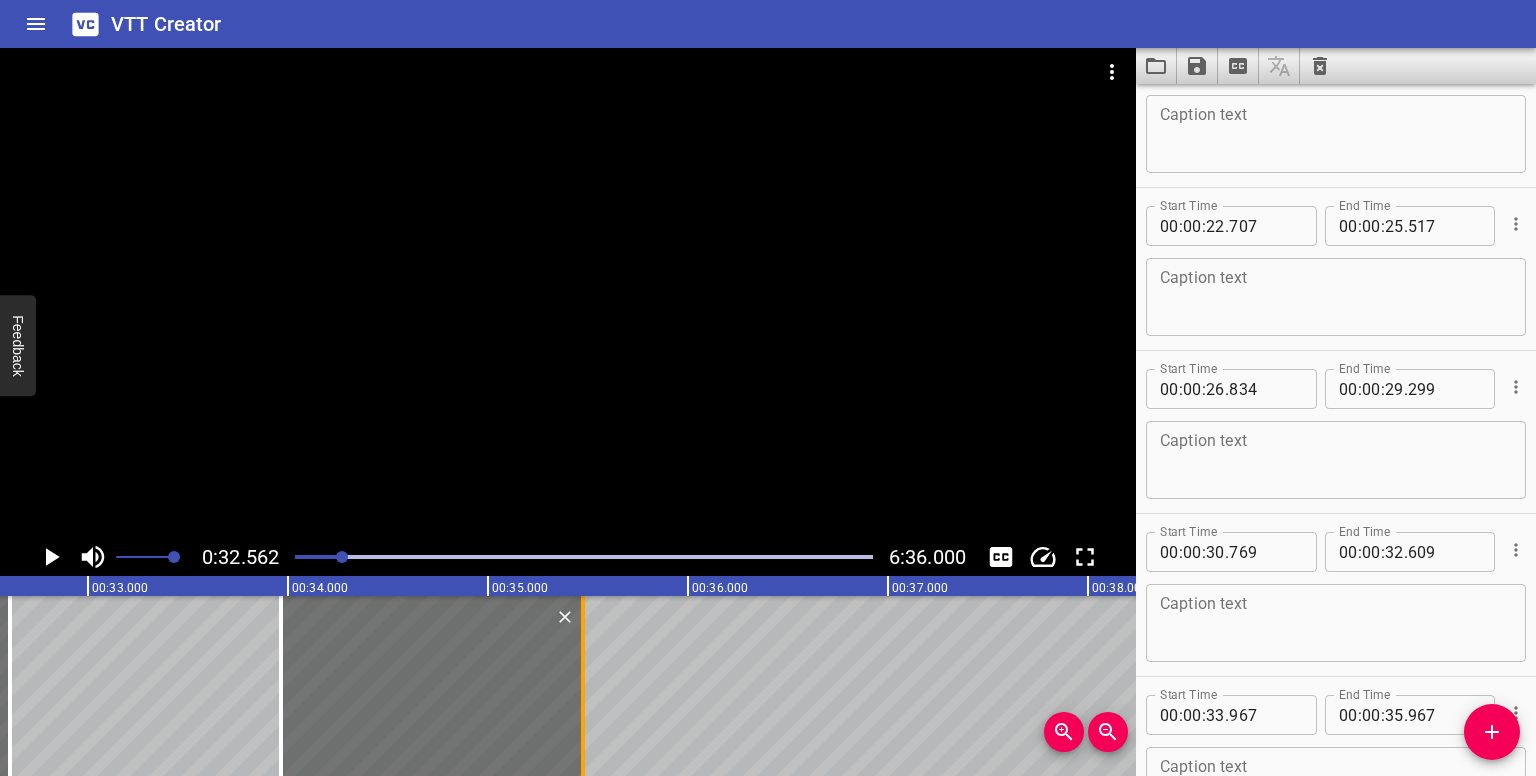 drag, startPoint x: 677, startPoint y: 706, endPoint x: 580, endPoint y: 718, distance: 97.73945 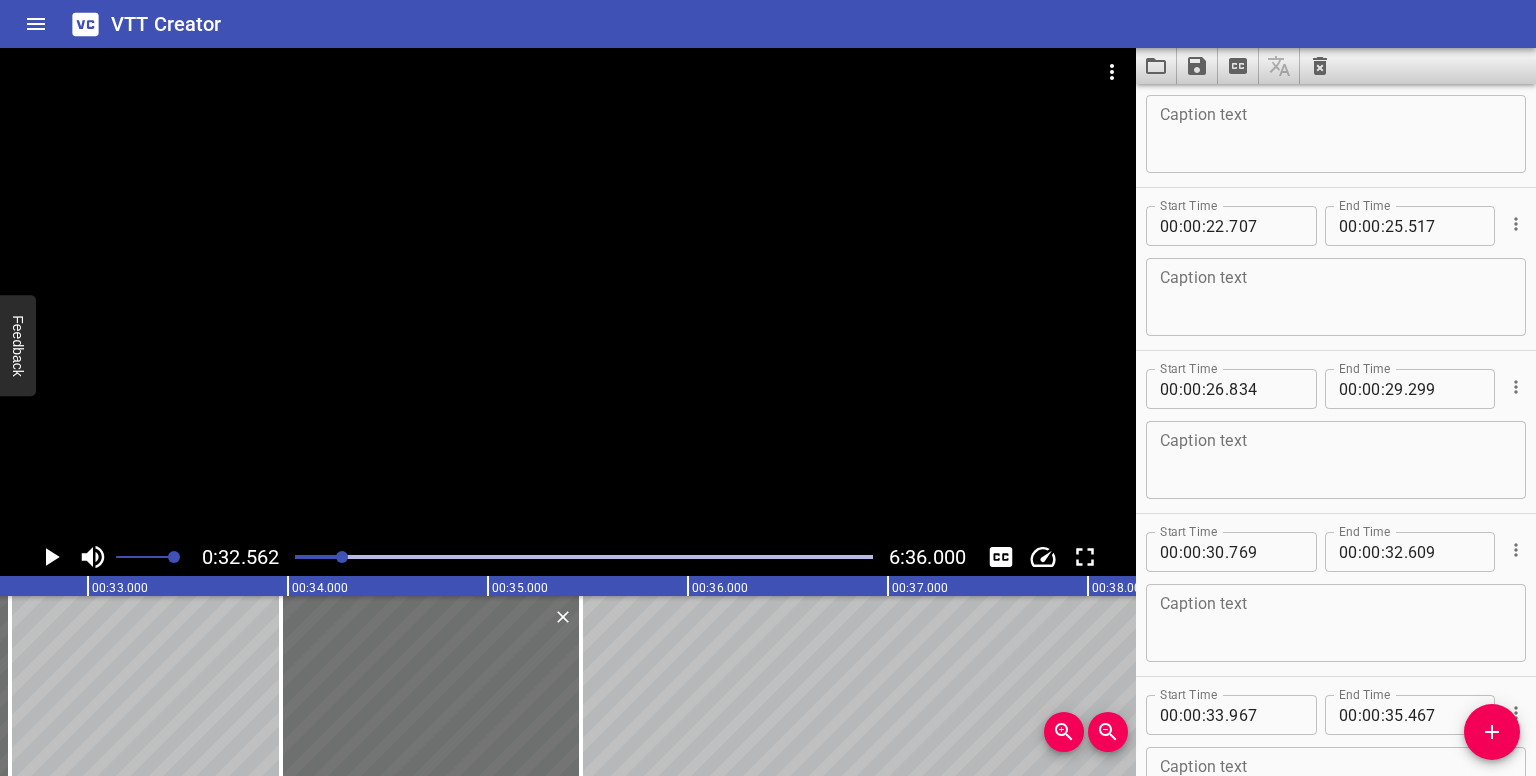 click at bounding box center [584, 557] 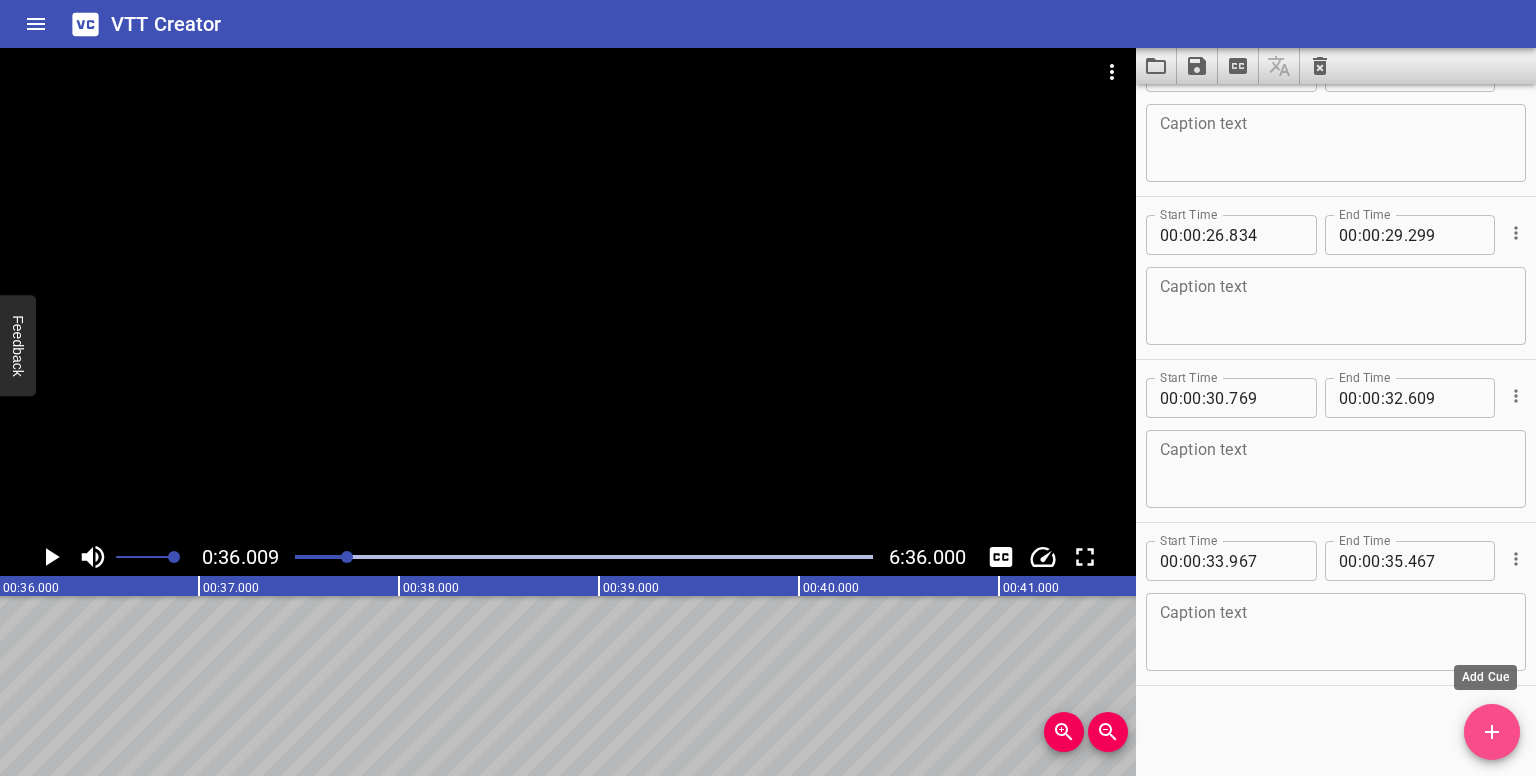 click 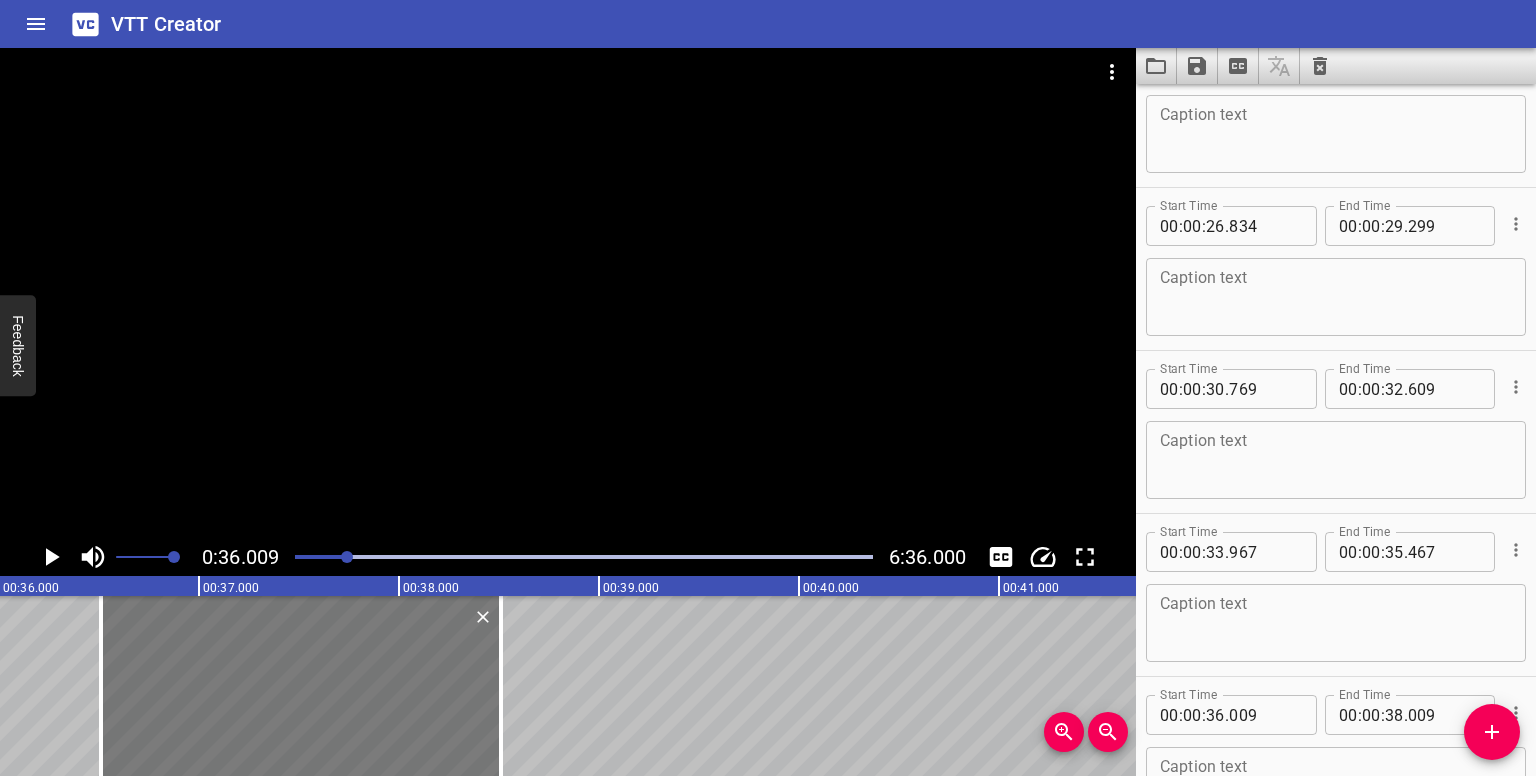 drag, startPoint x: 264, startPoint y: 660, endPoint x: 332, endPoint y: 665, distance: 68.18358 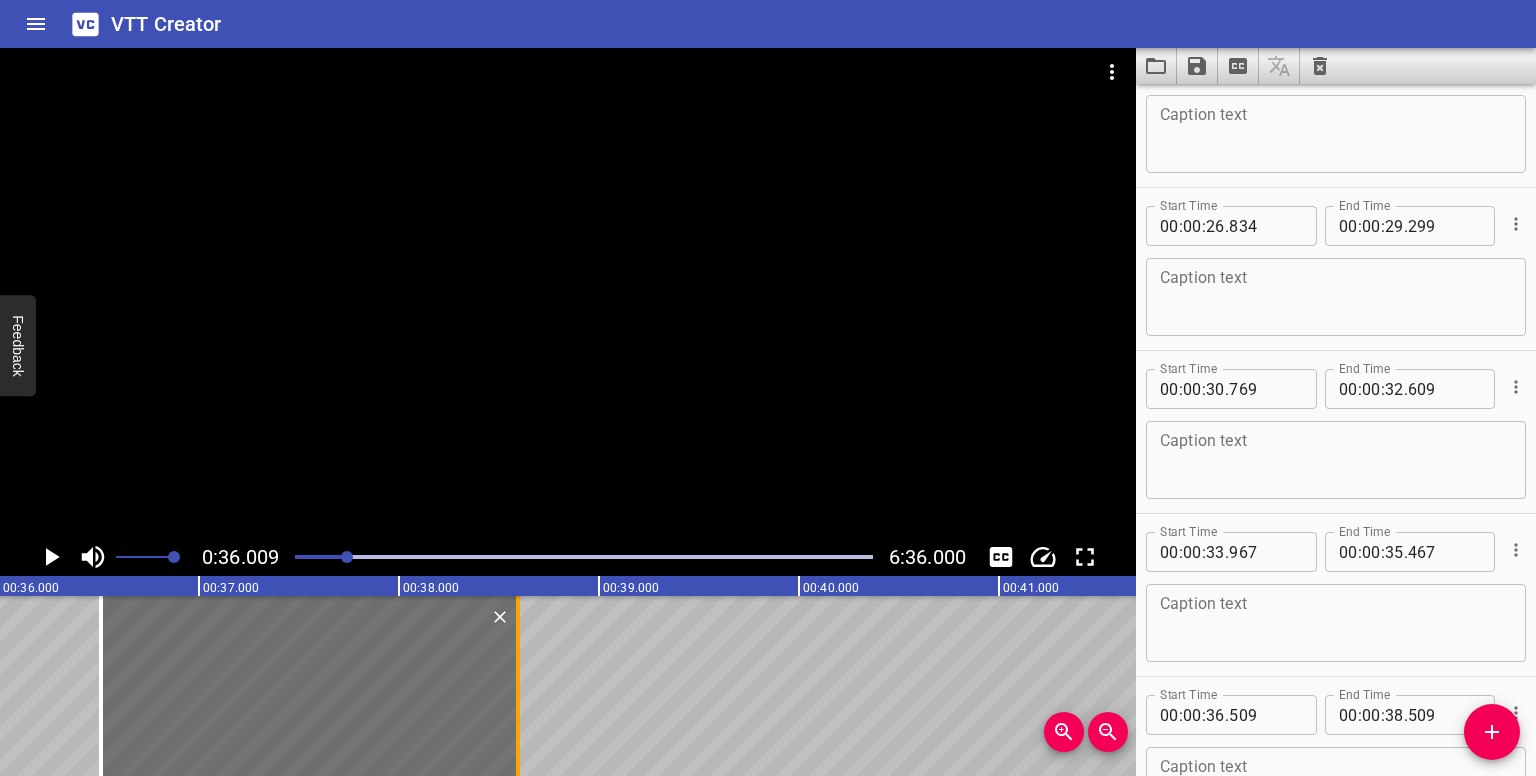 drag, startPoint x: 503, startPoint y: 688, endPoint x: 523, endPoint y: 686, distance: 20.09975 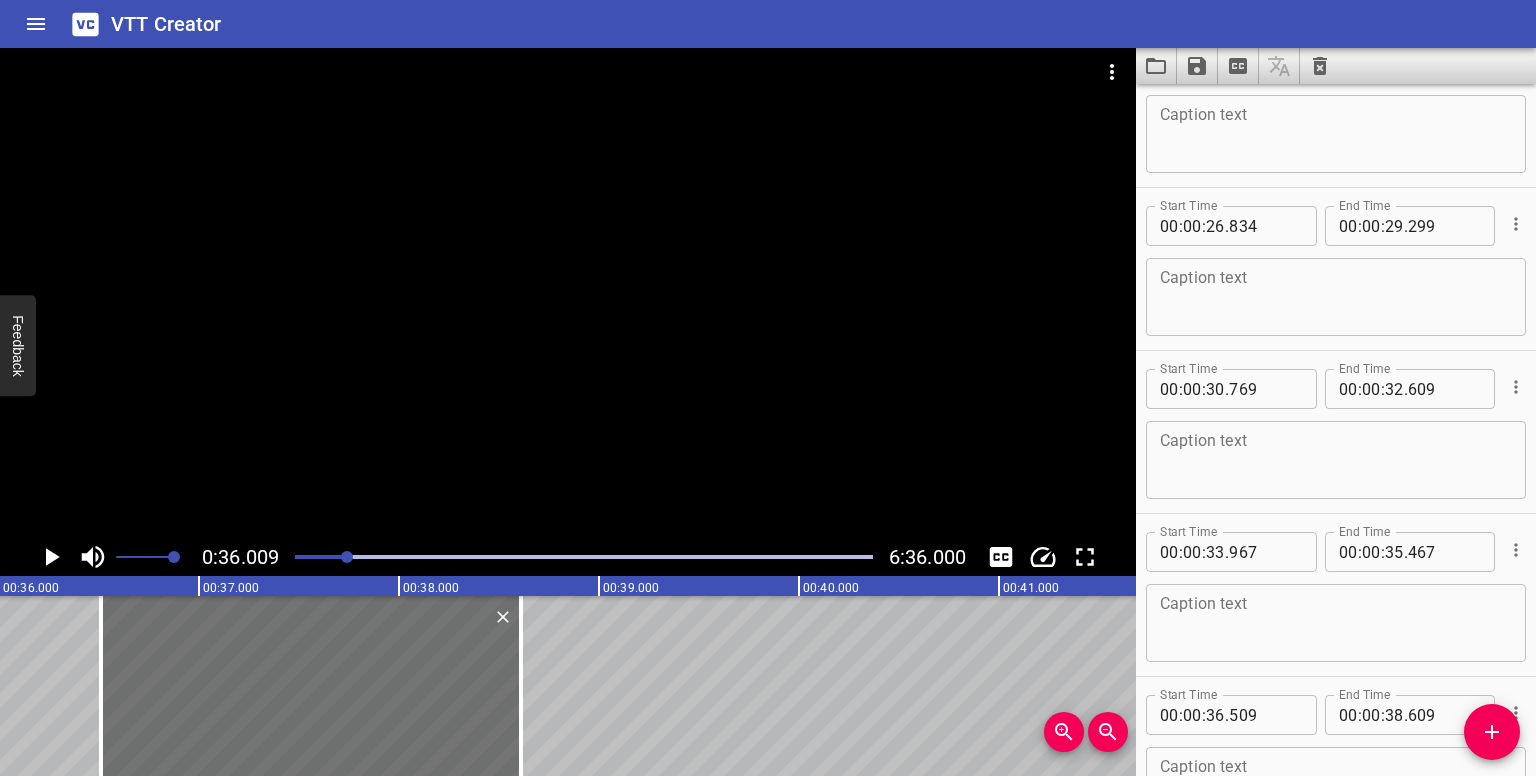 click at bounding box center (347, 557) 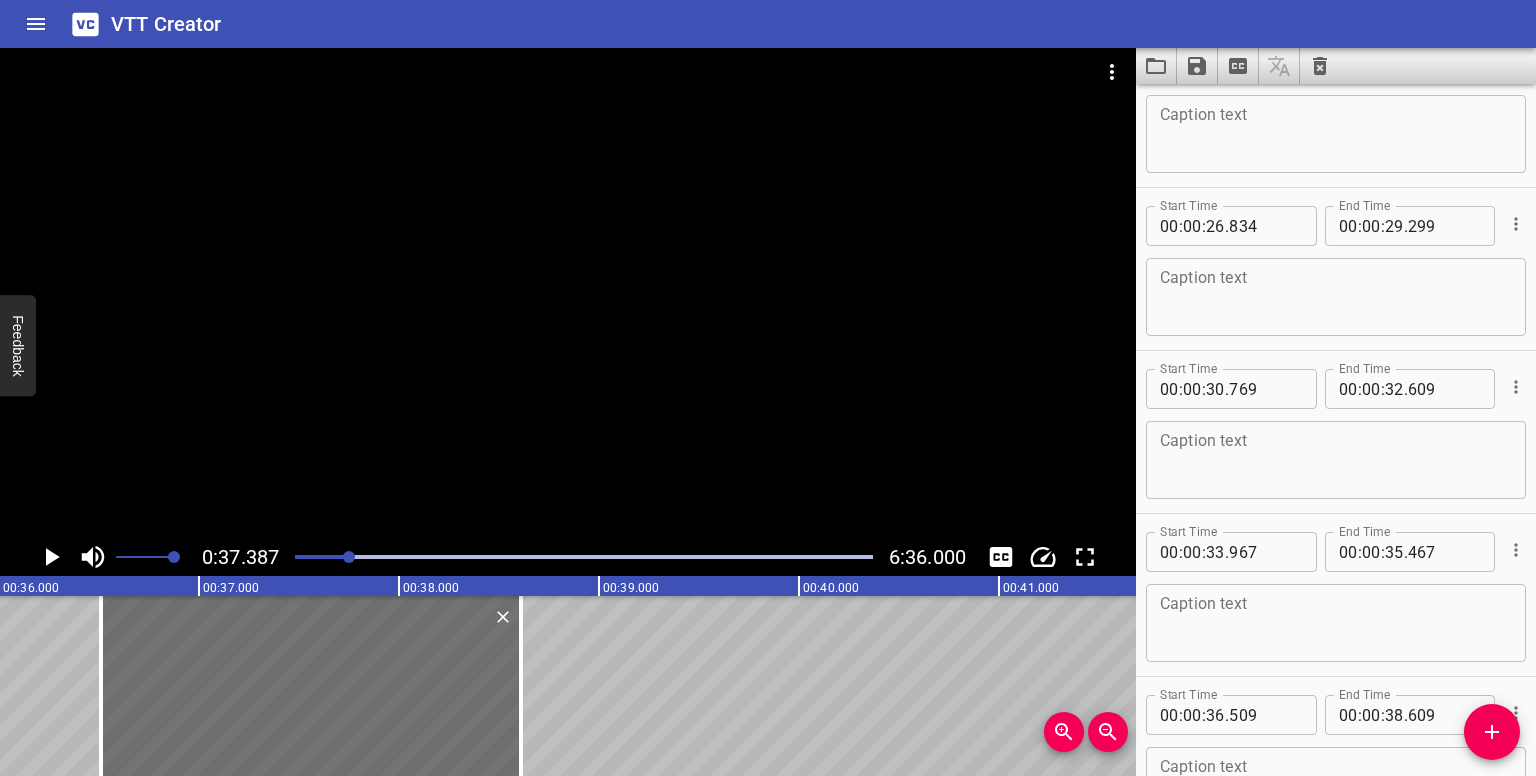 scroll, scrollTop: 1339, scrollLeft: 0, axis: vertical 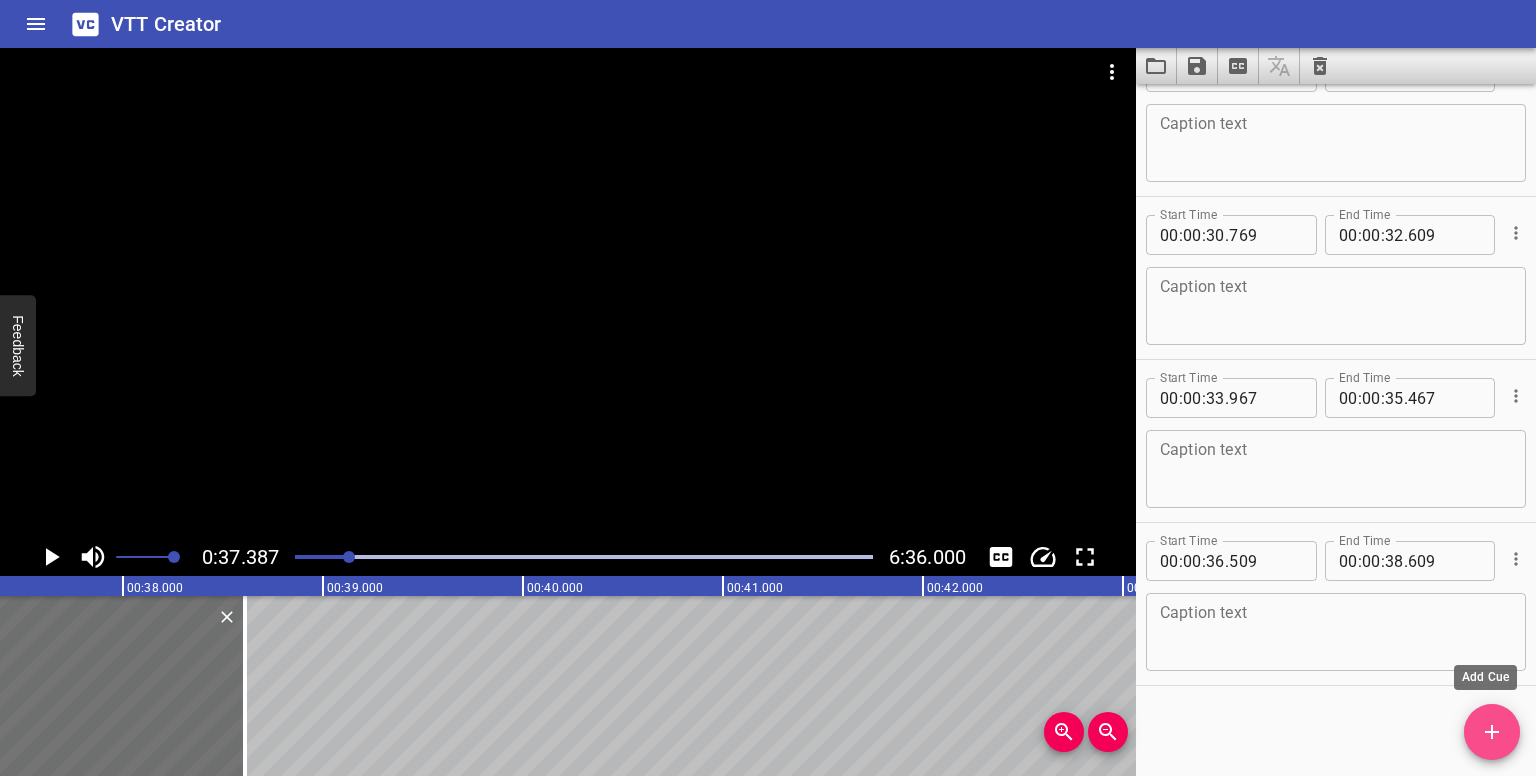 drag, startPoint x: 1498, startPoint y: 732, endPoint x: 837, endPoint y: 657, distance: 665.24133 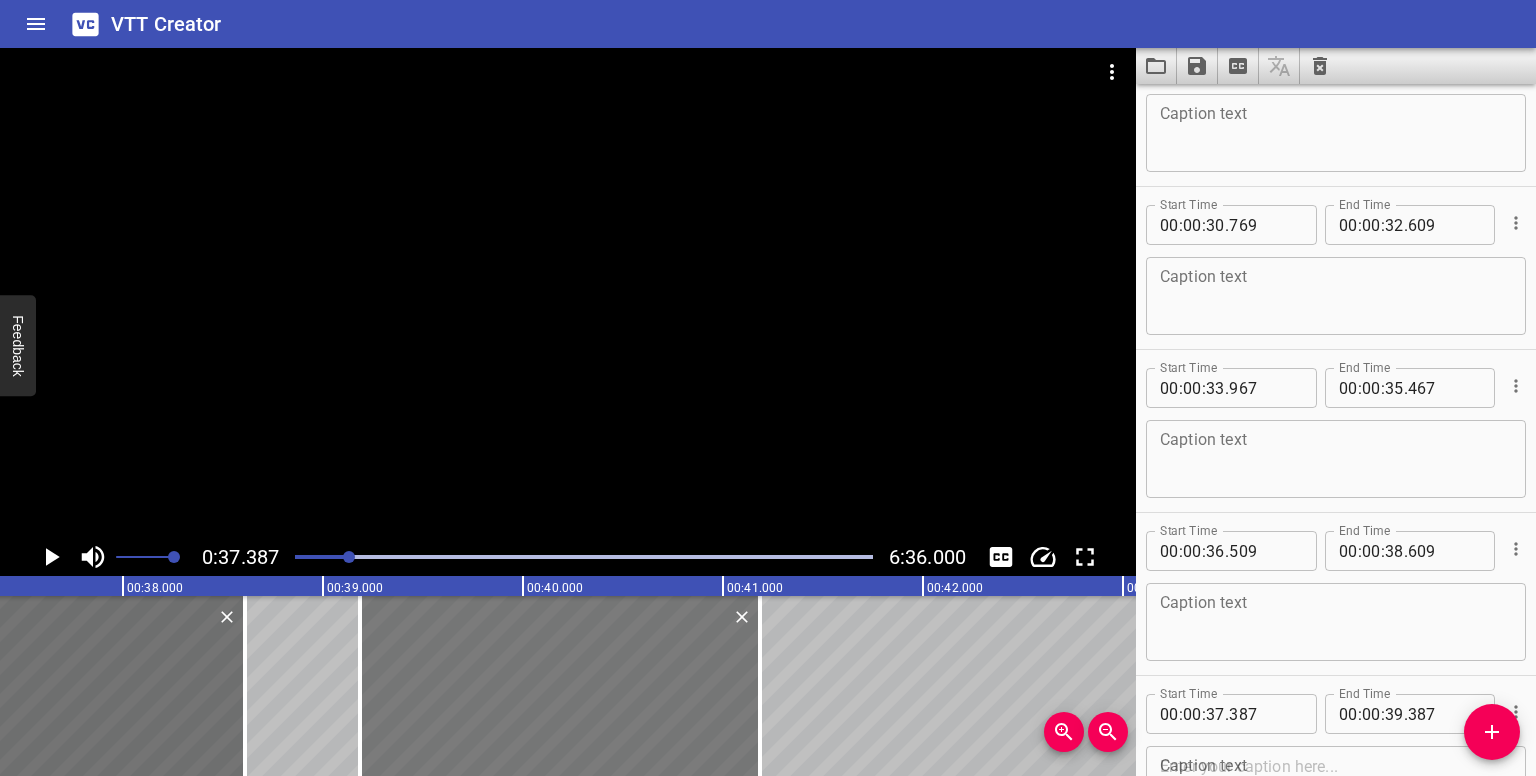 drag, startPoint x: 312, startPoint y: 666, endPoint x: 672, endPoint y: 673, distance: 360.06805 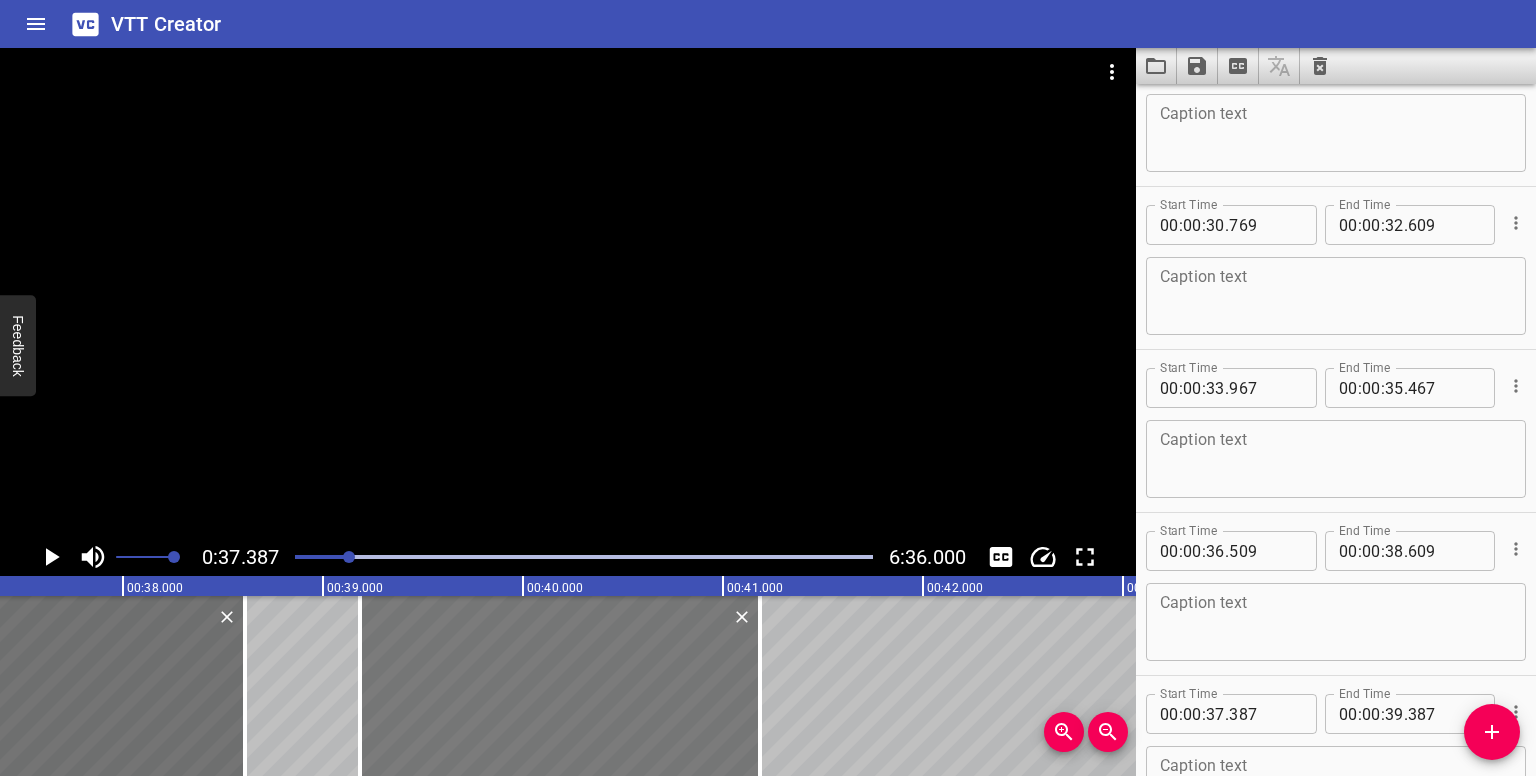 click at bounding box center [560, 686] 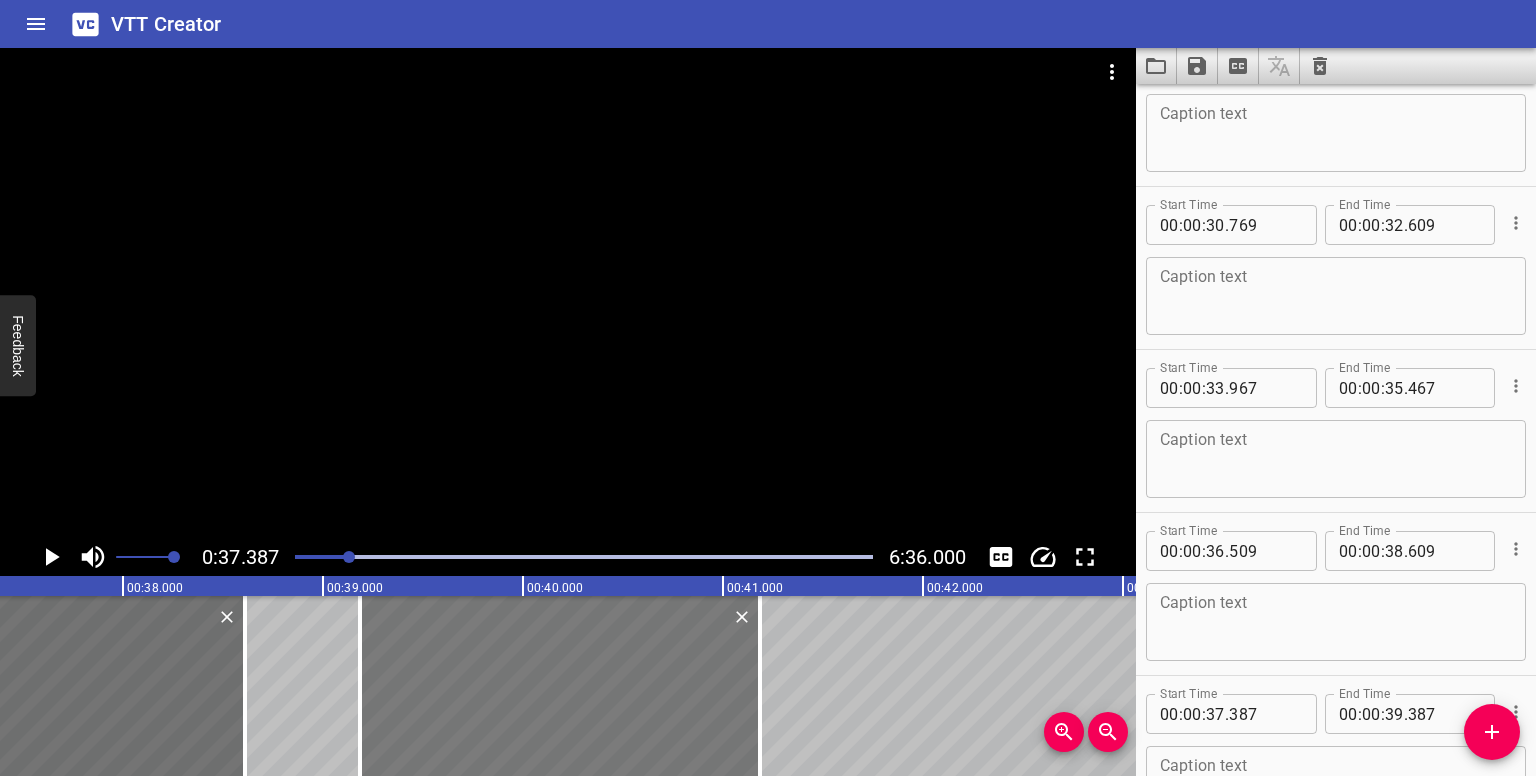 type on "39" 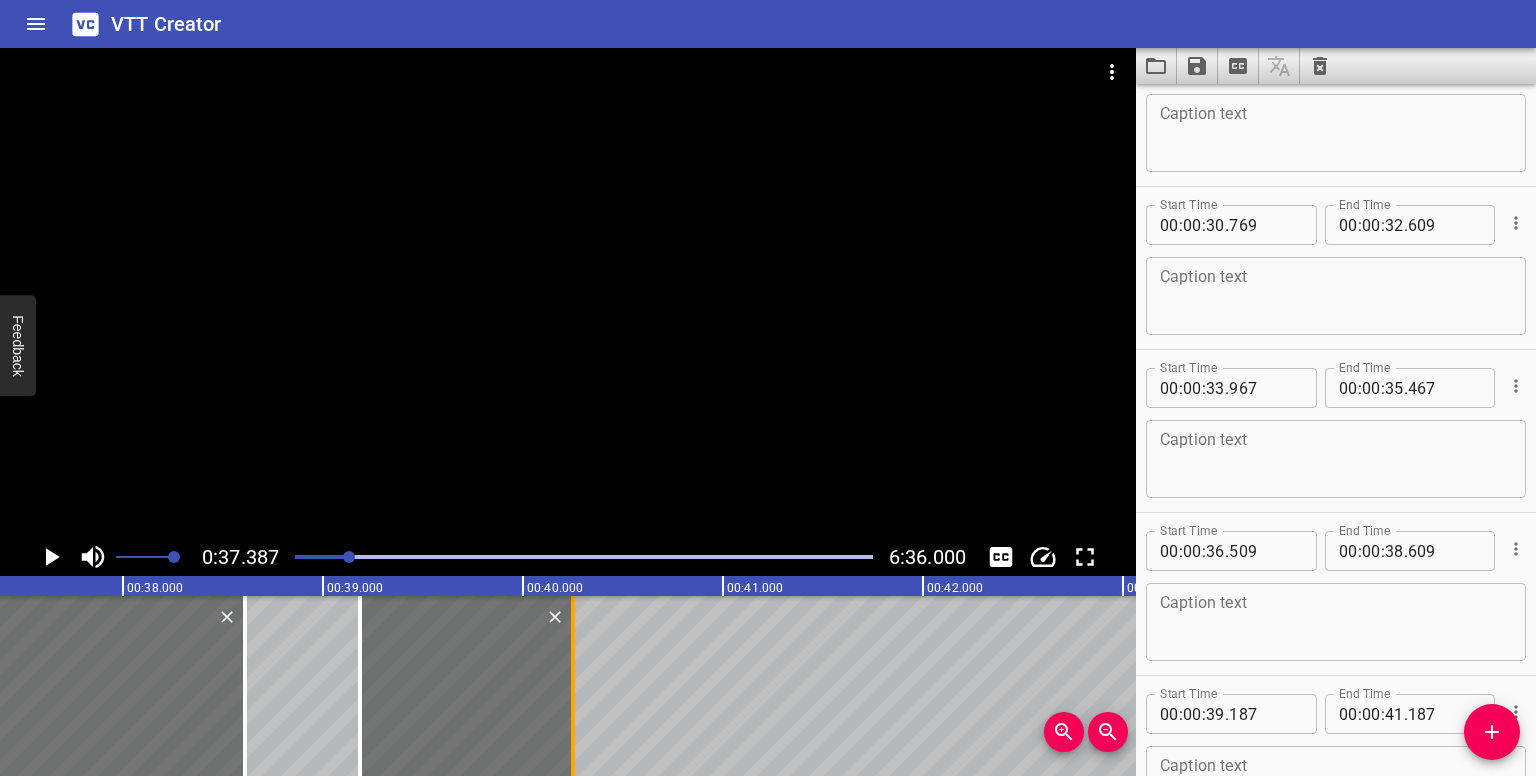 drag, startPoint x: 763, startPoint y: 705, endPoint x: 580, endPoint y: 702, distance: 183.02458 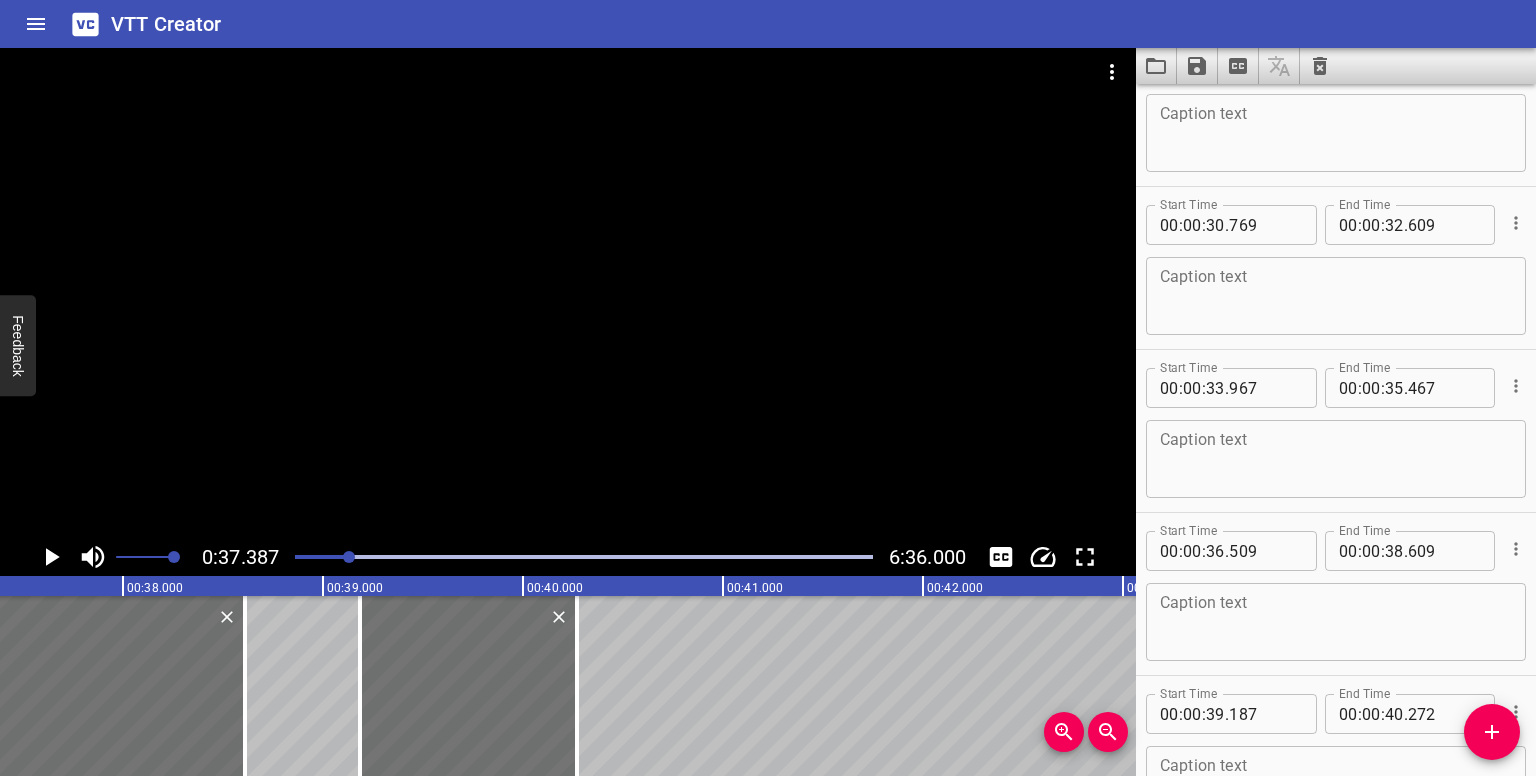 click at bounding box center (349, 557) 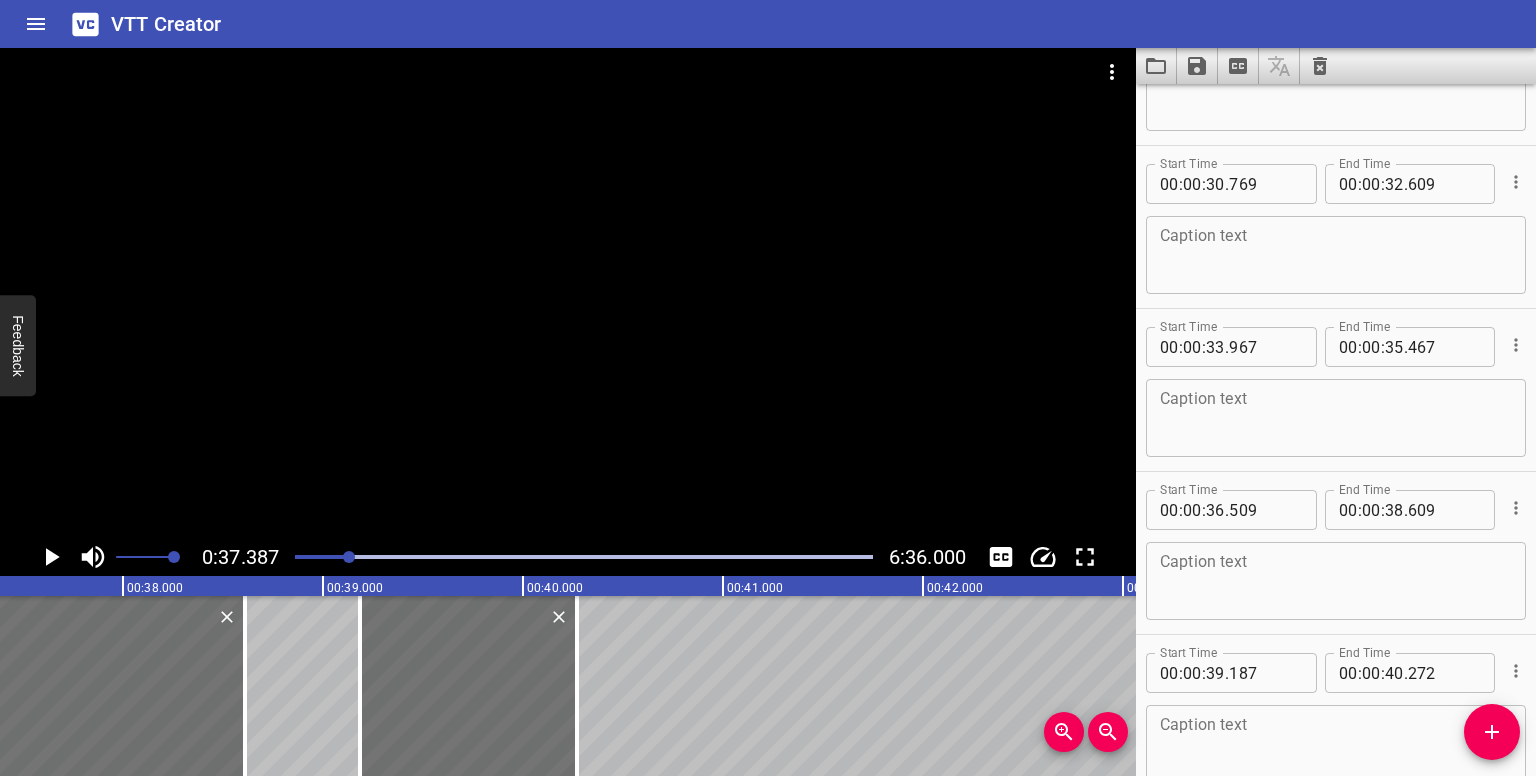 scroll, scrollTop: 0, scrollLeft: 7533, axis: horizontal 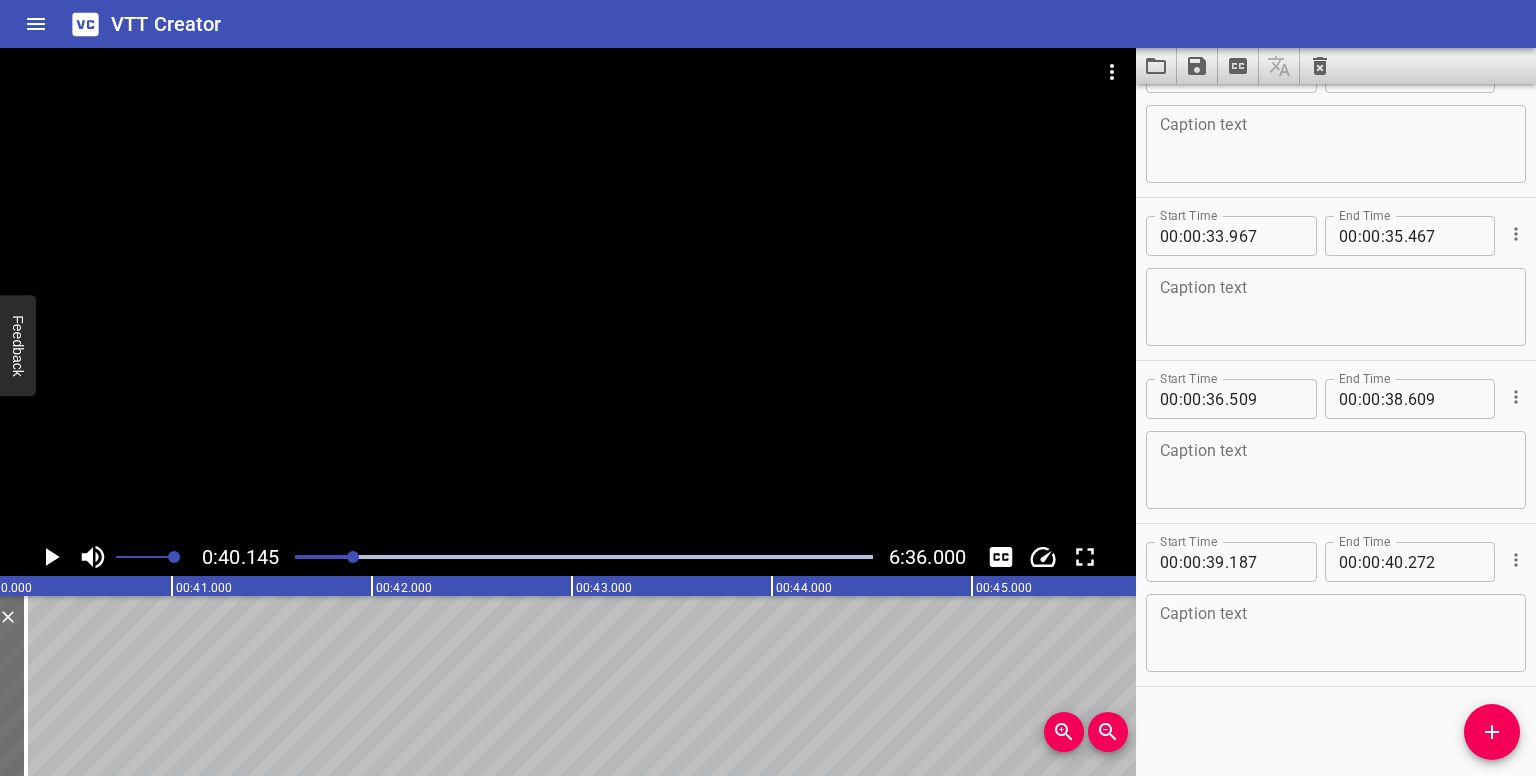 click at bounding box center [353, 557] 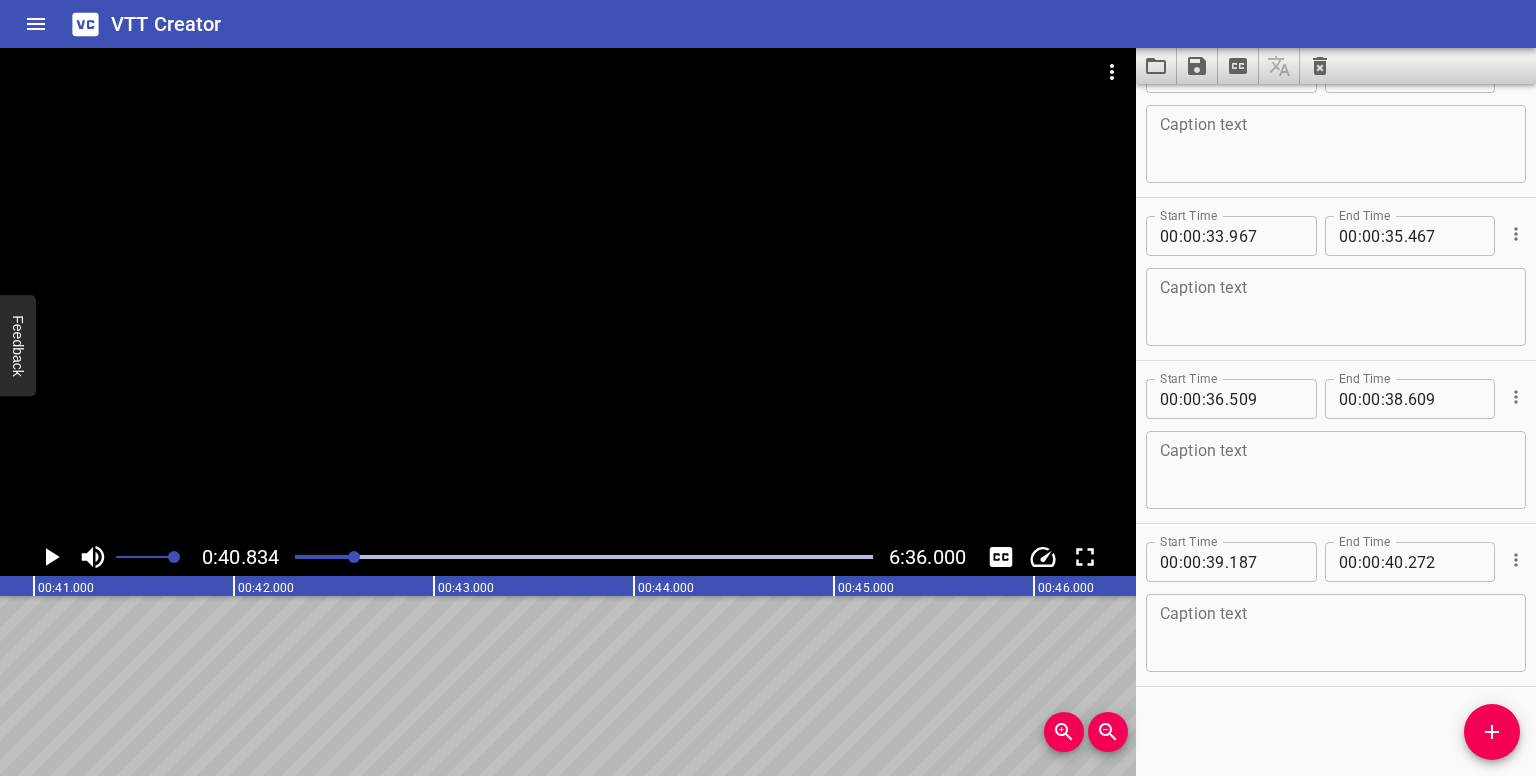 click at bounding box center (354, 557) 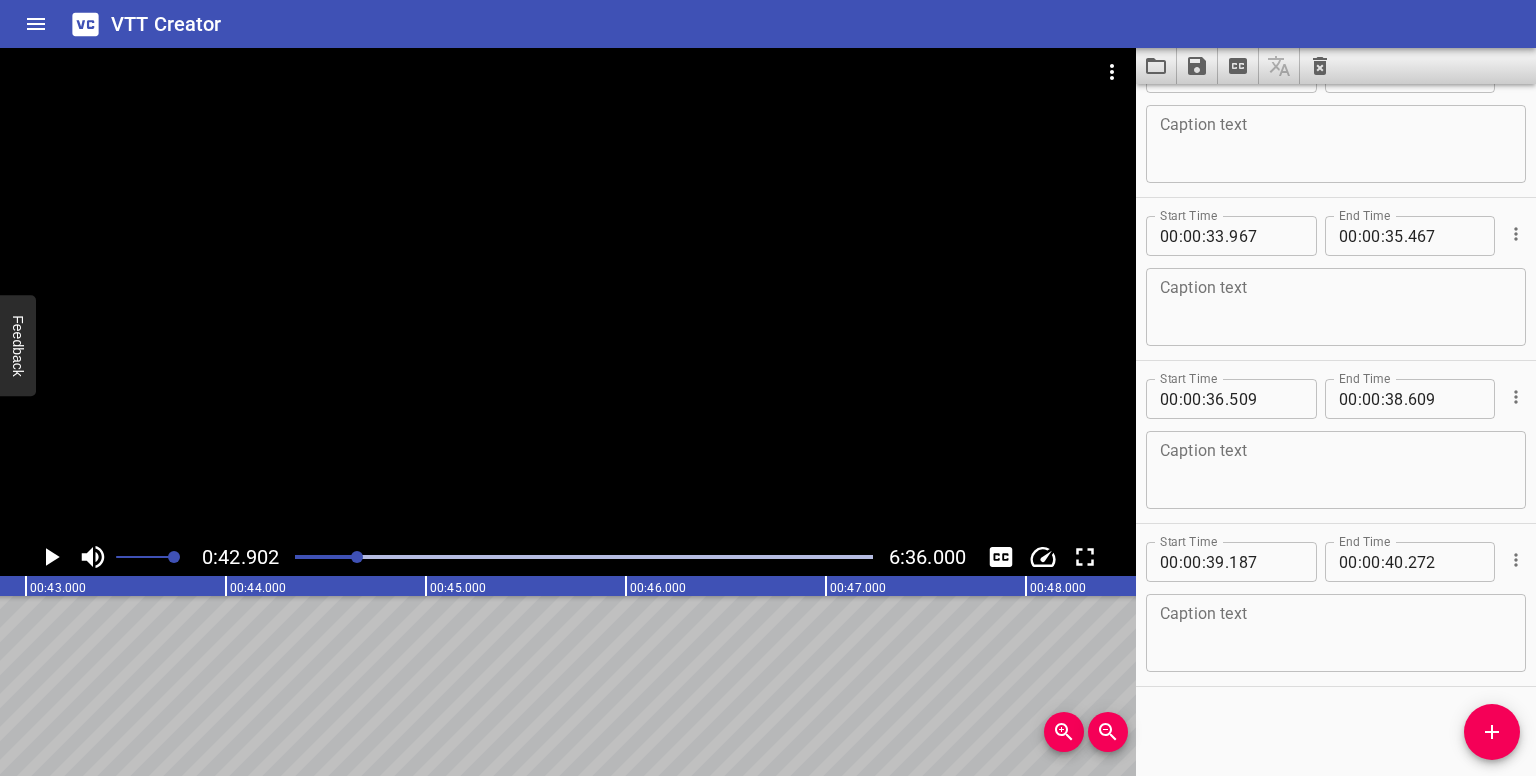 scroll, scrollTop: 0, scrollLeft: 8580, axis: horizontal 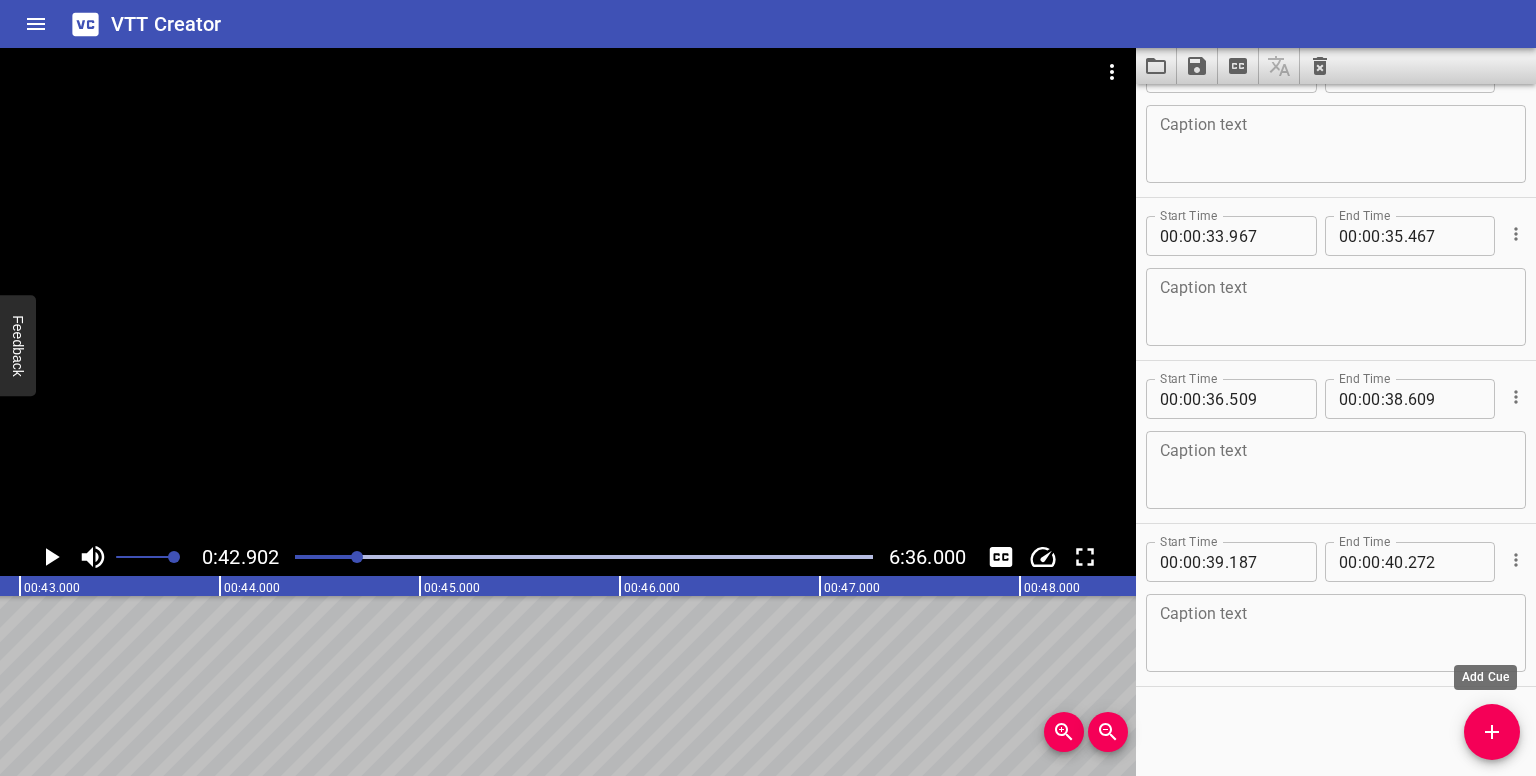 drag, startPoint x: 1484, startPoint y: 729, endPoint x: 1452, endPoint y: 723, distance: 32.55764 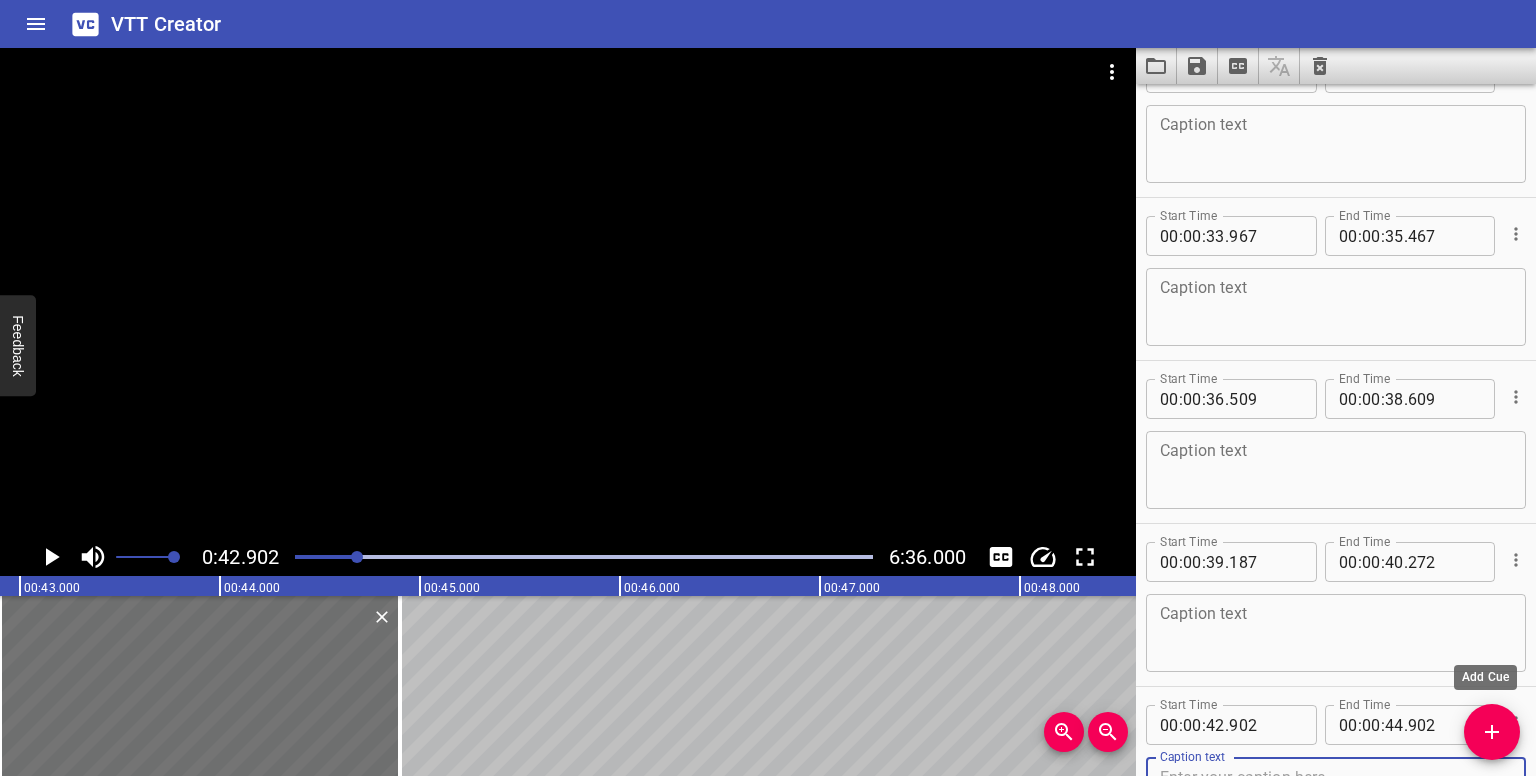scroll, scrollTop: 1531, scrollLeft: 0, axis: vertical 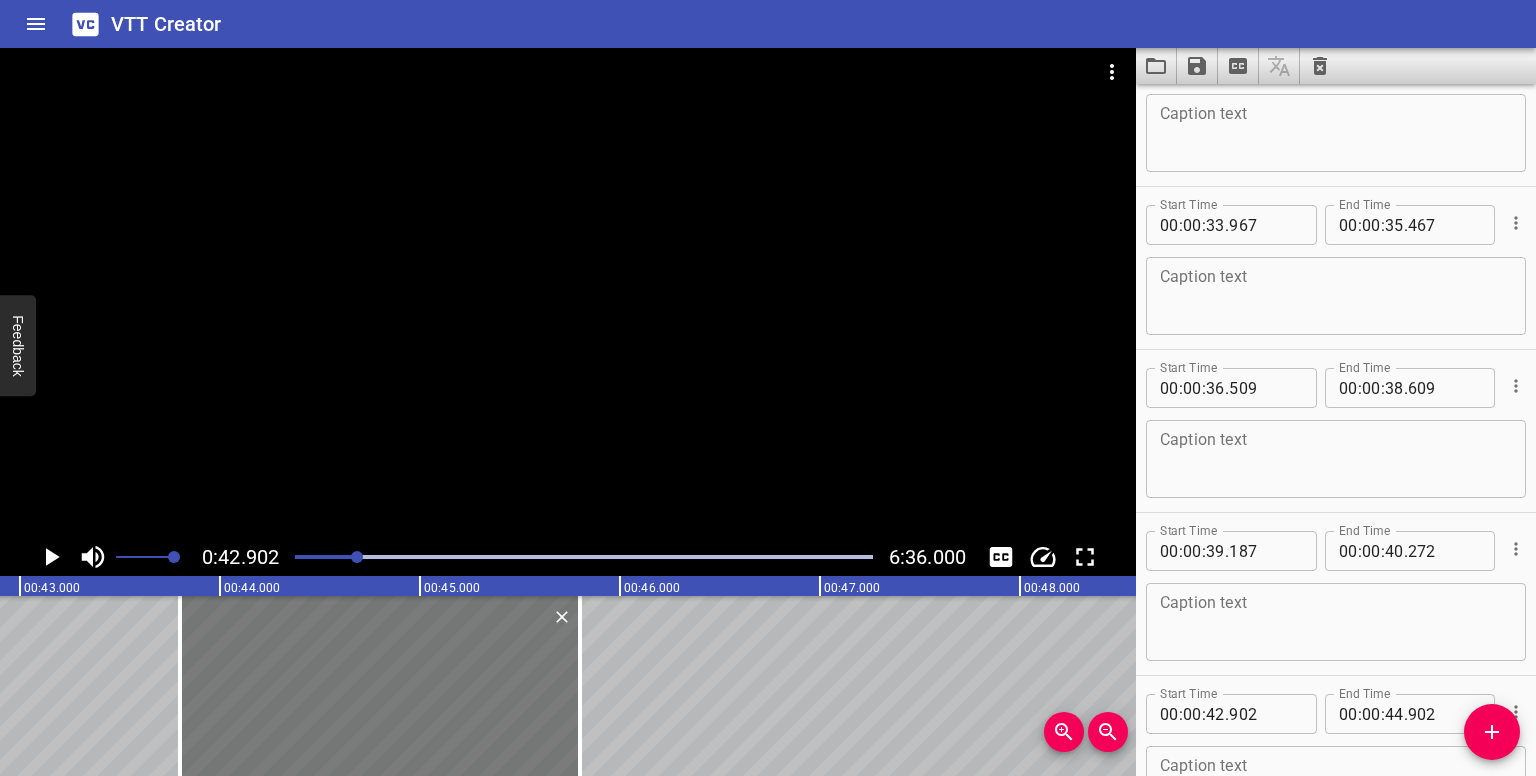 drag, startPoint x: 197, startPoint y: 719, endPoint x: 376, endPoint y: 702, distance: 179.80545 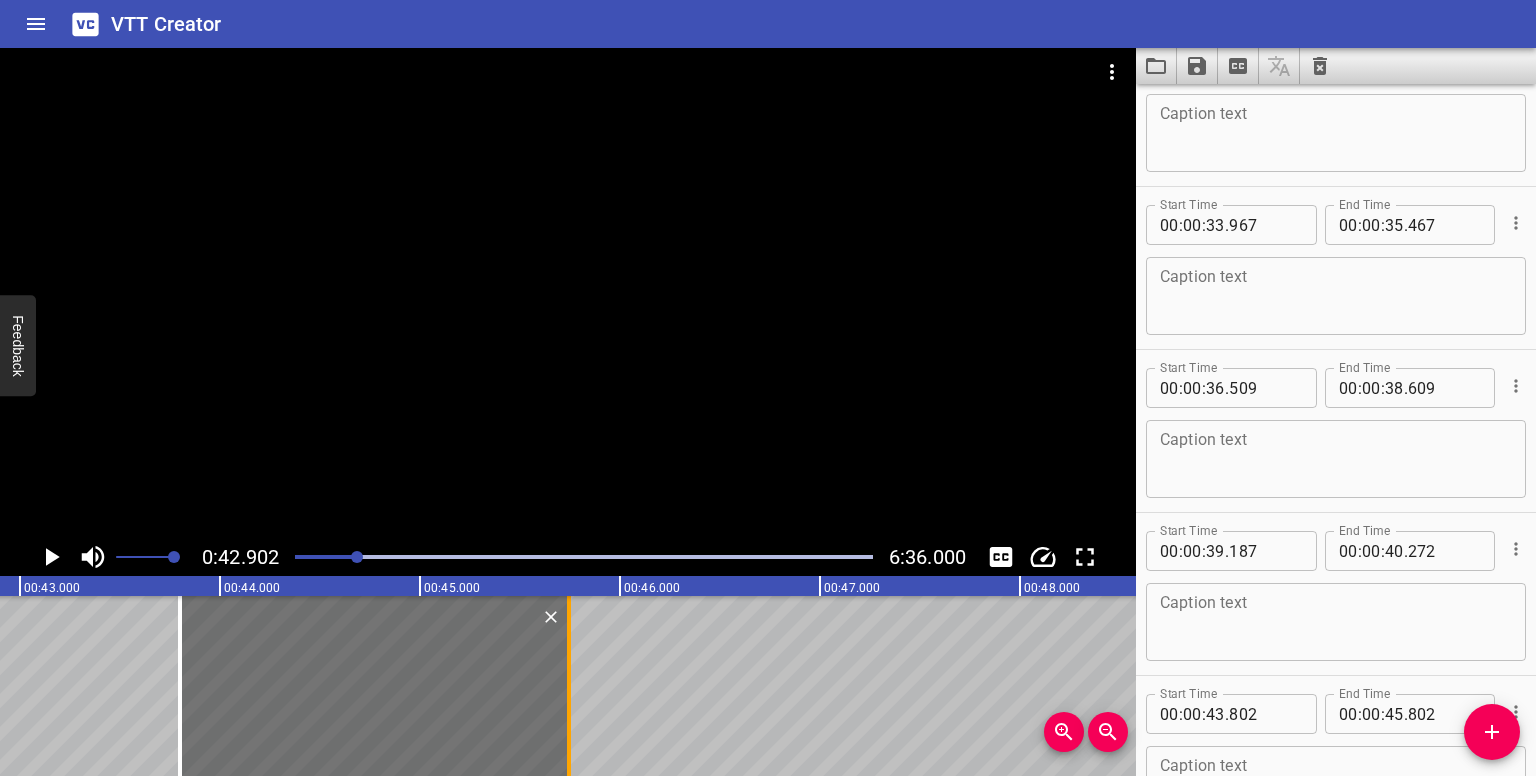 drag, startPoint x: 576, startPoint y: 690, endPoint x: 565, endPoint y: 687, distance: 11.401754 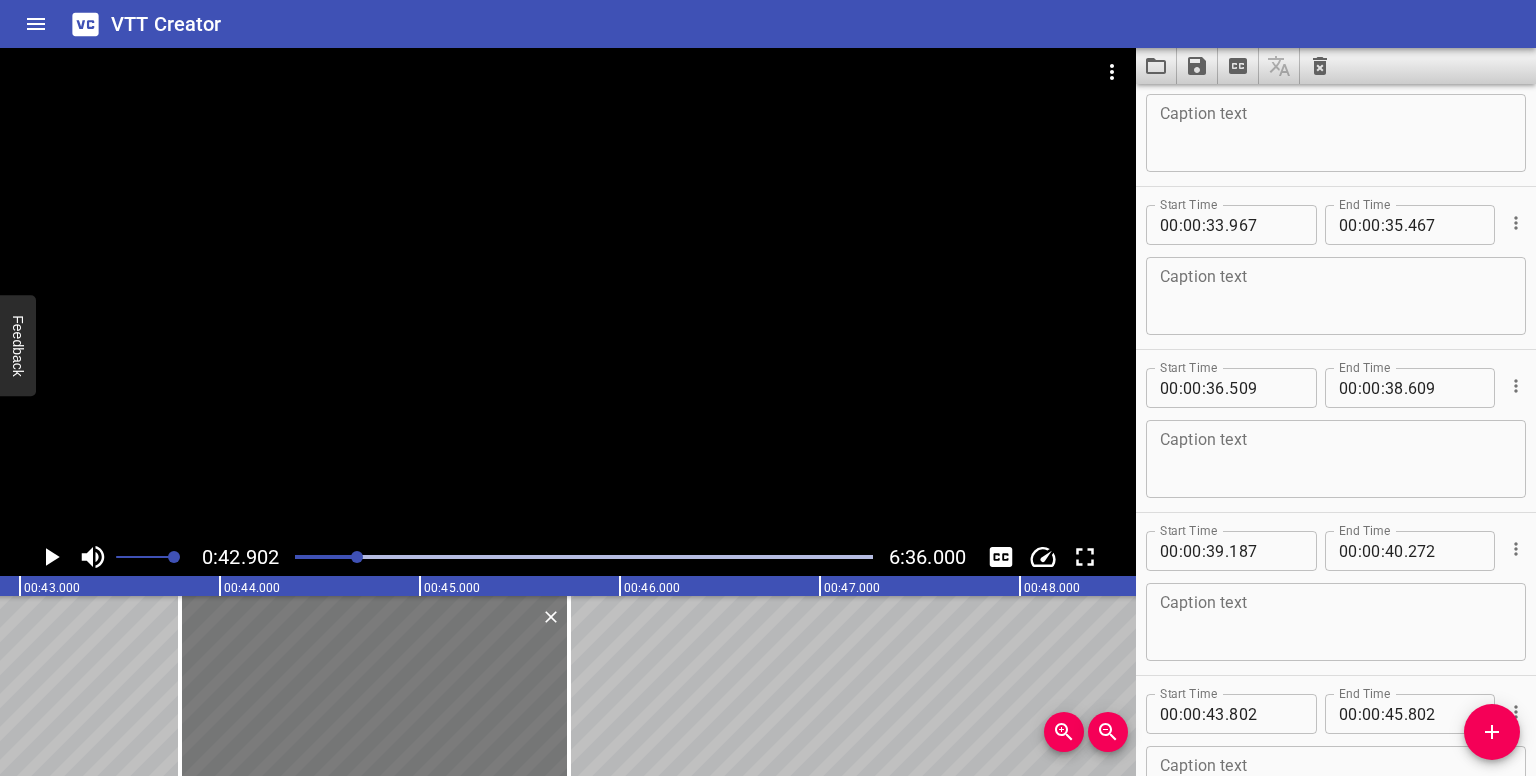 type on "747" 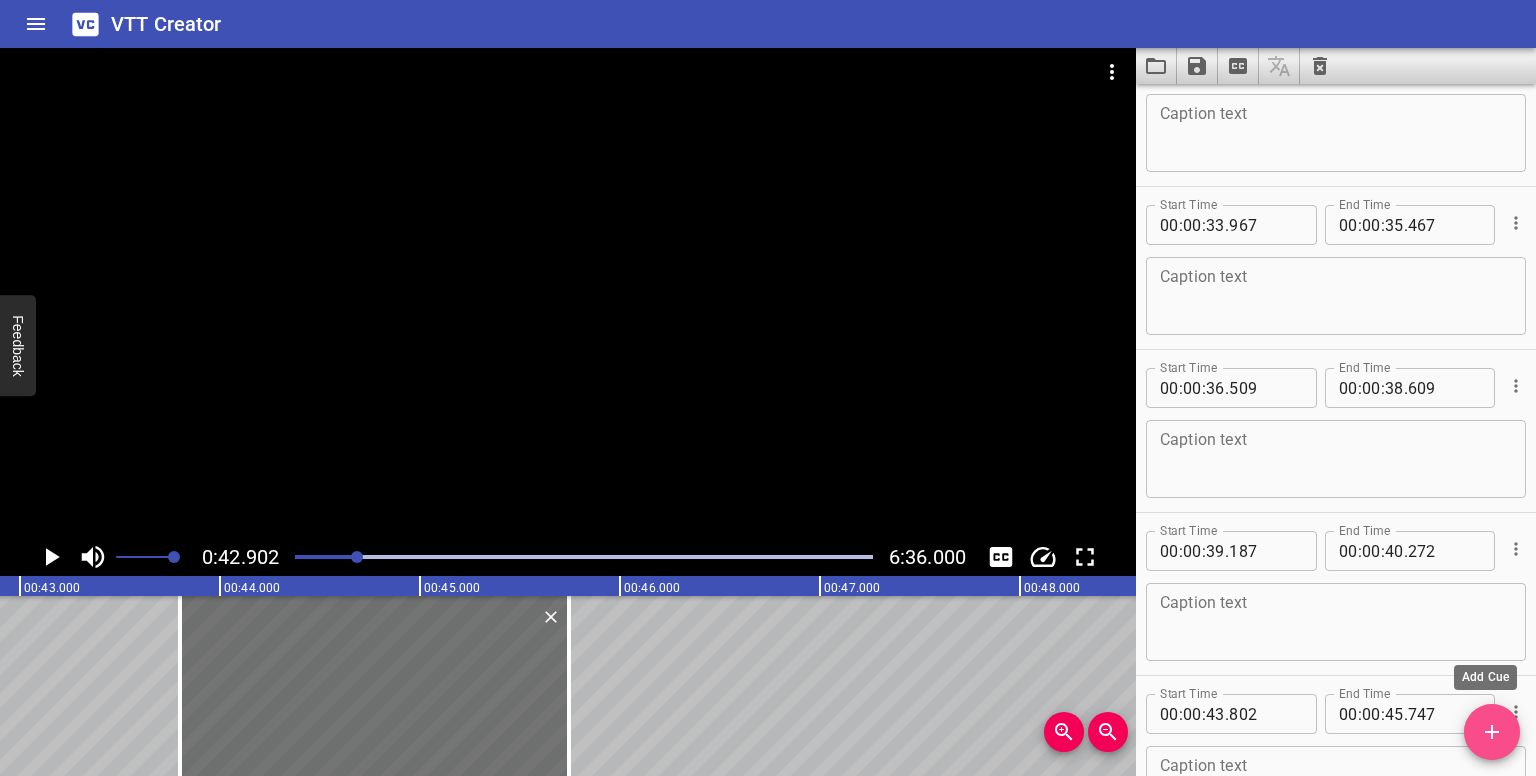 click 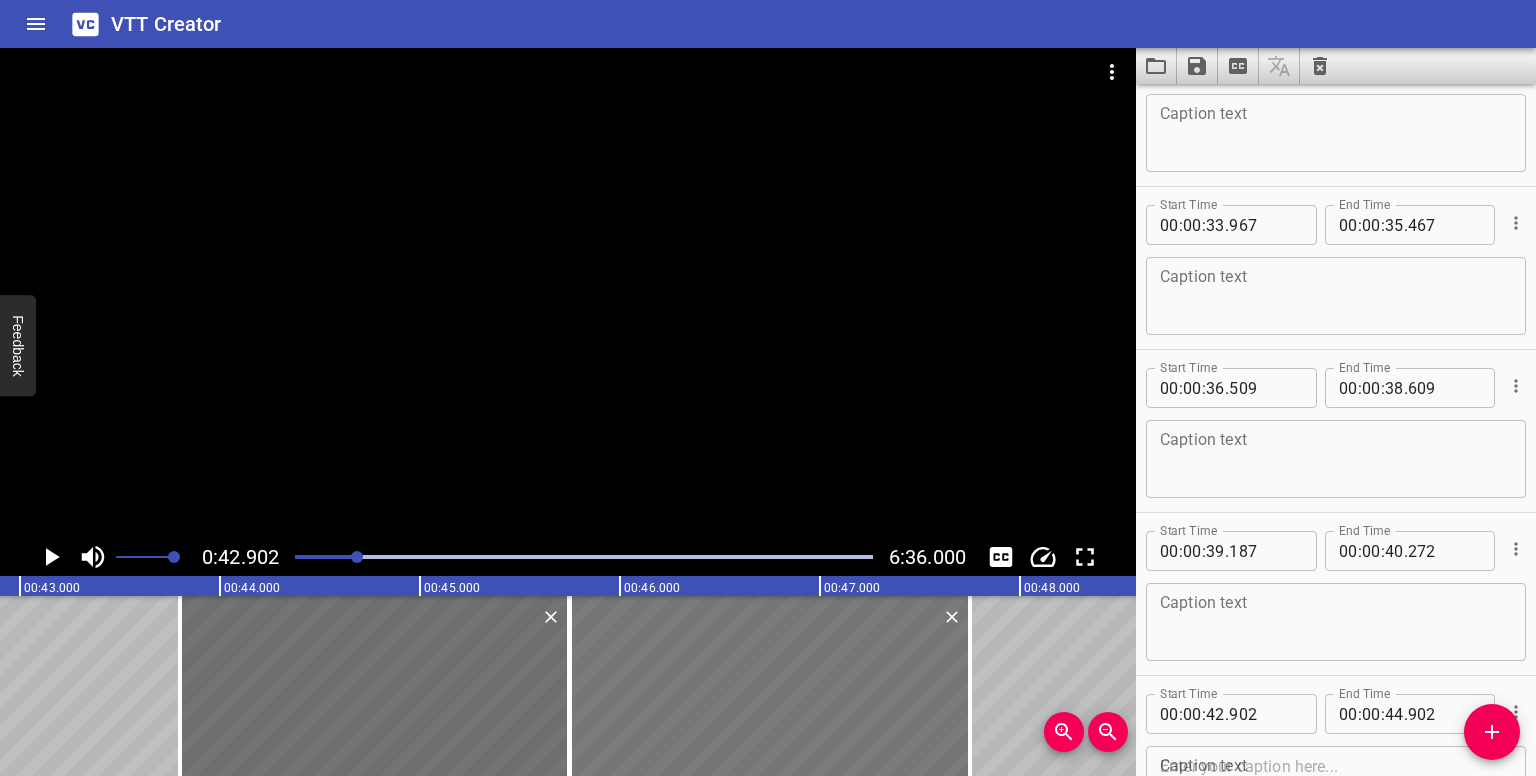 drag, startPoint x: 103, startPoint y: 677, endPoint x: 673, endPoint y: 675, distance: 570.0035 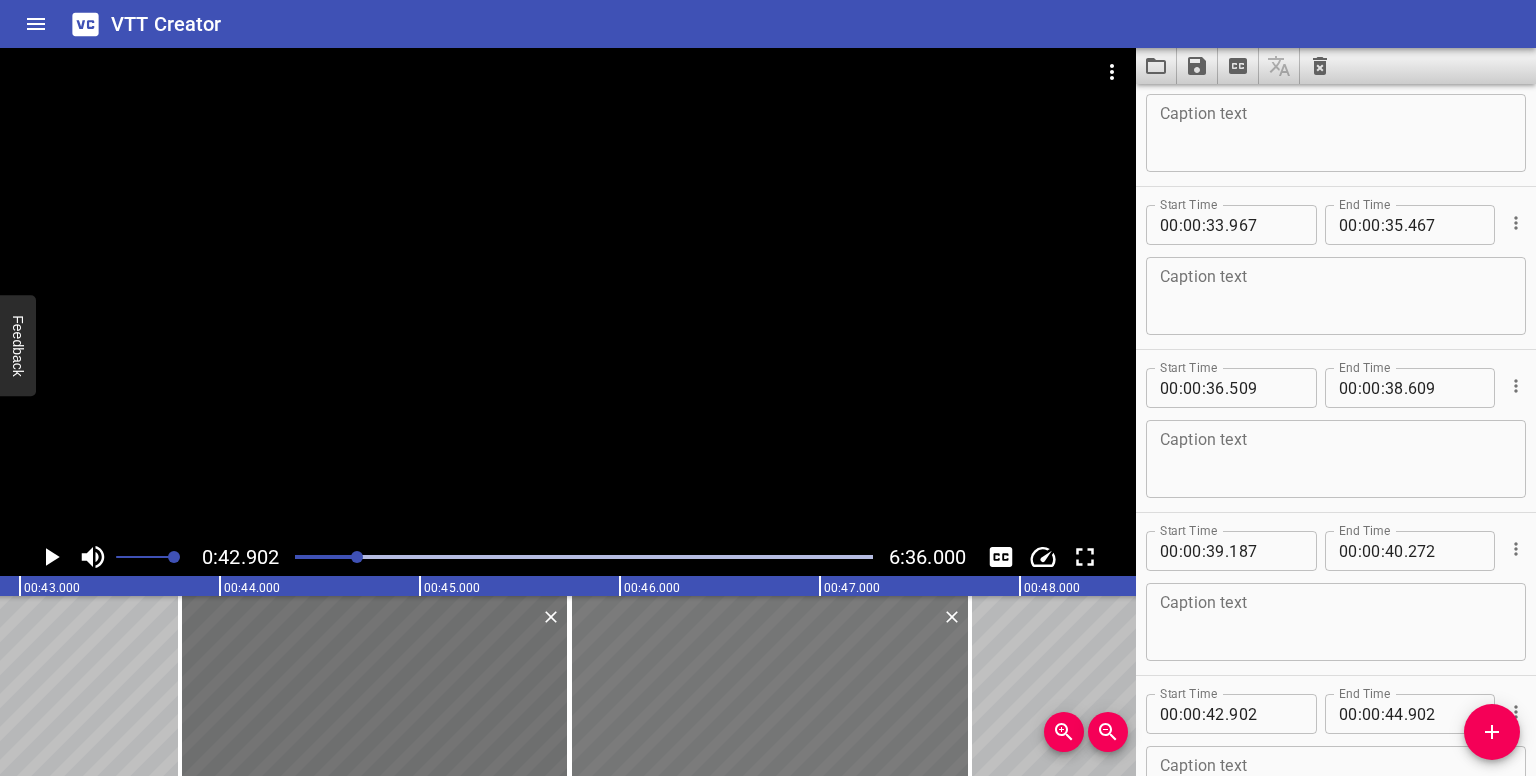 type on "45" 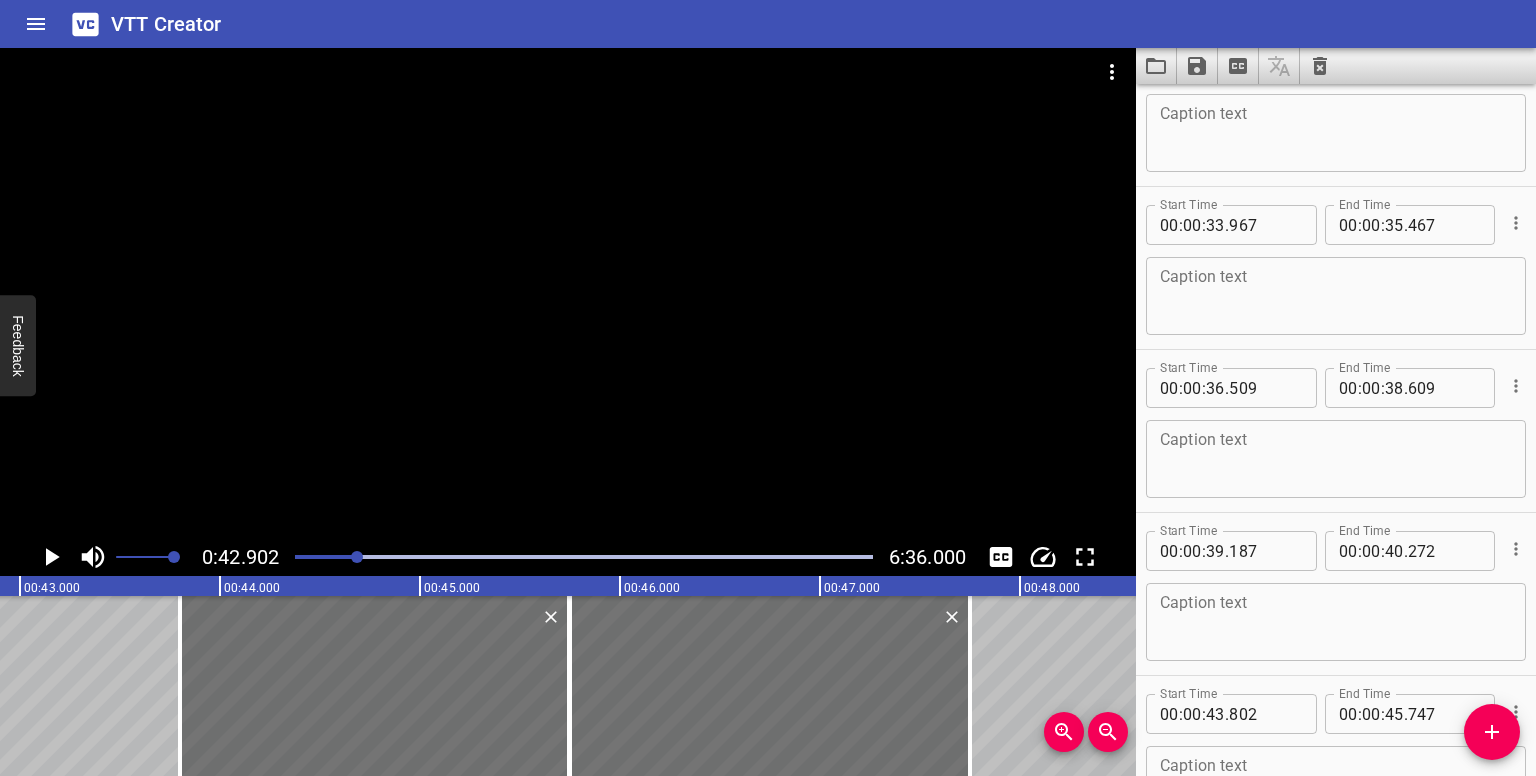 click at bounding box center (357, 557) 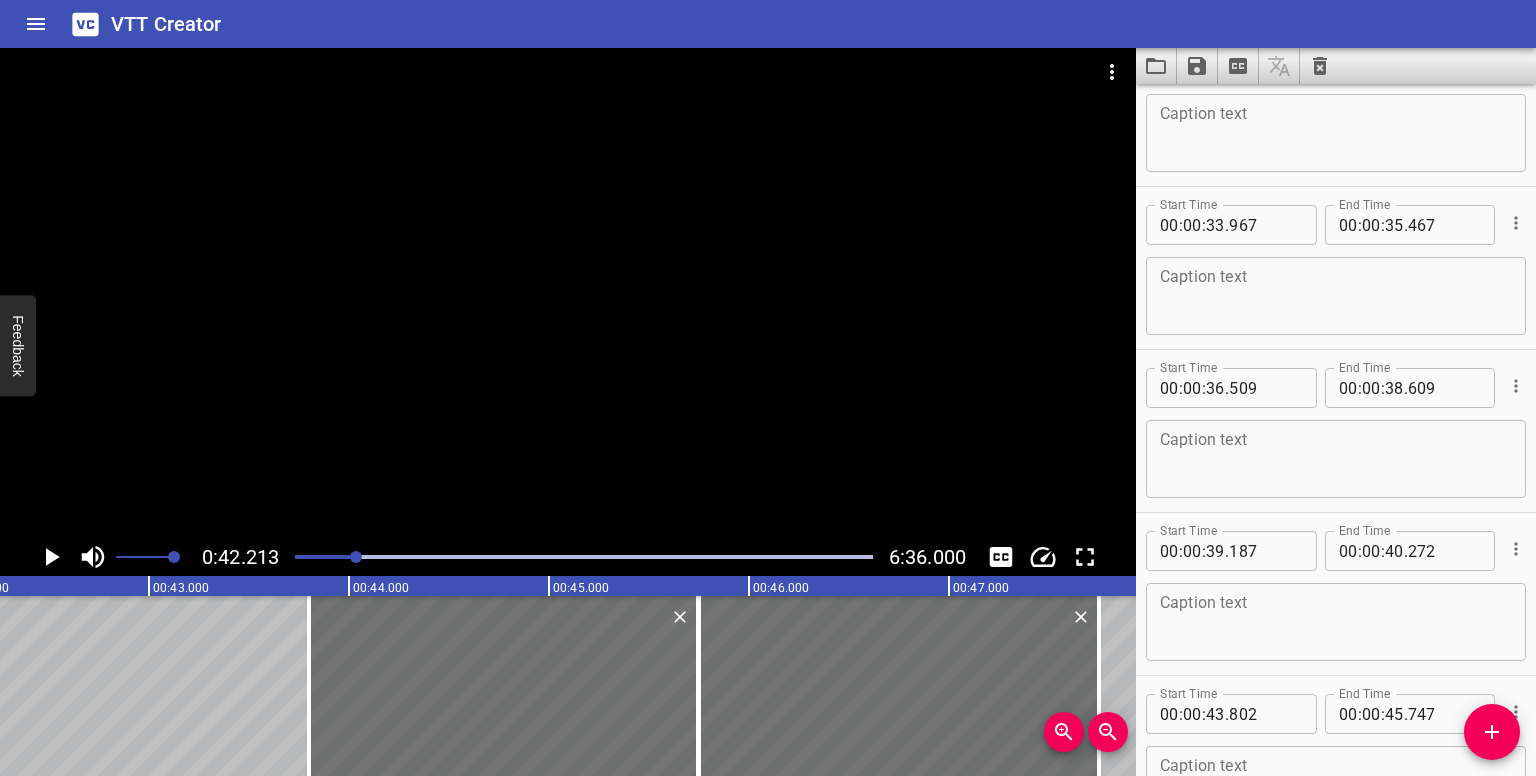 scroll, scrollTop: 0, scrollLeft: 8442, axis: horizontal 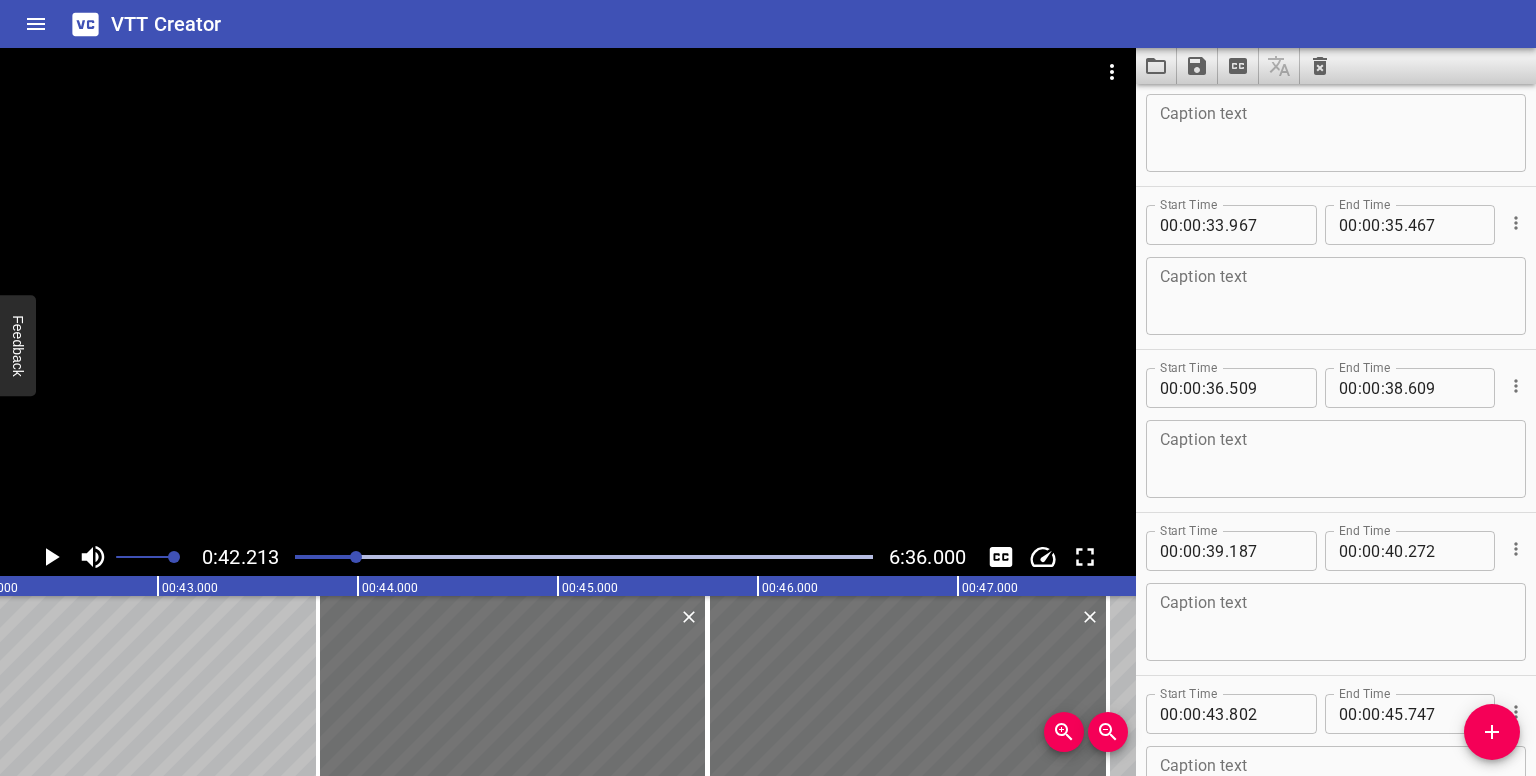 click at bounding box center (356, 557) 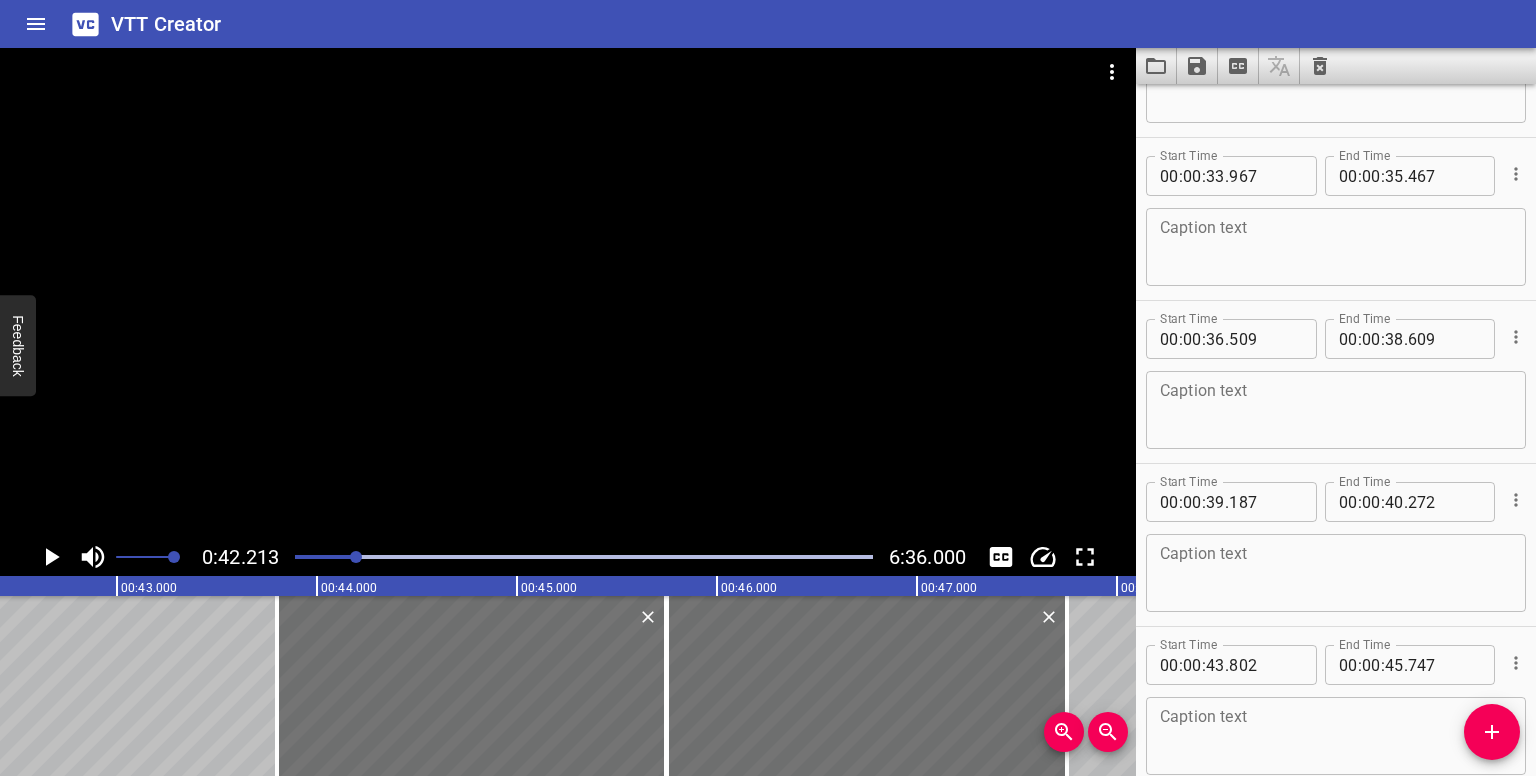 scroll, scrollTop: 1702, scrollLeft: 0, axis: vertical 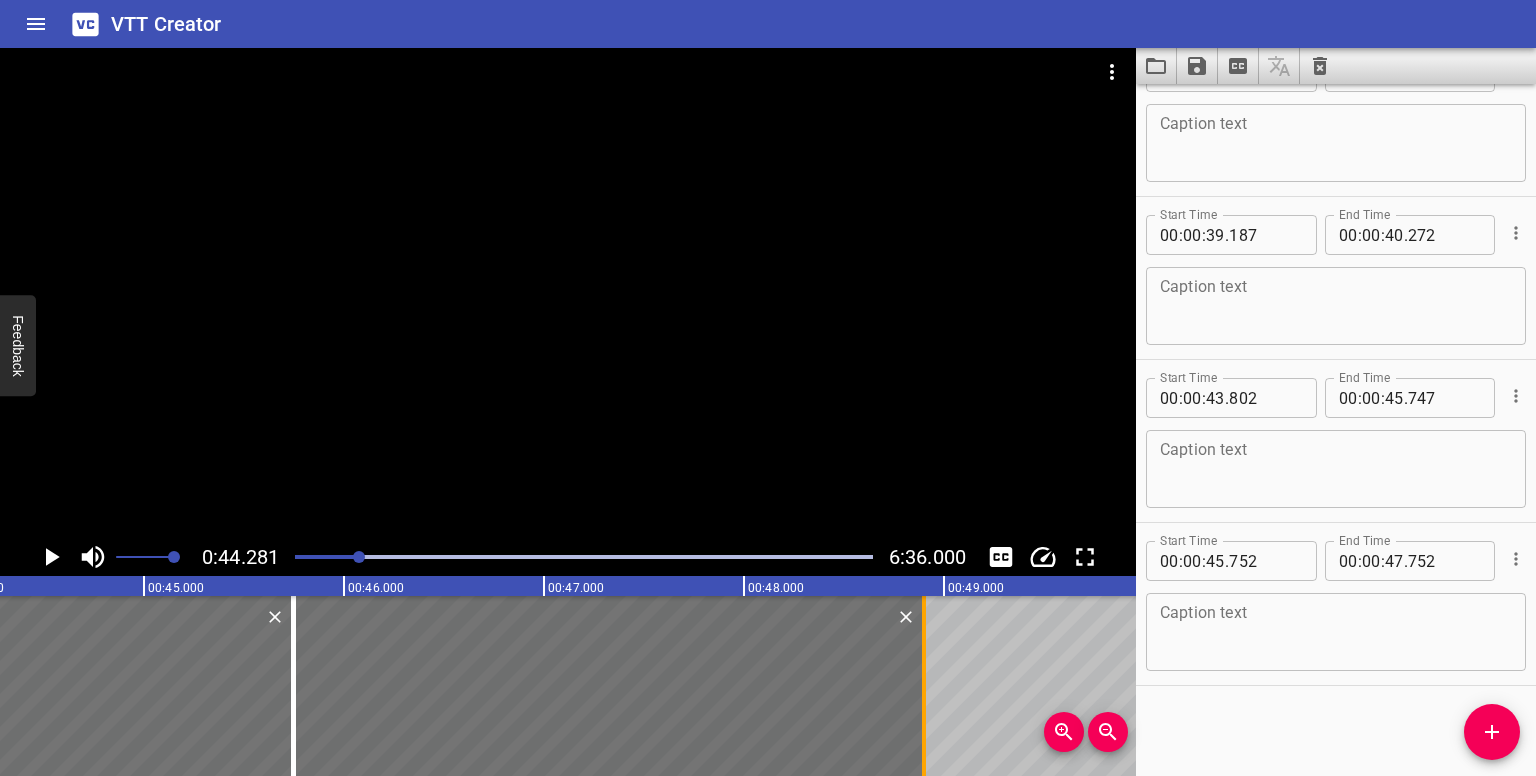 drag, startPoint x: 702, startPoint y: 706, endPoint x: 931, endPoint y: 707, distance: 229.00218 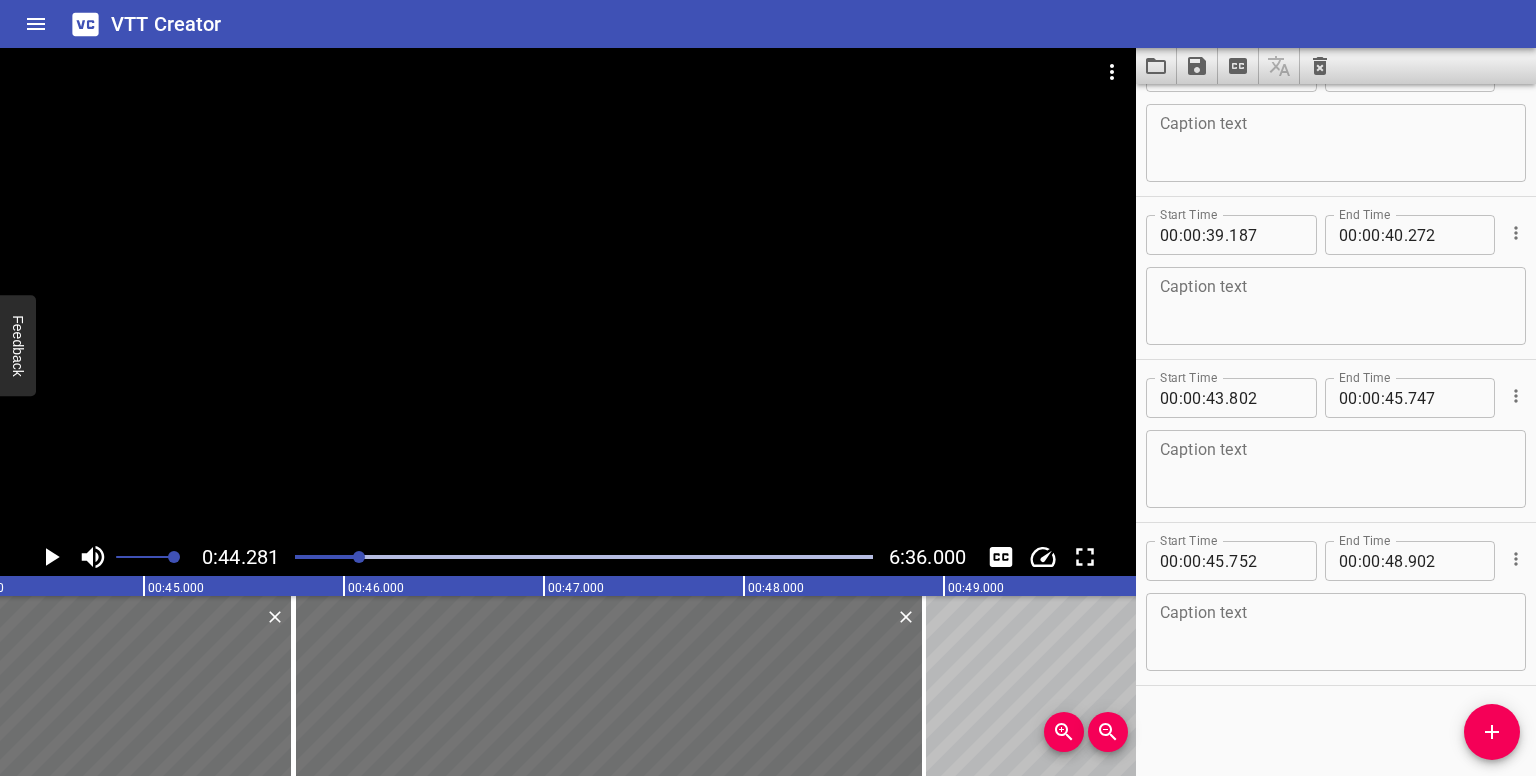 click at bounding box center (584, 557) 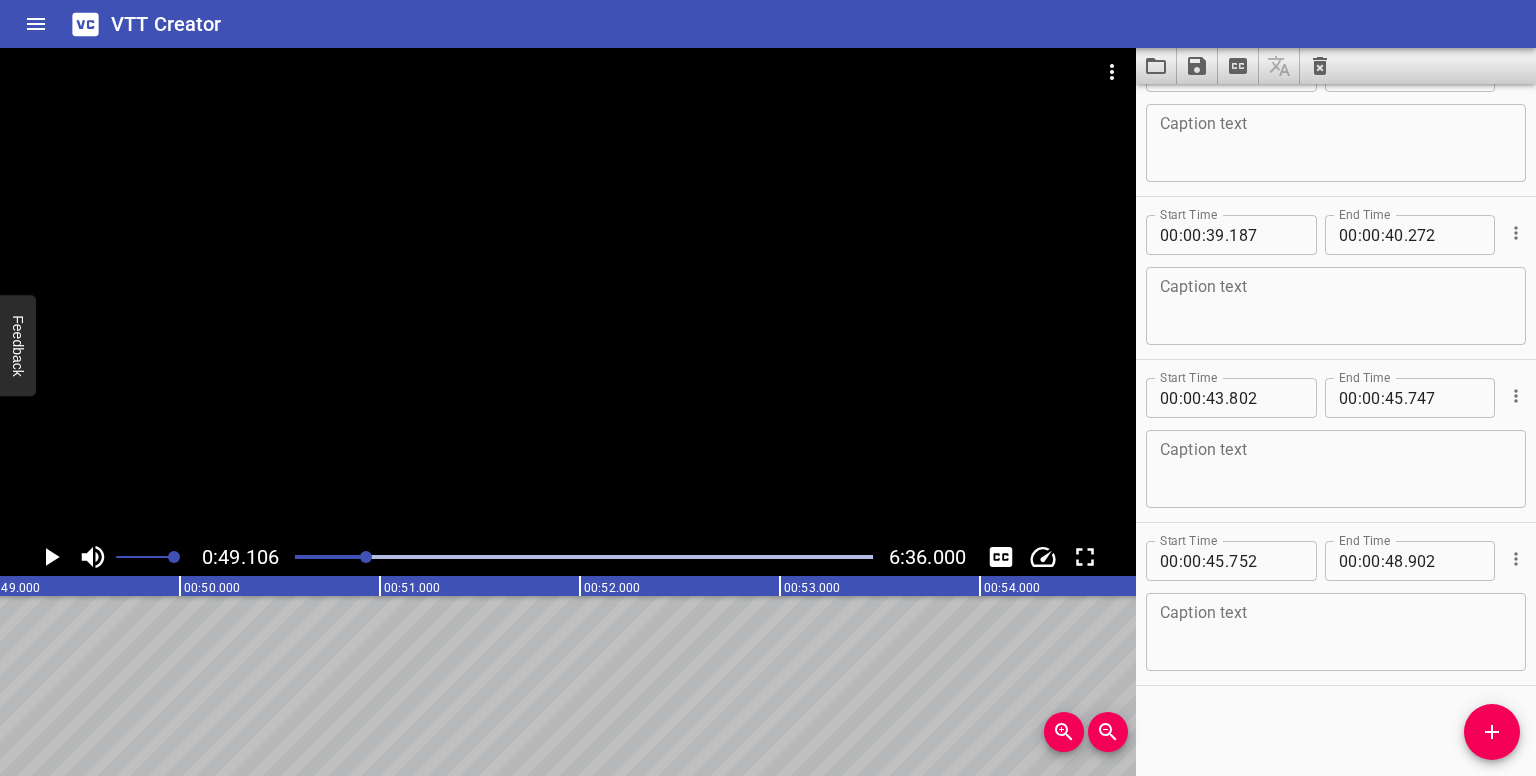 click at bounding box center (366, 557) 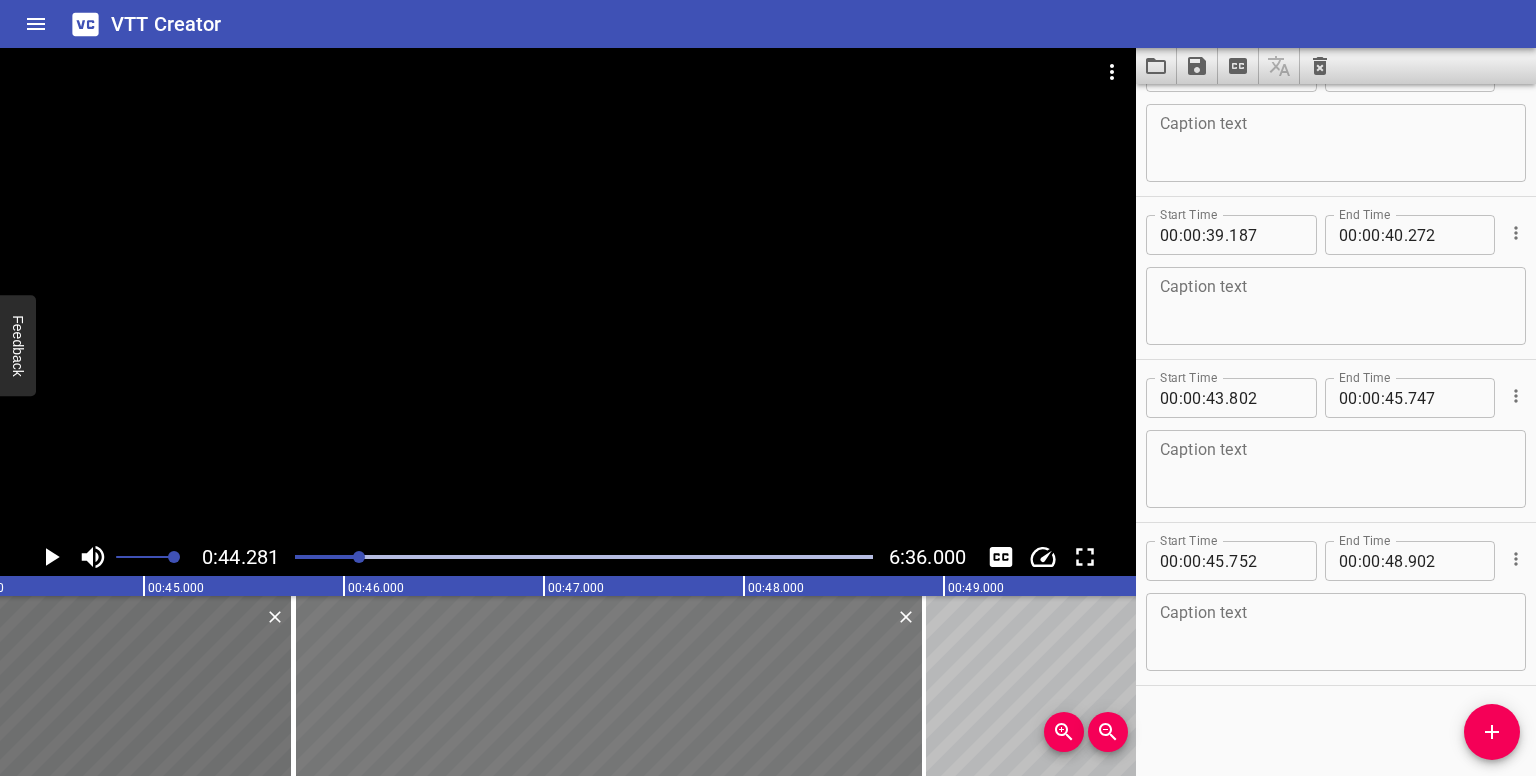 scroll, scrollTop: 0, scrollLeft: 8856, axis: horizontal 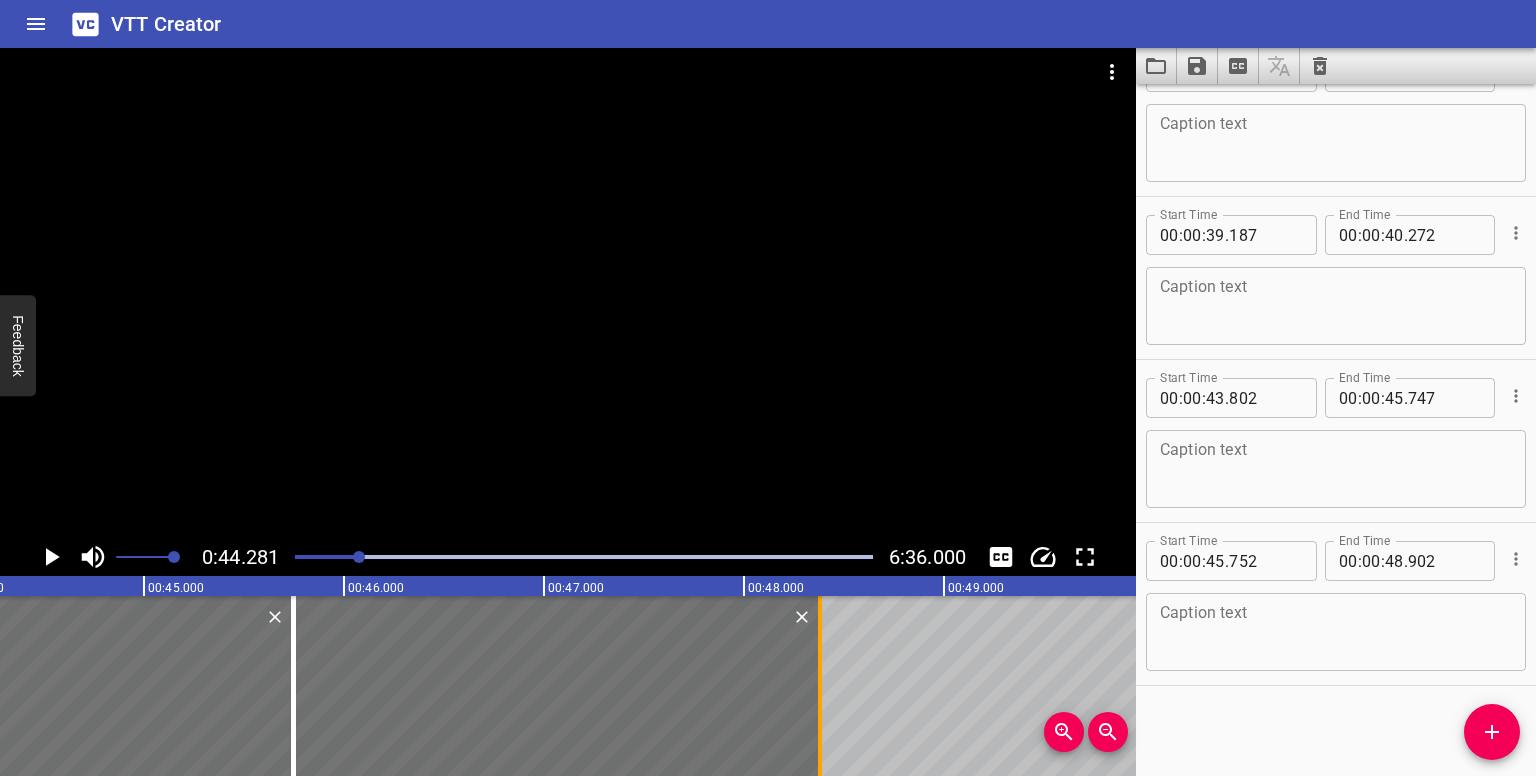 drag, startPoint x: 929, startPoint y: 712, endPoint x: 825, endPoint y: 701, distance: 104.58012 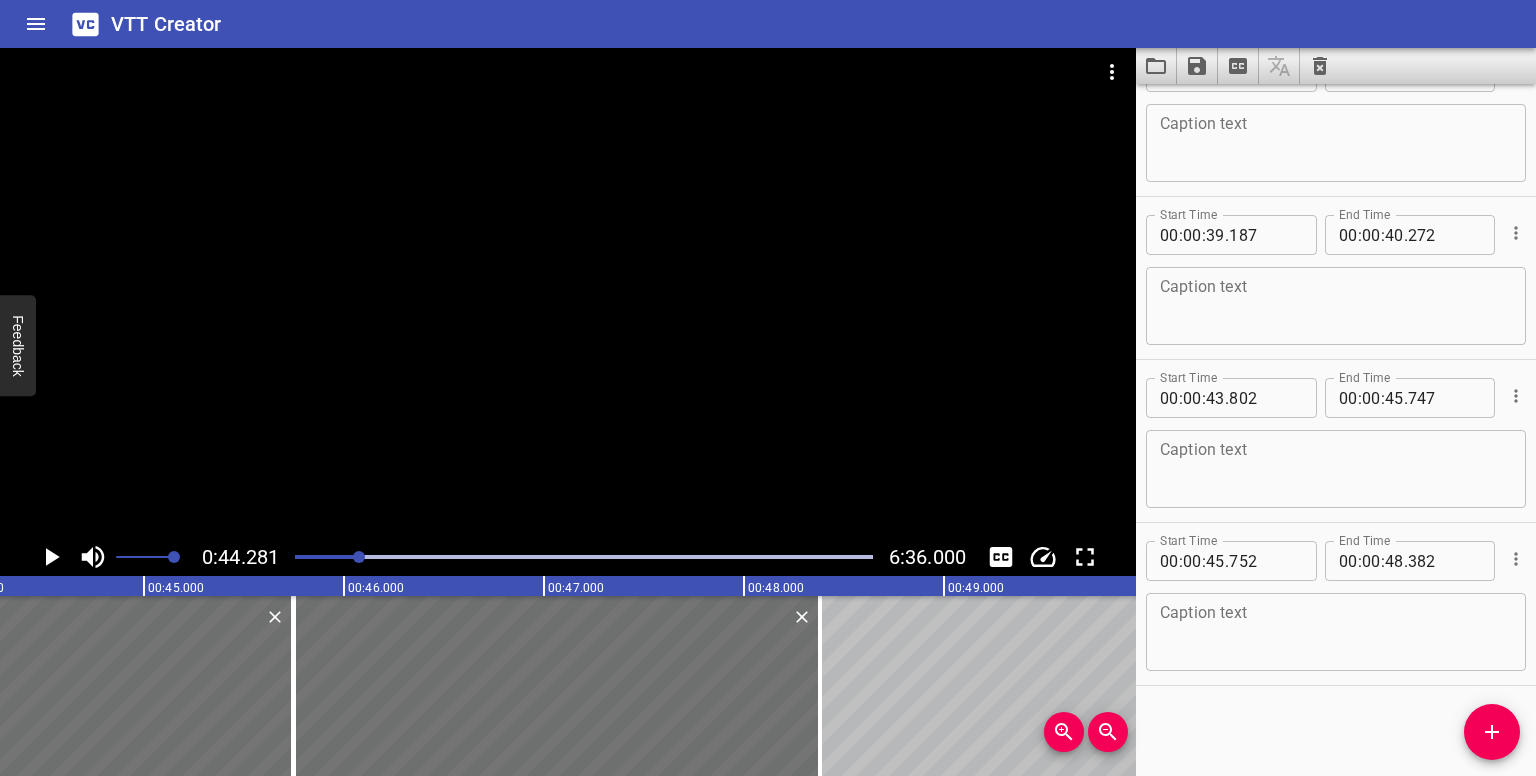 click at bounding box center [359, 557] 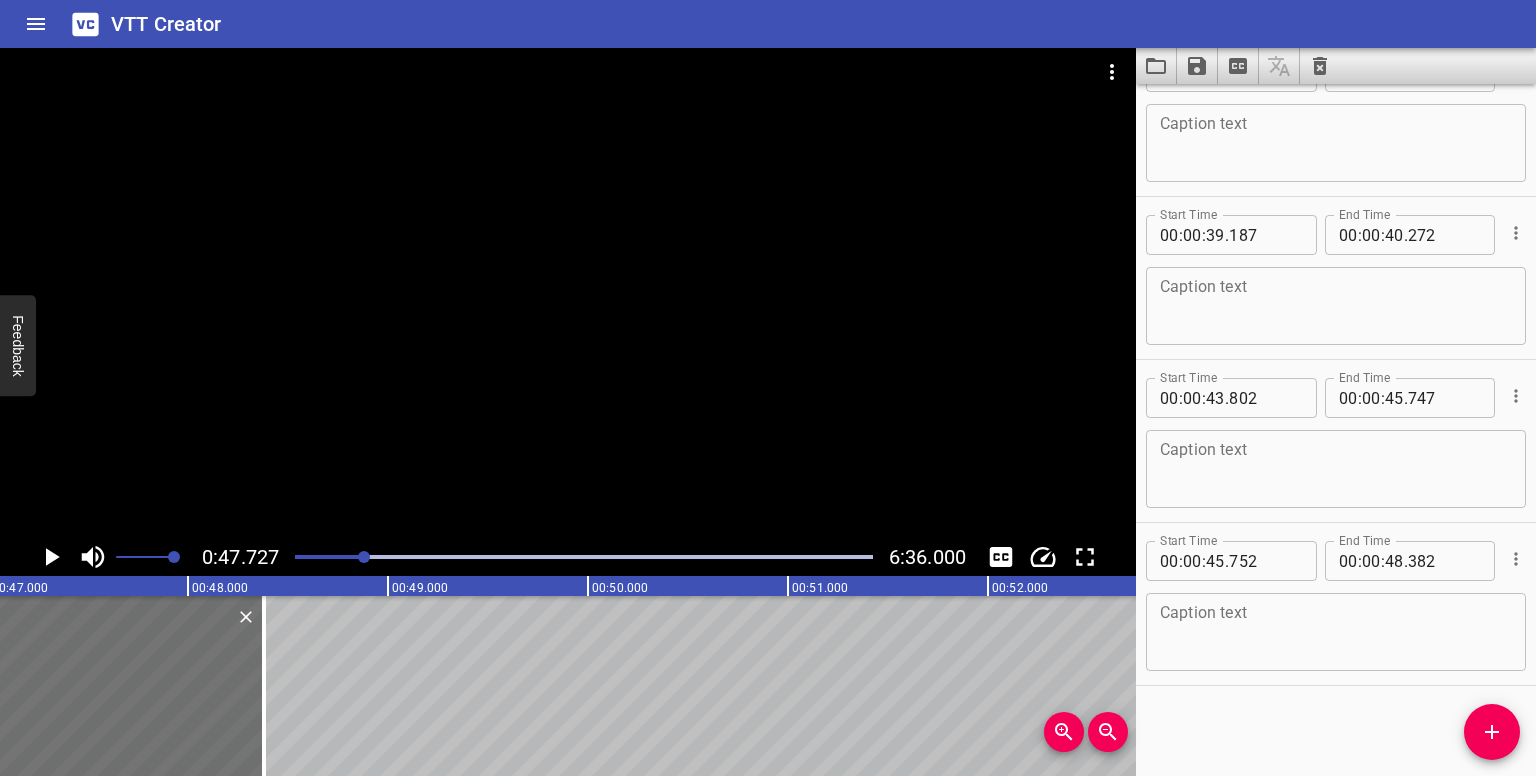 scroll, scrollTop: 0, scrollLeft: 9545, axis: horizontal 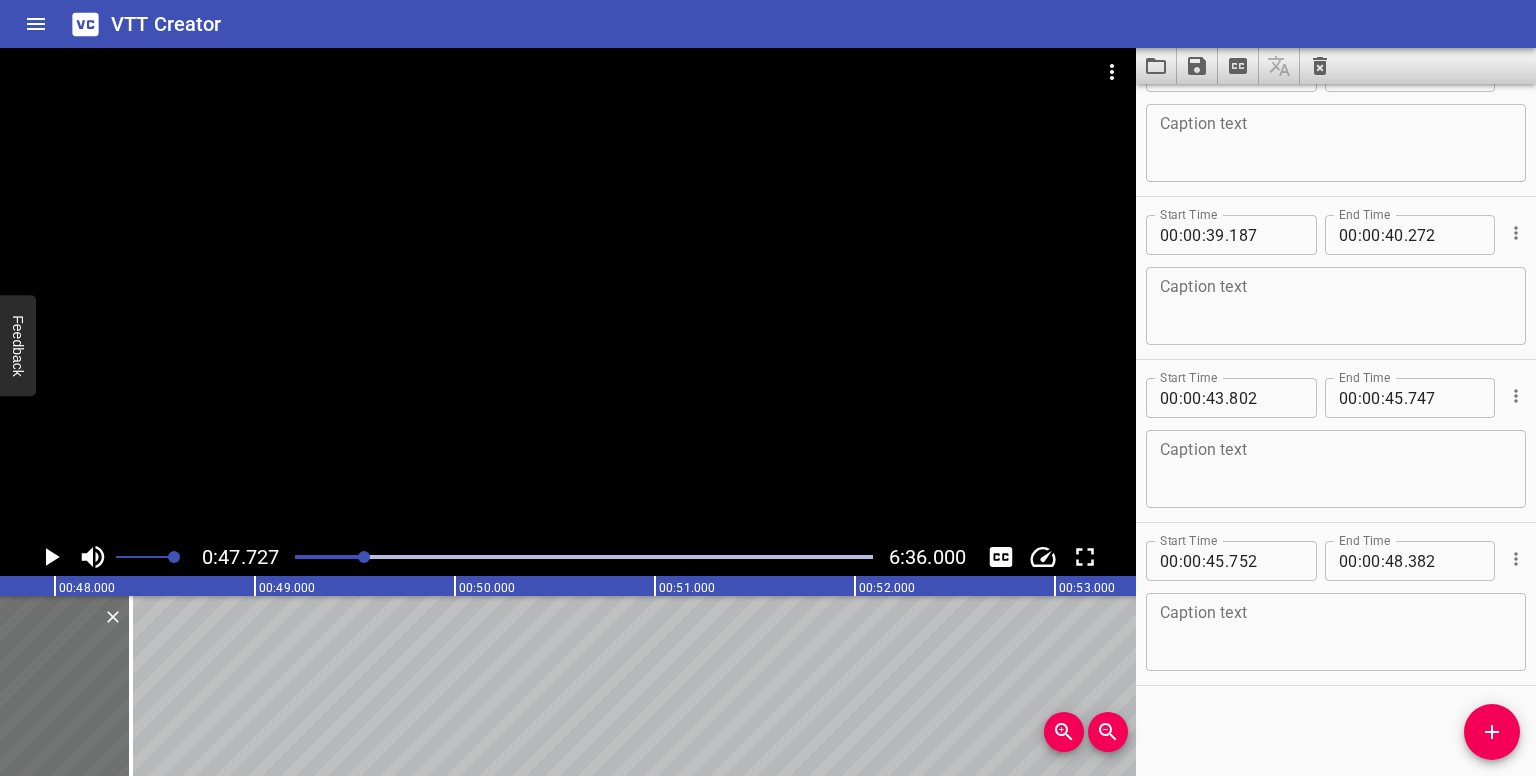 click at bounding box center (1492, 732) 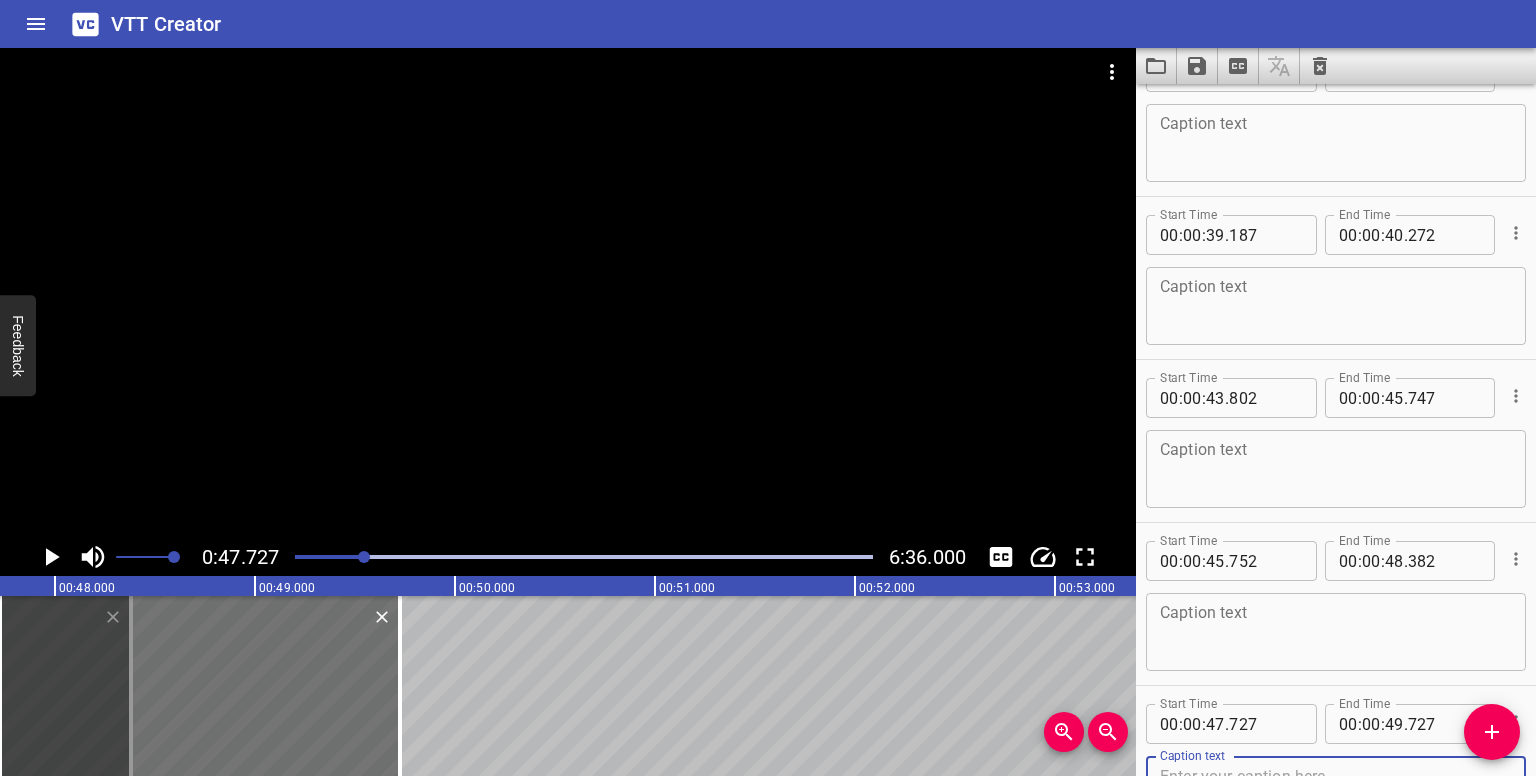 scroll, scrollTop: 1856, scrollLeft: 0, axis: vertical 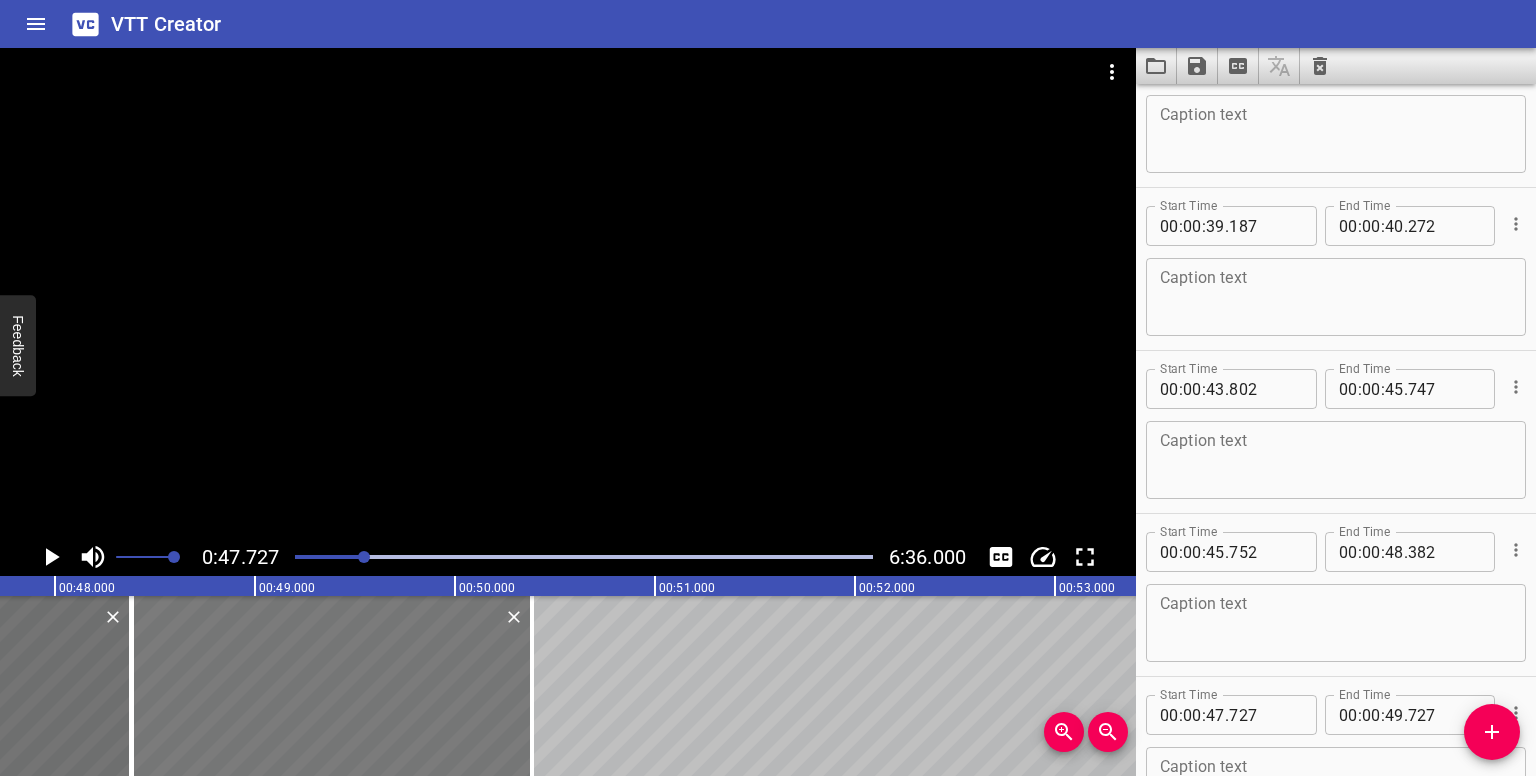 drag, startPoint x: 316, startPoint y: 629, endPoint x: 446, endPoint y: 636, distance: 130.18832 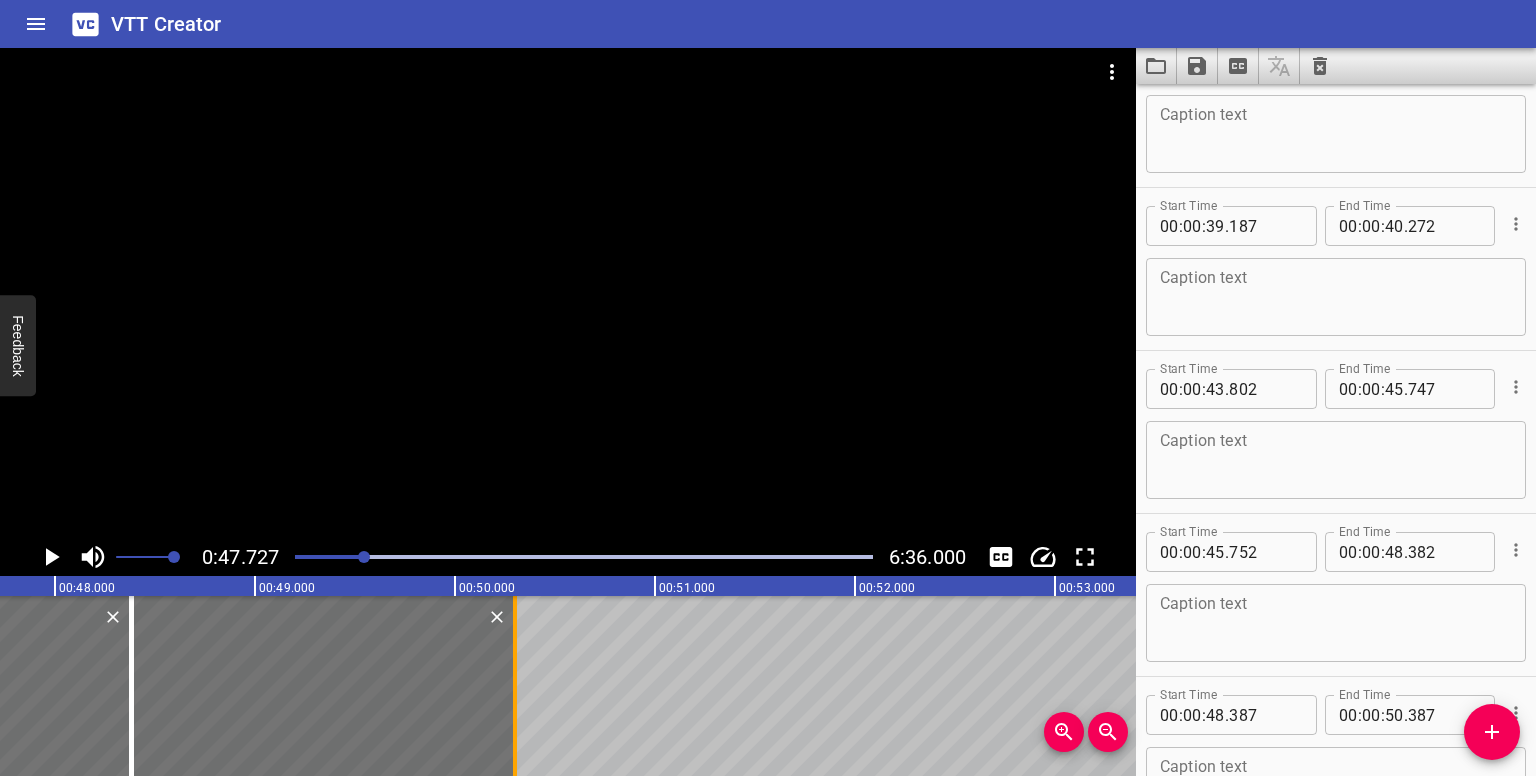 drag, startPoint x: 534, startPoint y: 671, endPoint x: 512, endPoint y: 672, distance: 22.022715 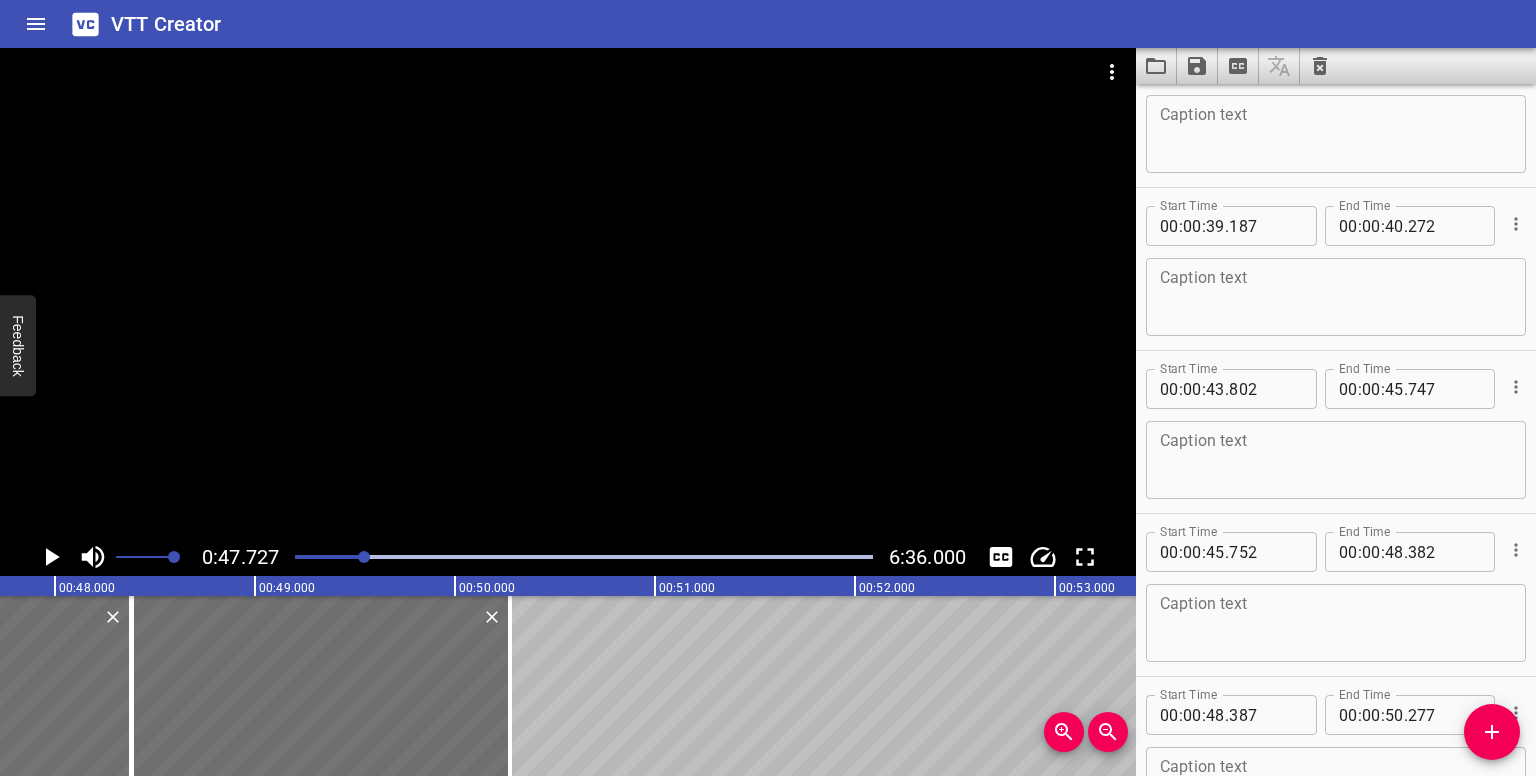 click at bounding box center [364, 557] 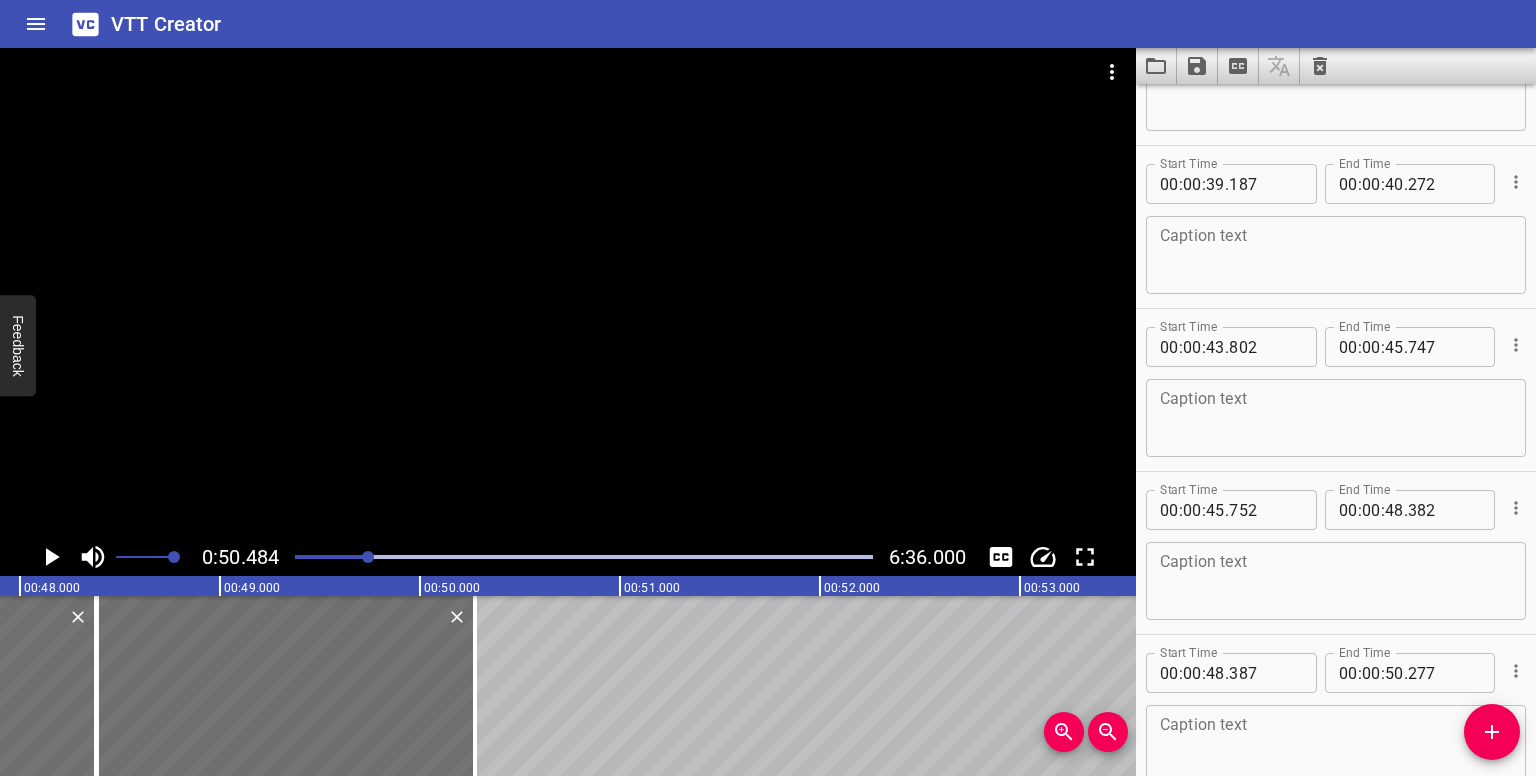 scroll, scrollTop: 1980, scrollLeft: 0, axis: vertical 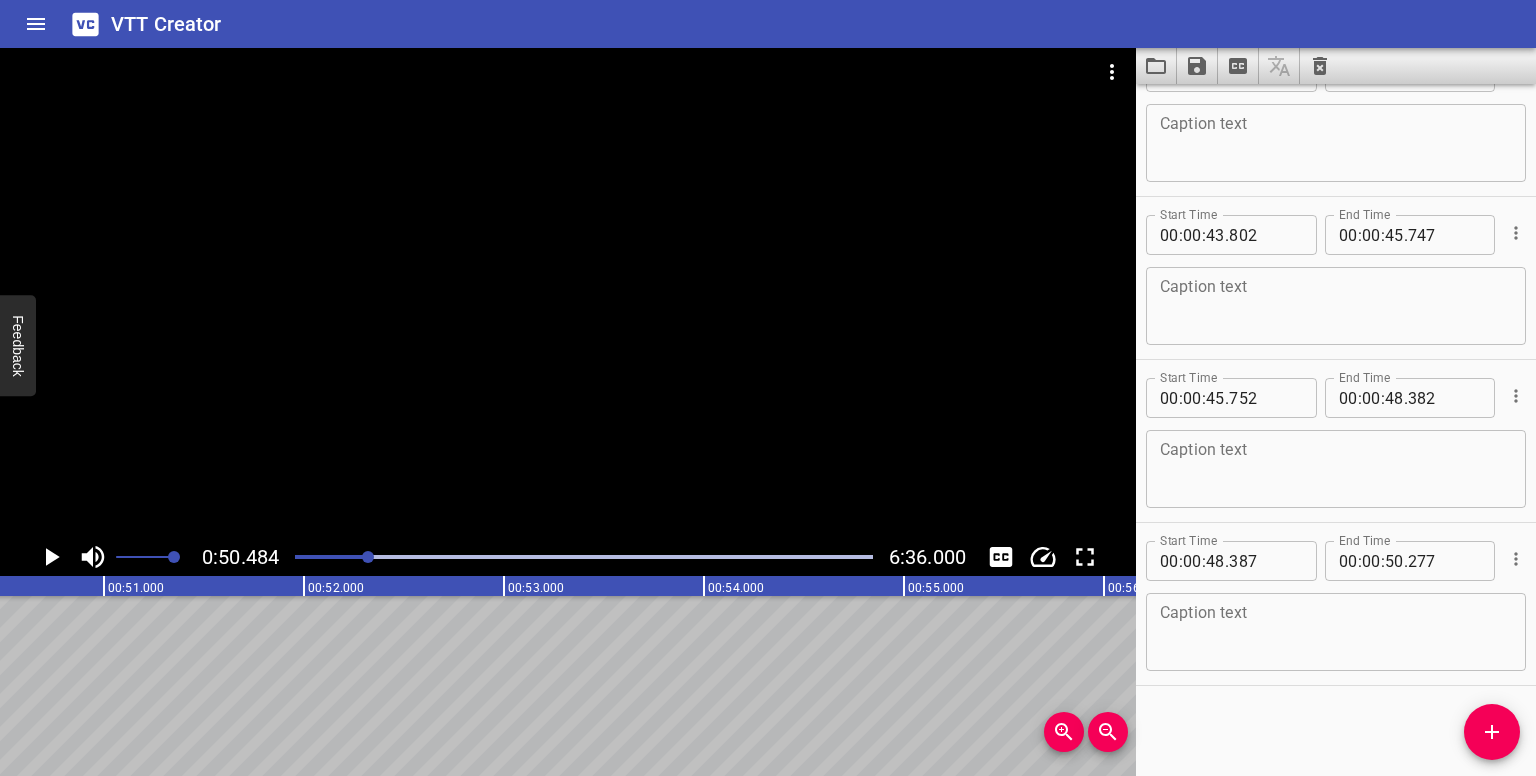 click at bounding box center (368, 557) 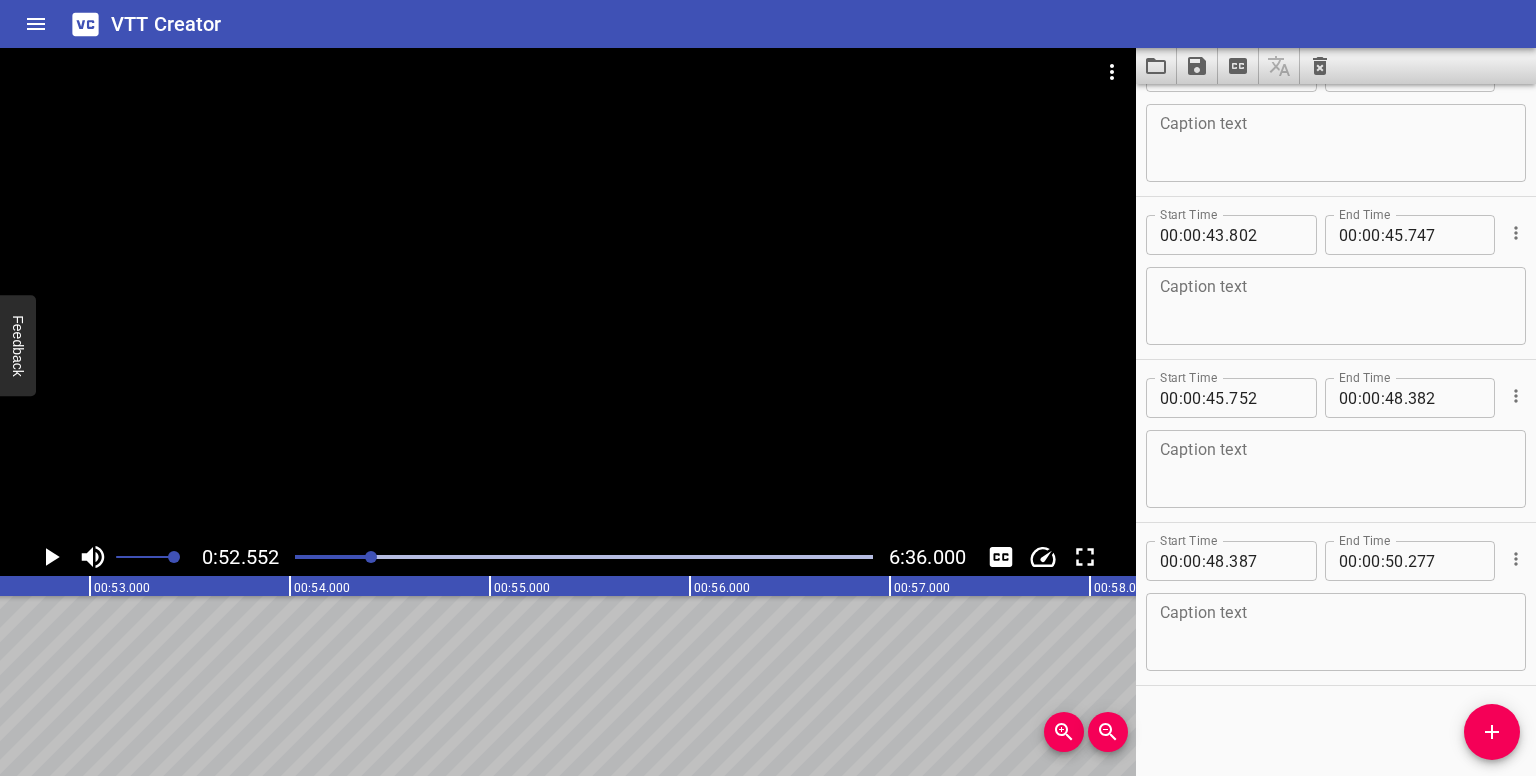 click at bounding box center [371, 557] 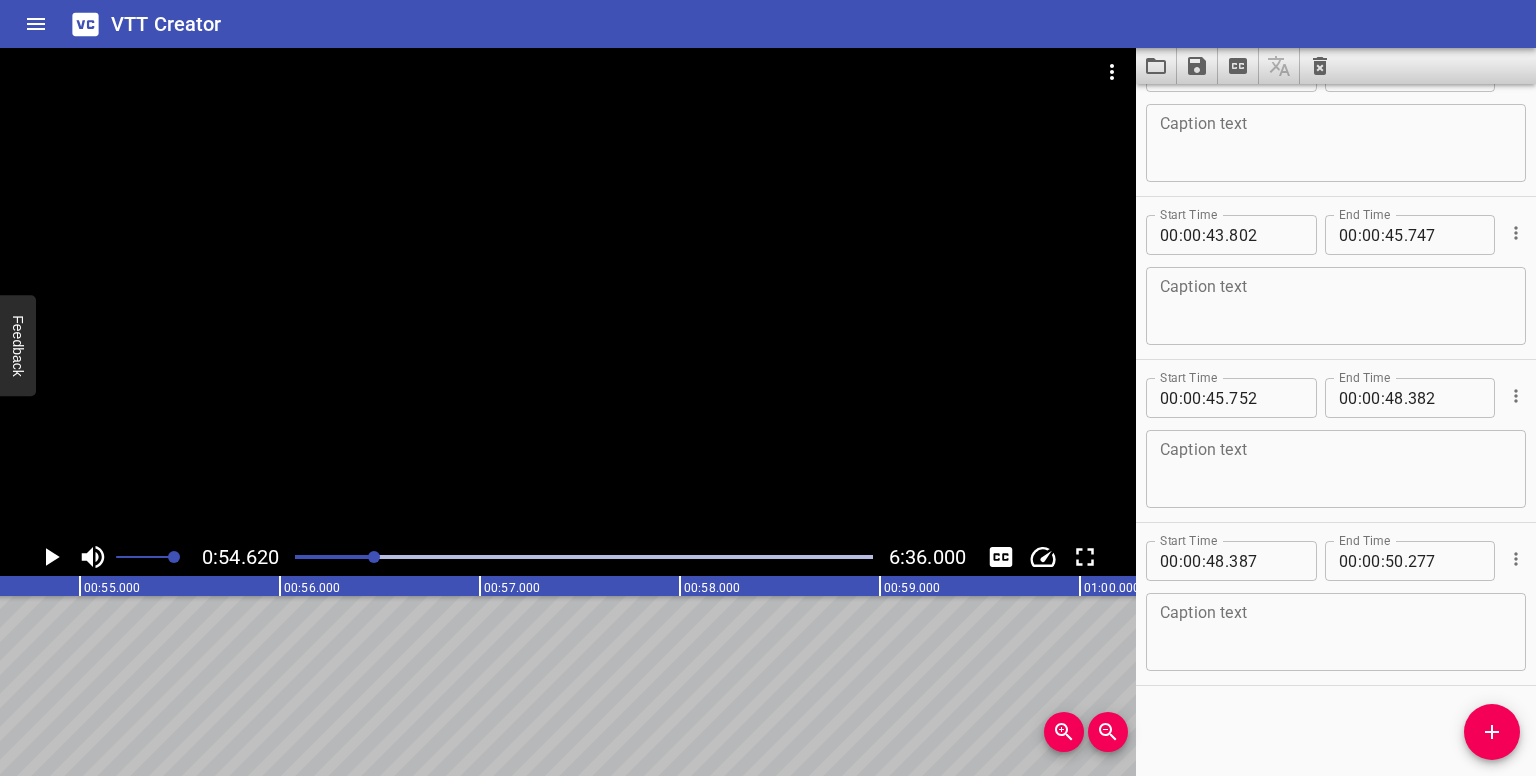 scroll, scrollTop: 0, scrollLeft: 10924, axis: horizontal 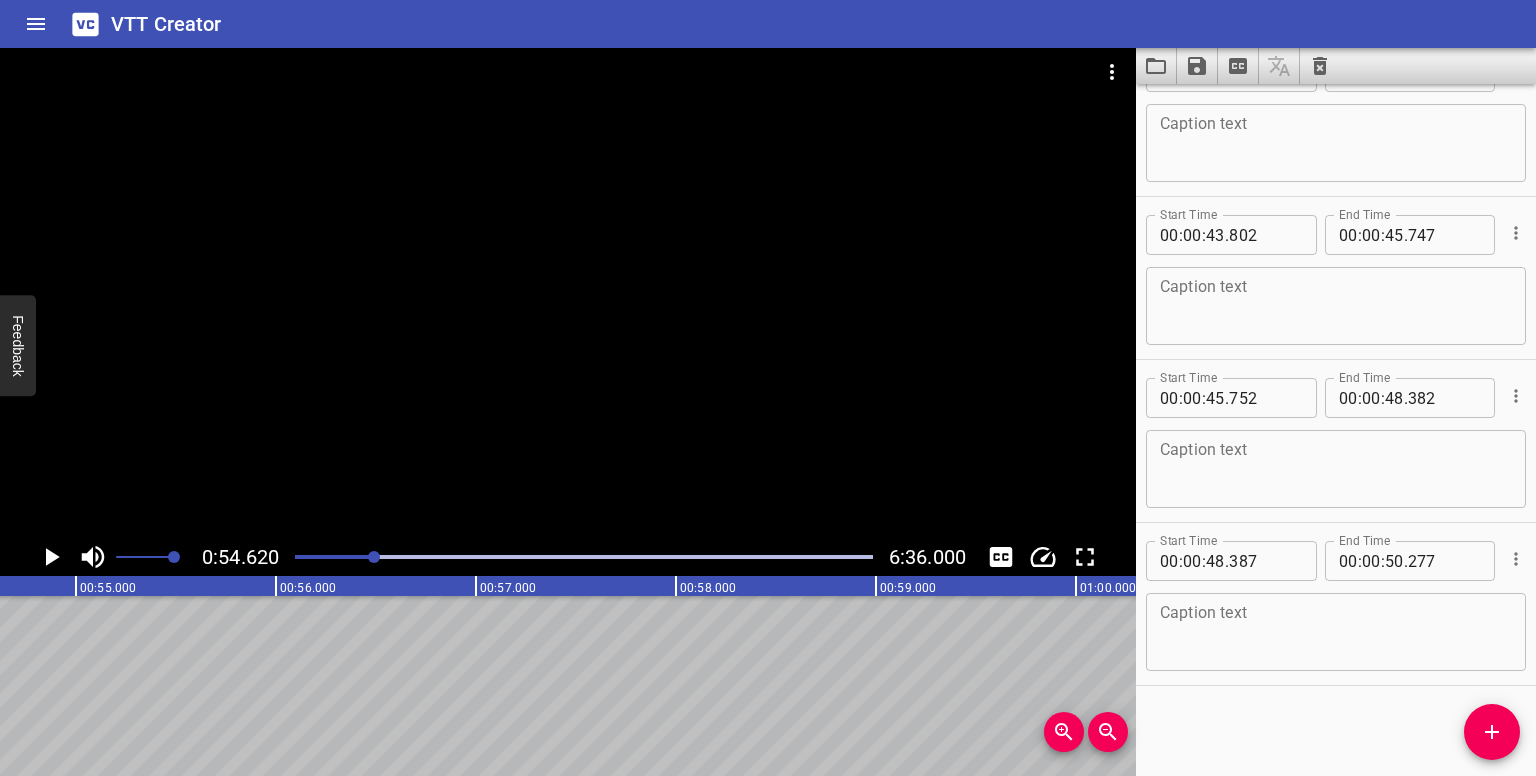 drag, startPoint x: 1479, startPoint y: 733, endPoint x: 1359, endPoint y: 708, distance: 122.57651 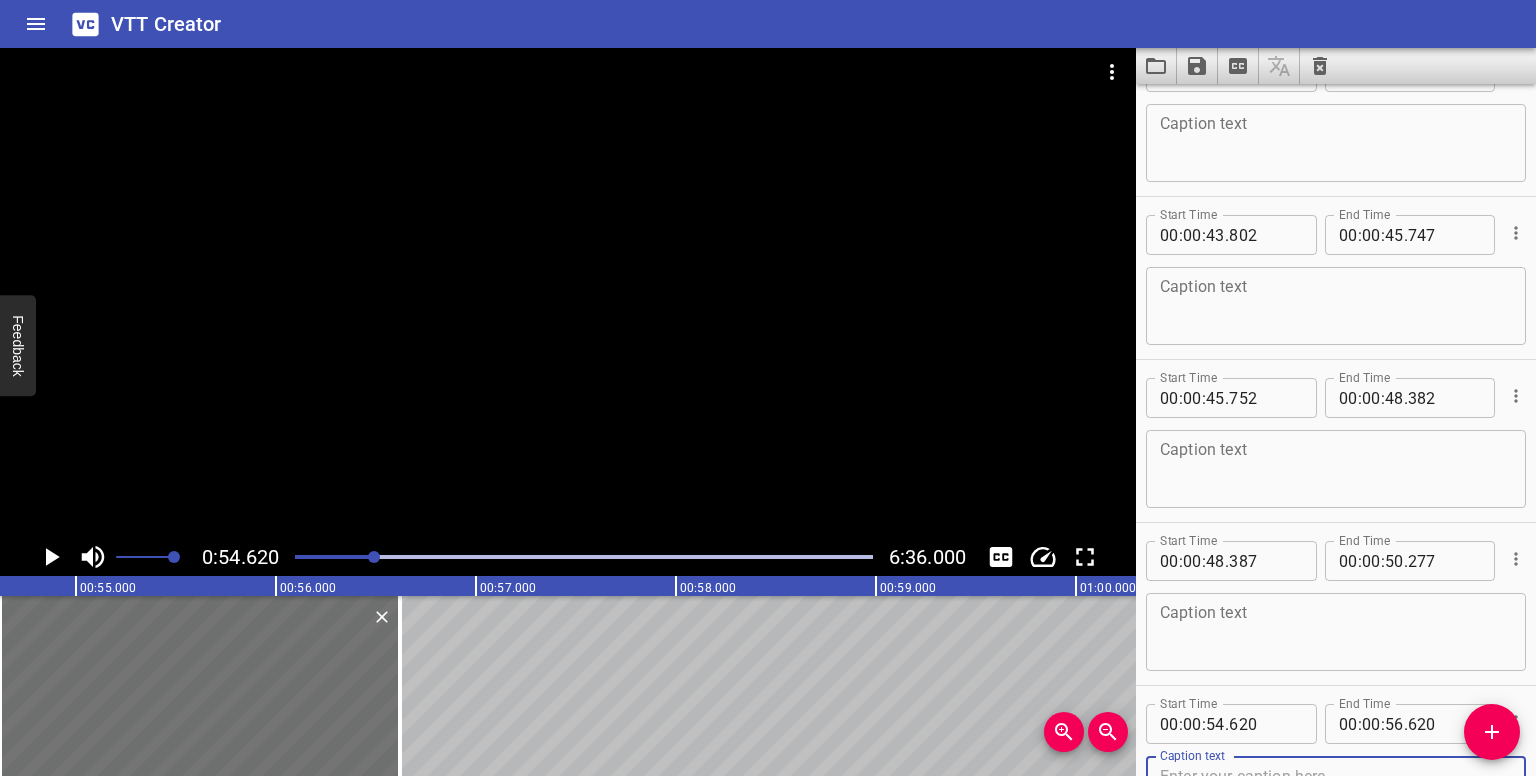scroll, scrollTop: 2020, scrollLeft: 0, axis: vertical 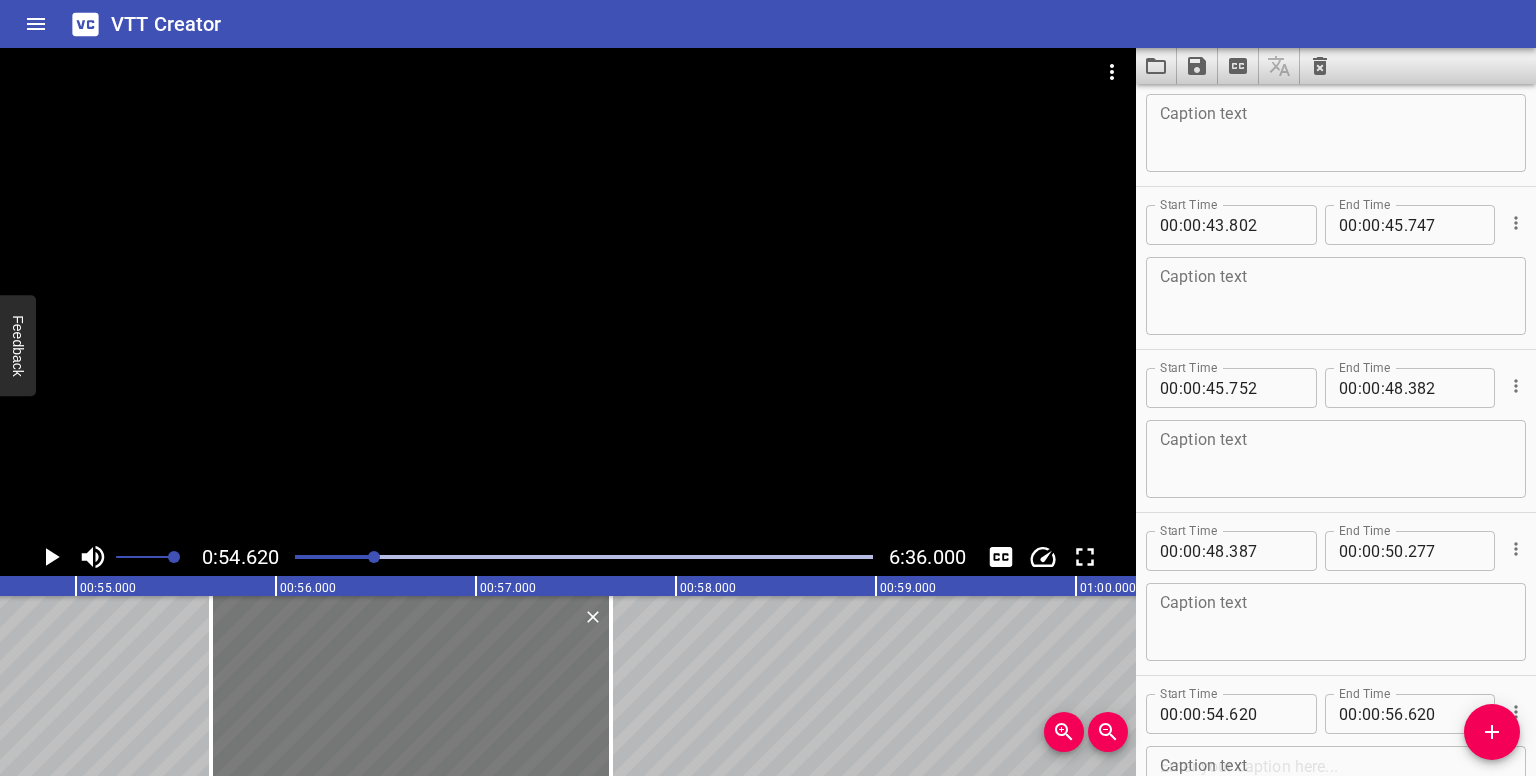 drag, startPoint x: 247, startPoint y: 652, endPoint x: 458, endPoint y: 652, distance: 211 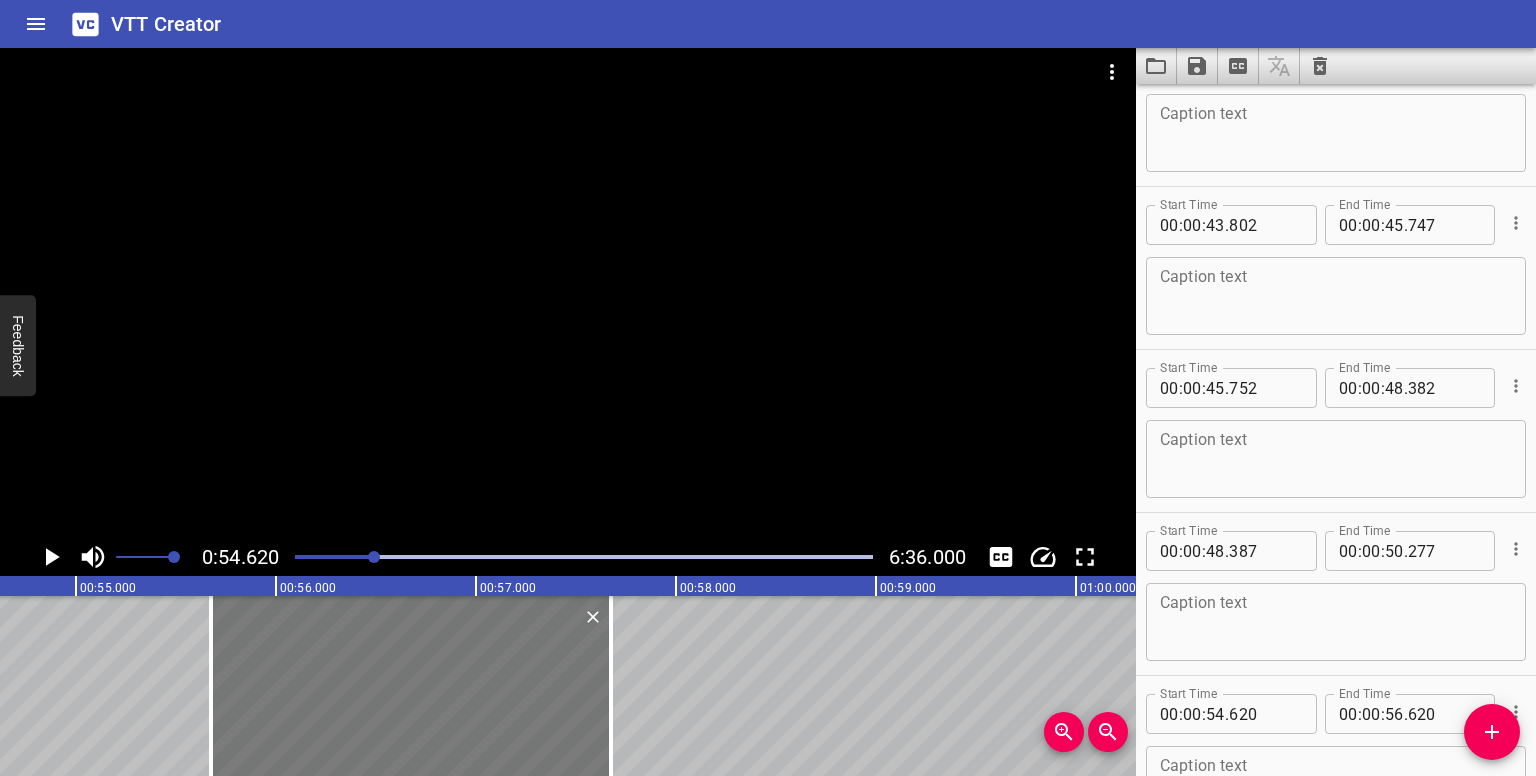 click at bounding box center [411, 686] 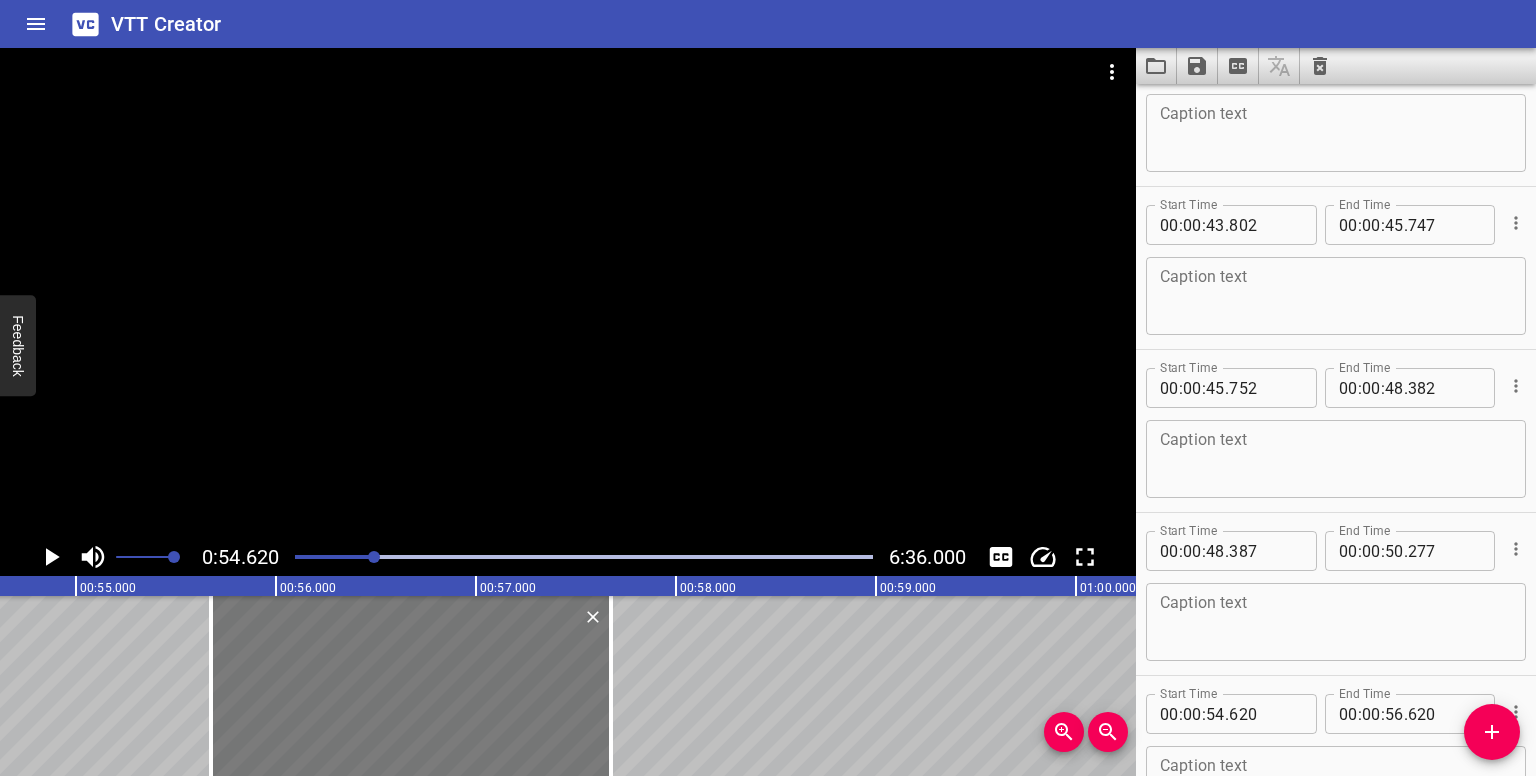 type on "675" 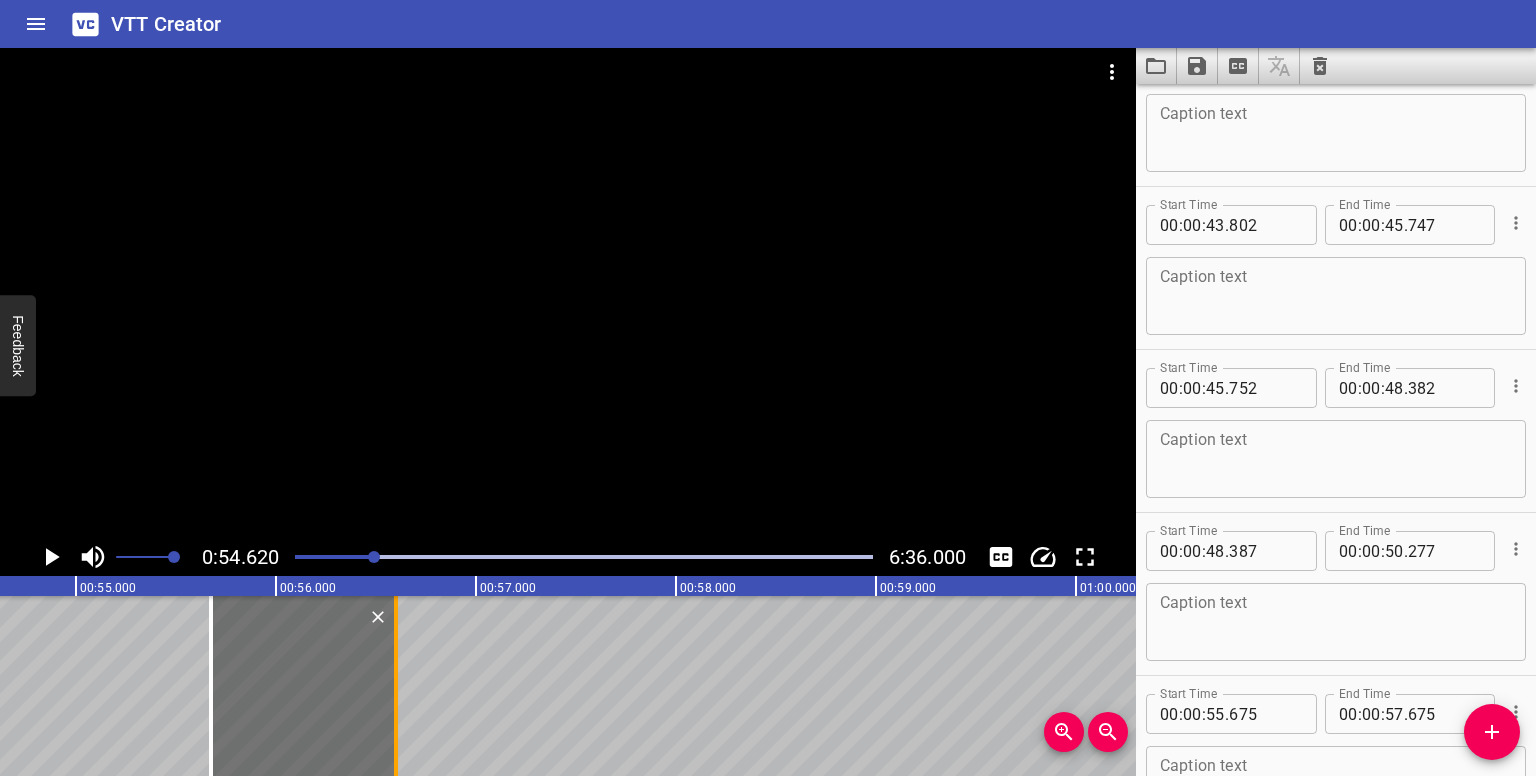 drag, startPoint x: 603, startPoint y: 737, endPoint x: 388, endPoint y: 714, distance: 216.22673 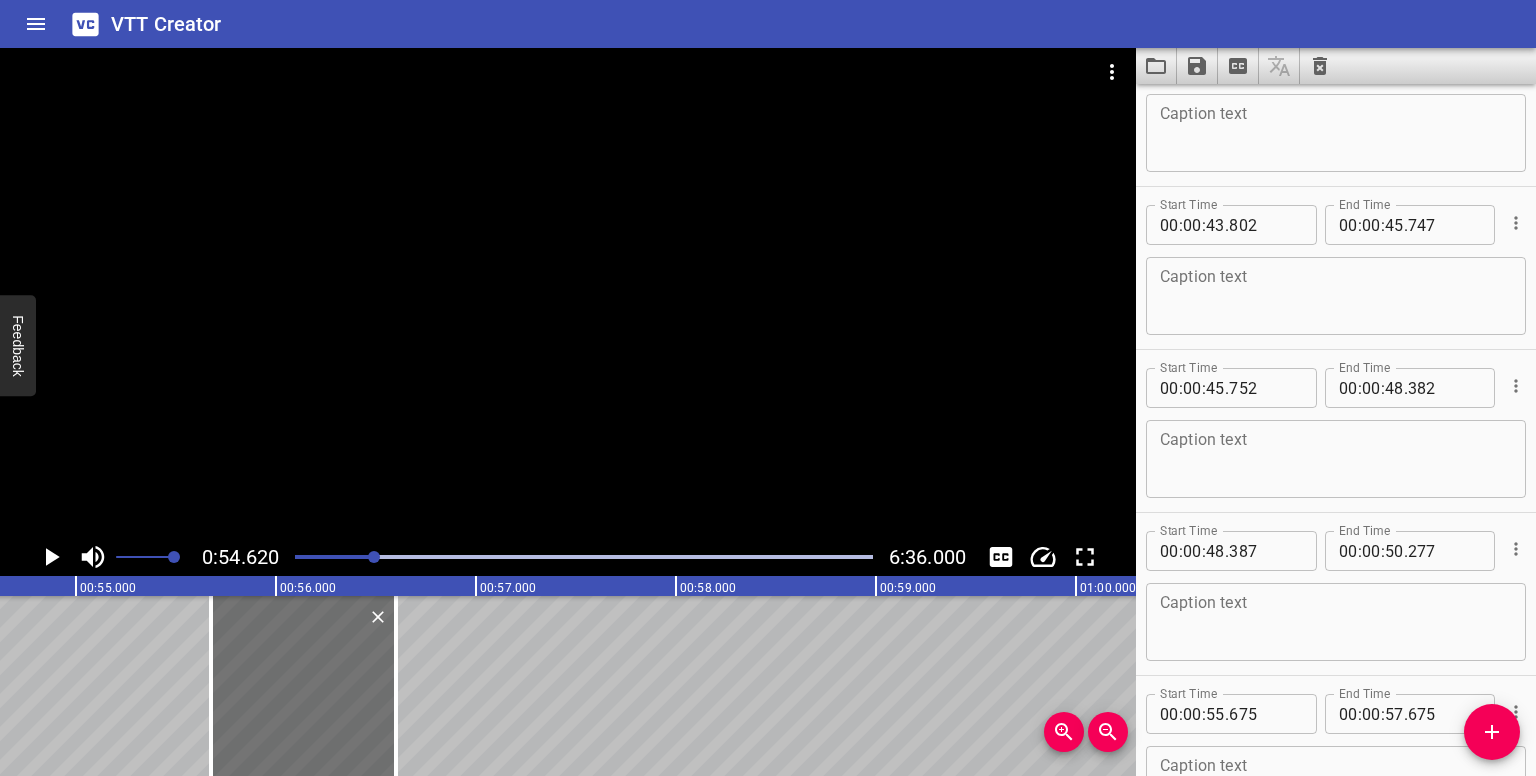 type on "56" 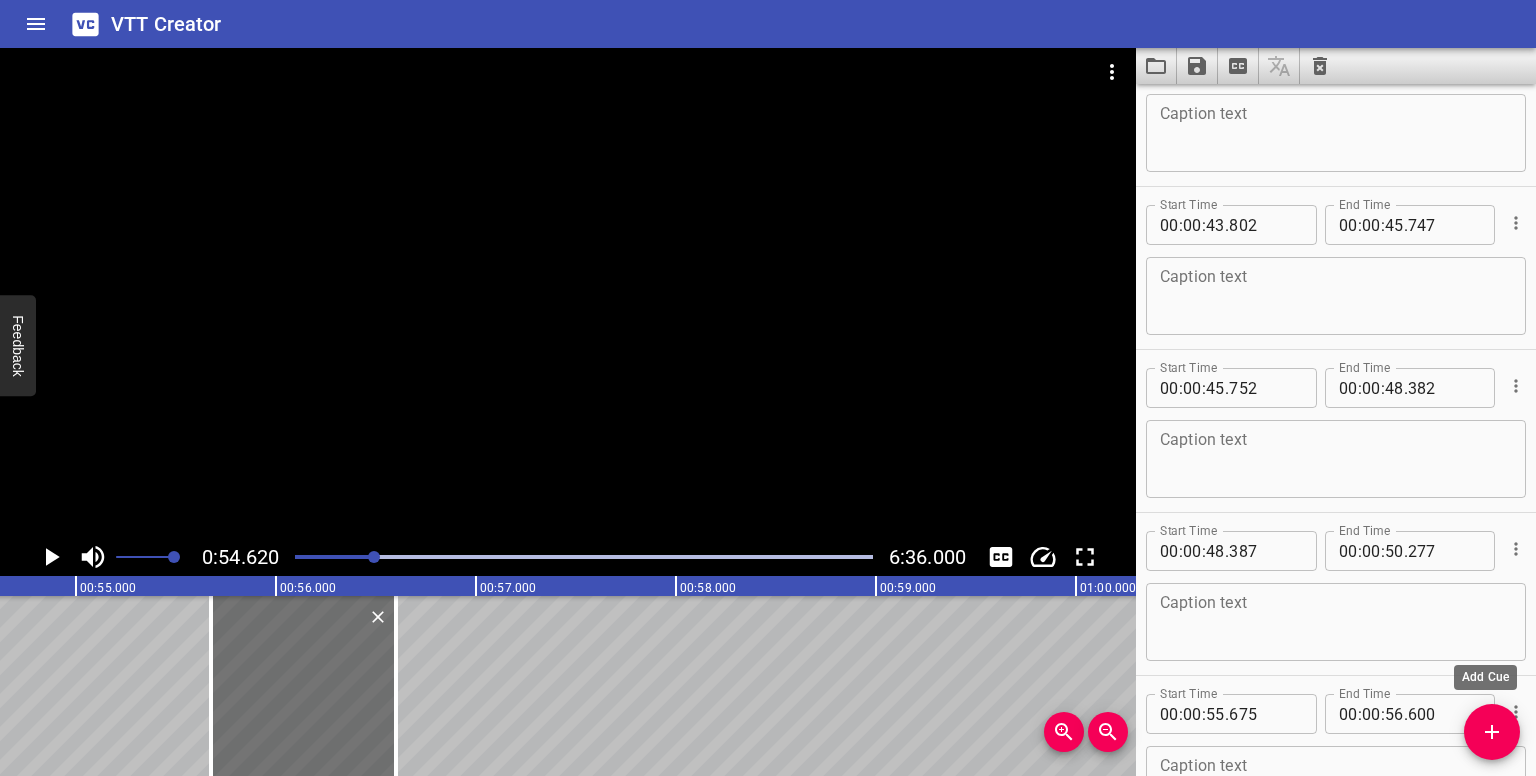 click 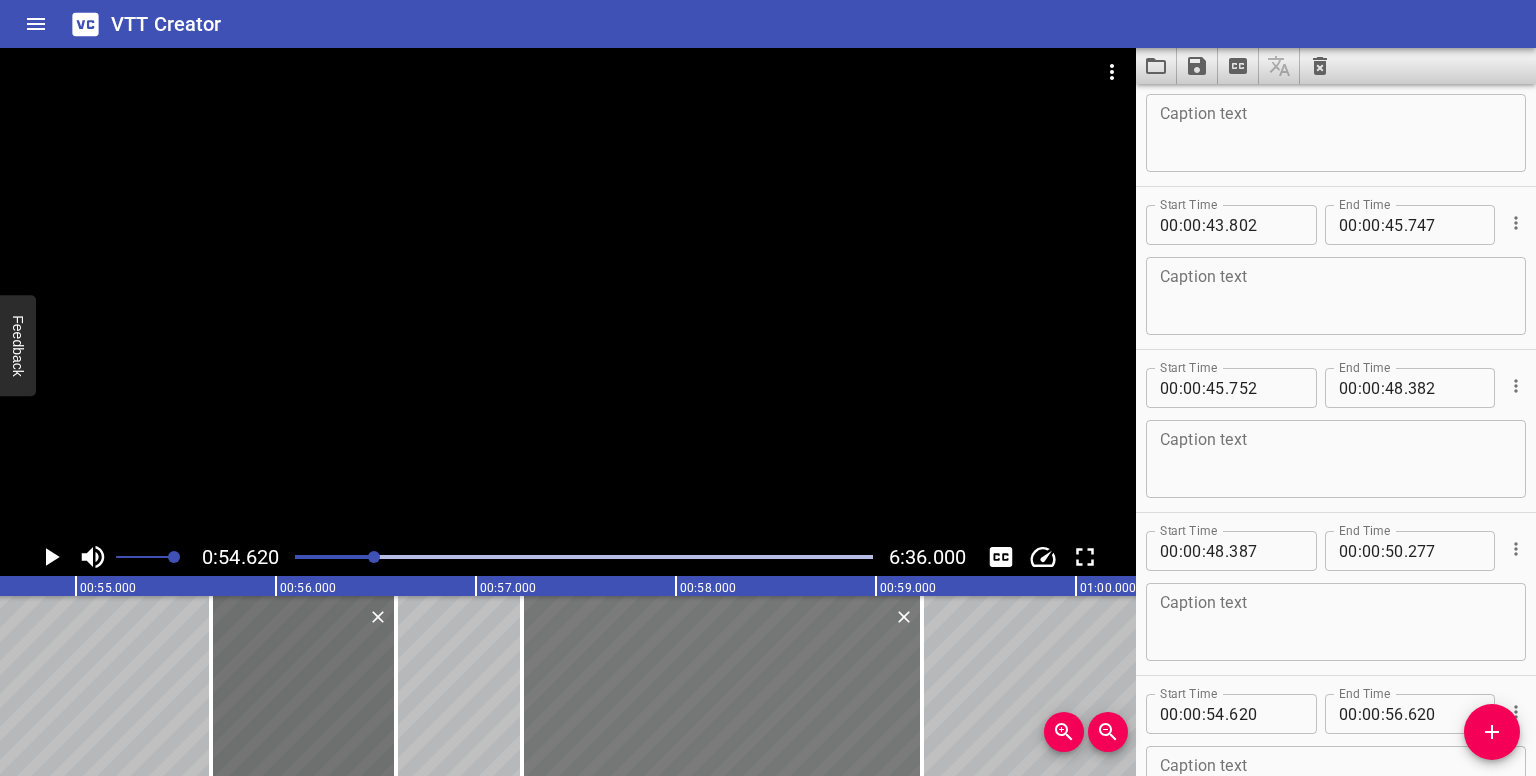 drag, startPoint x: 149, startPoint y: 649, endPoint x: 671, endPoint y: 645, distance: 522.0153 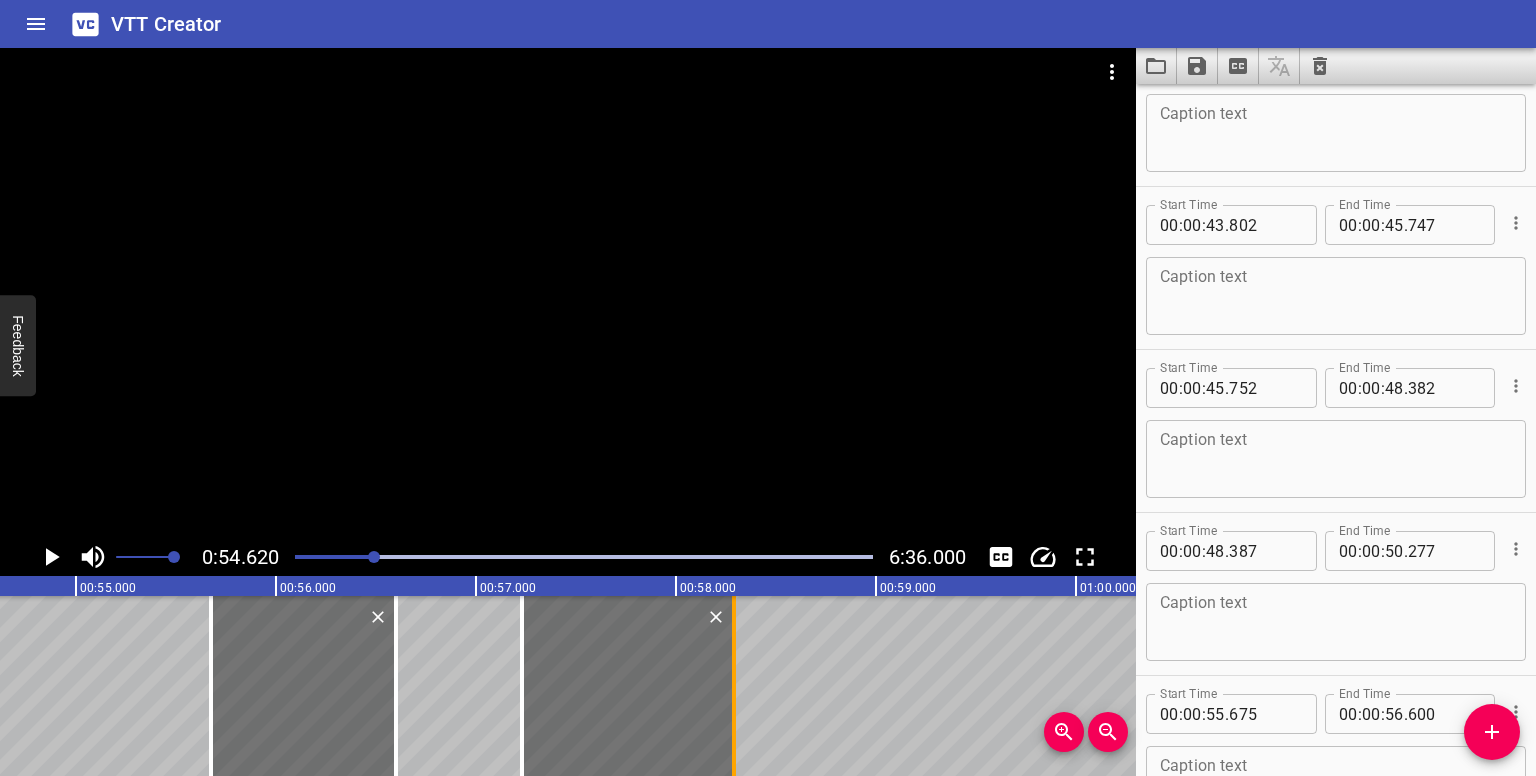 drag, startPoint x: 916, startPoint y: 704, endPoint x: 736, endPoint y: 701, distance: 180.025 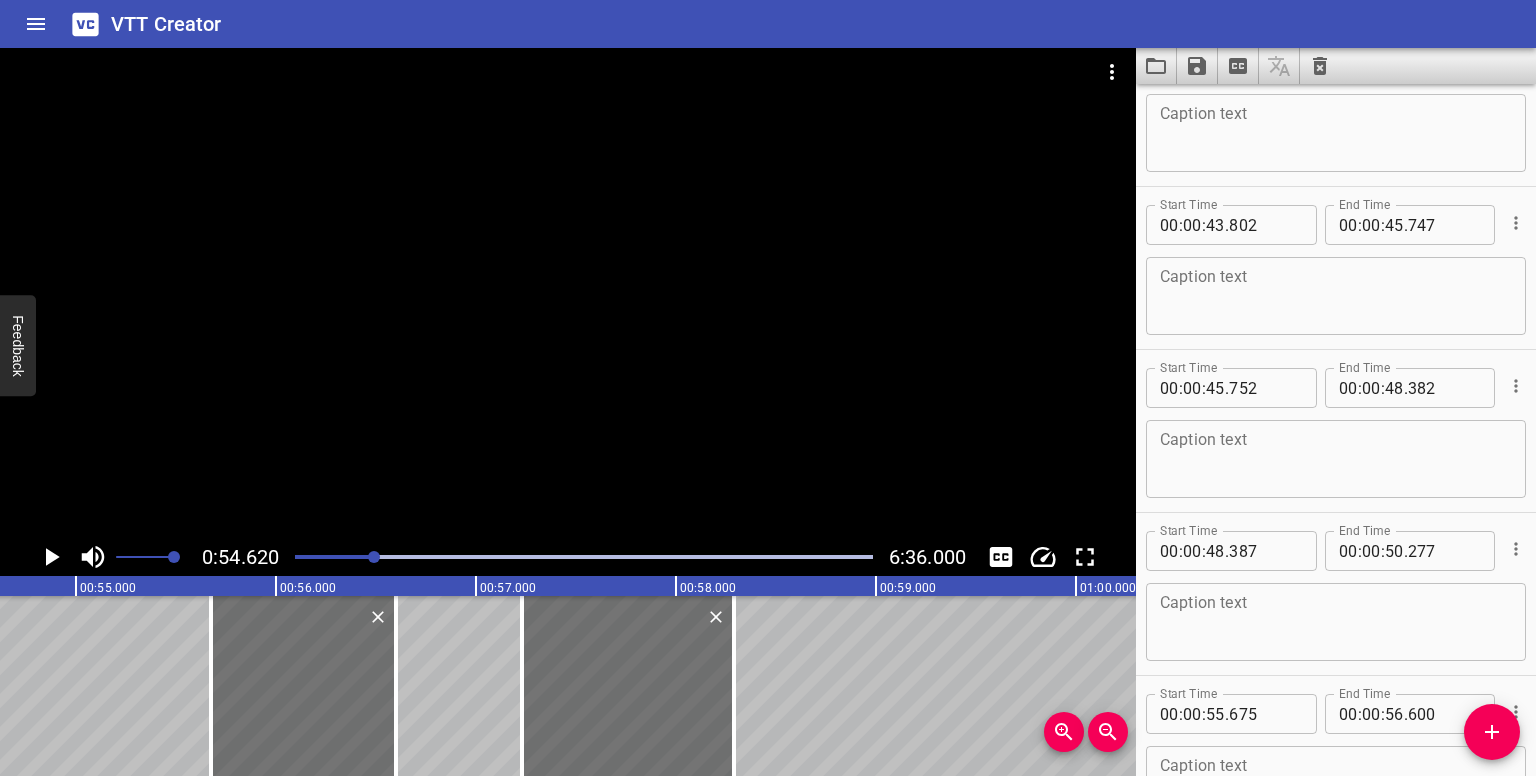 type on "58" 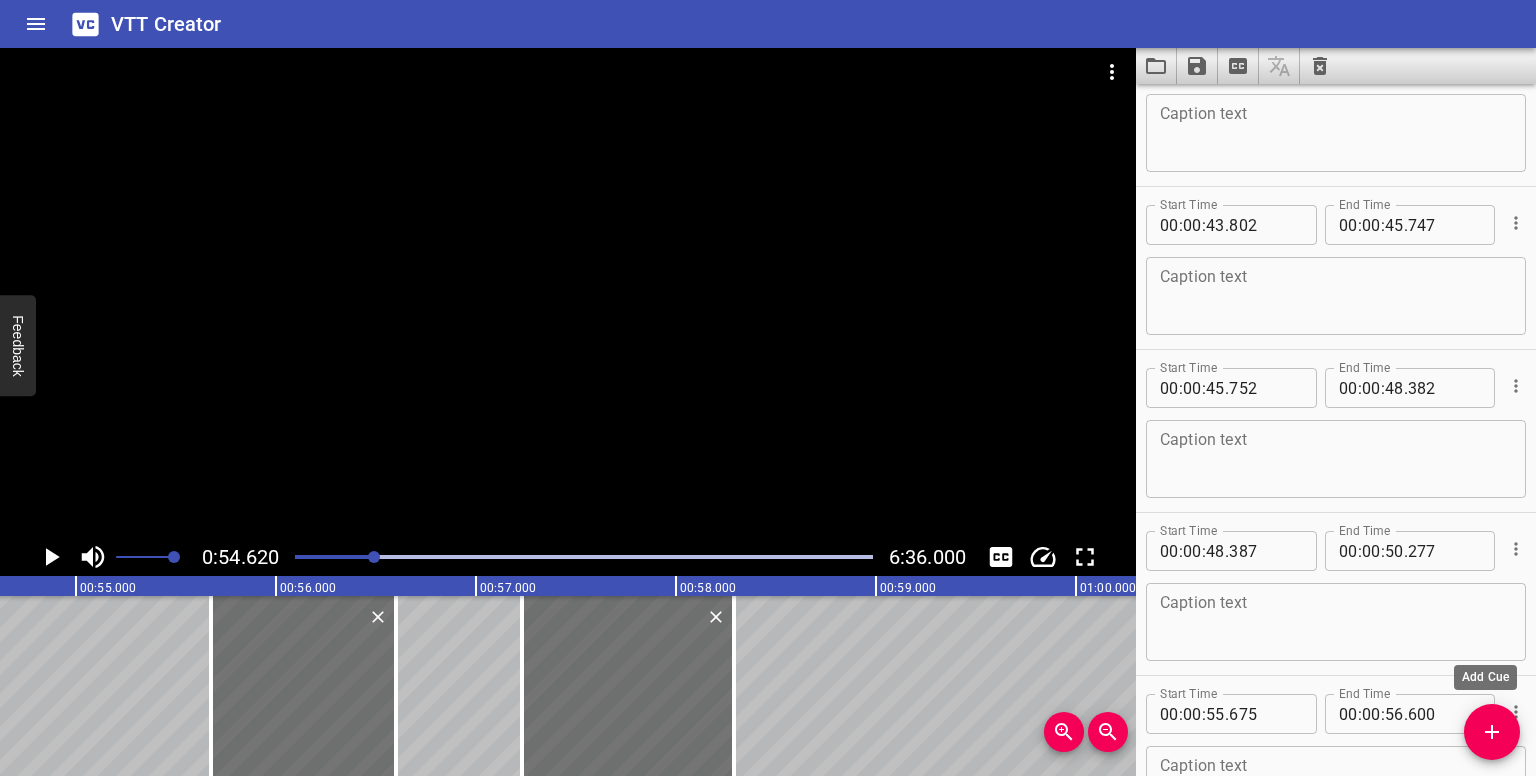 click at bounding box center [1492, 732] 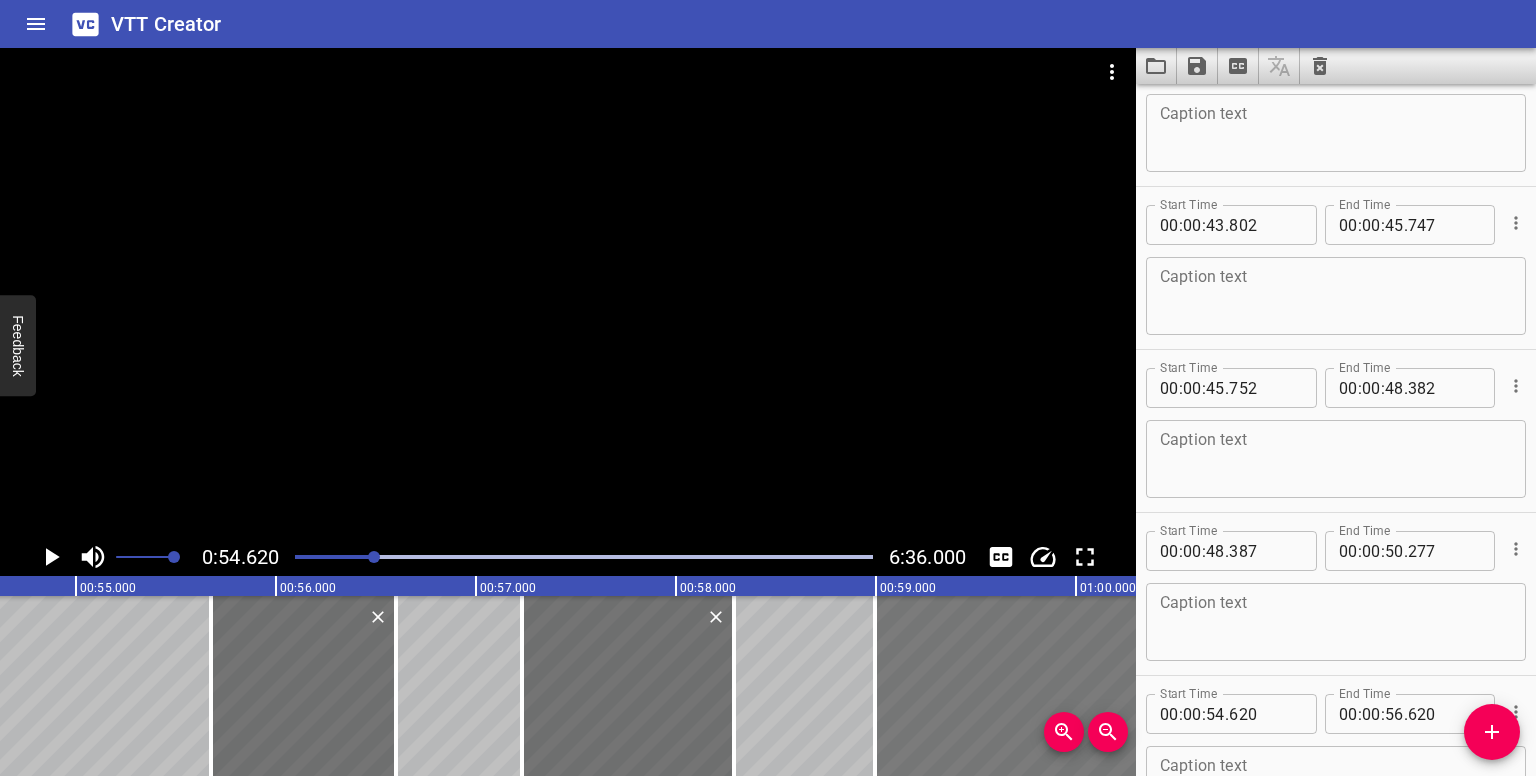 drag, startPoint x: 56, startPoint y: 655, endPoint x: 931, endPoint y: 637, distance: 875.1851 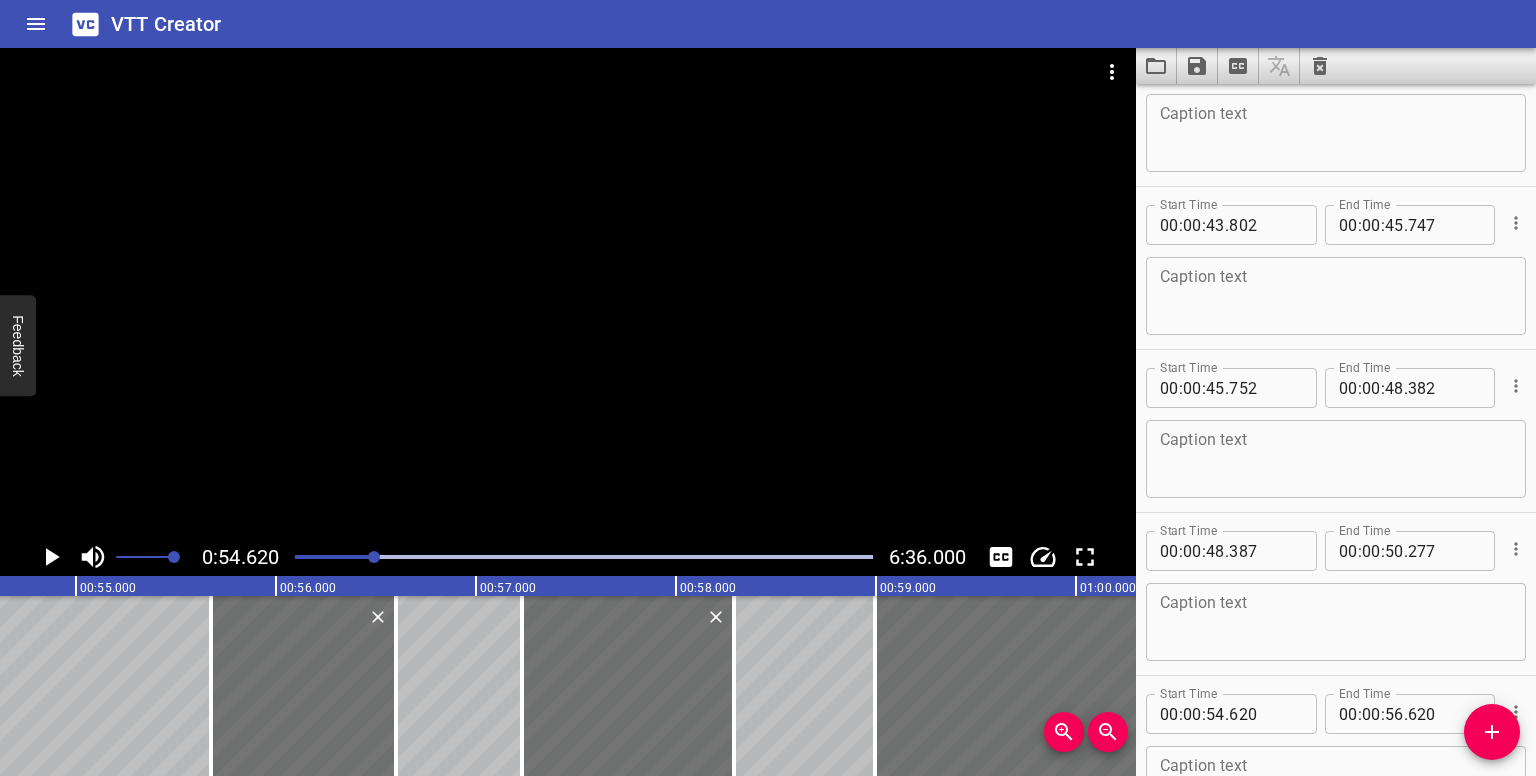 type on "58" 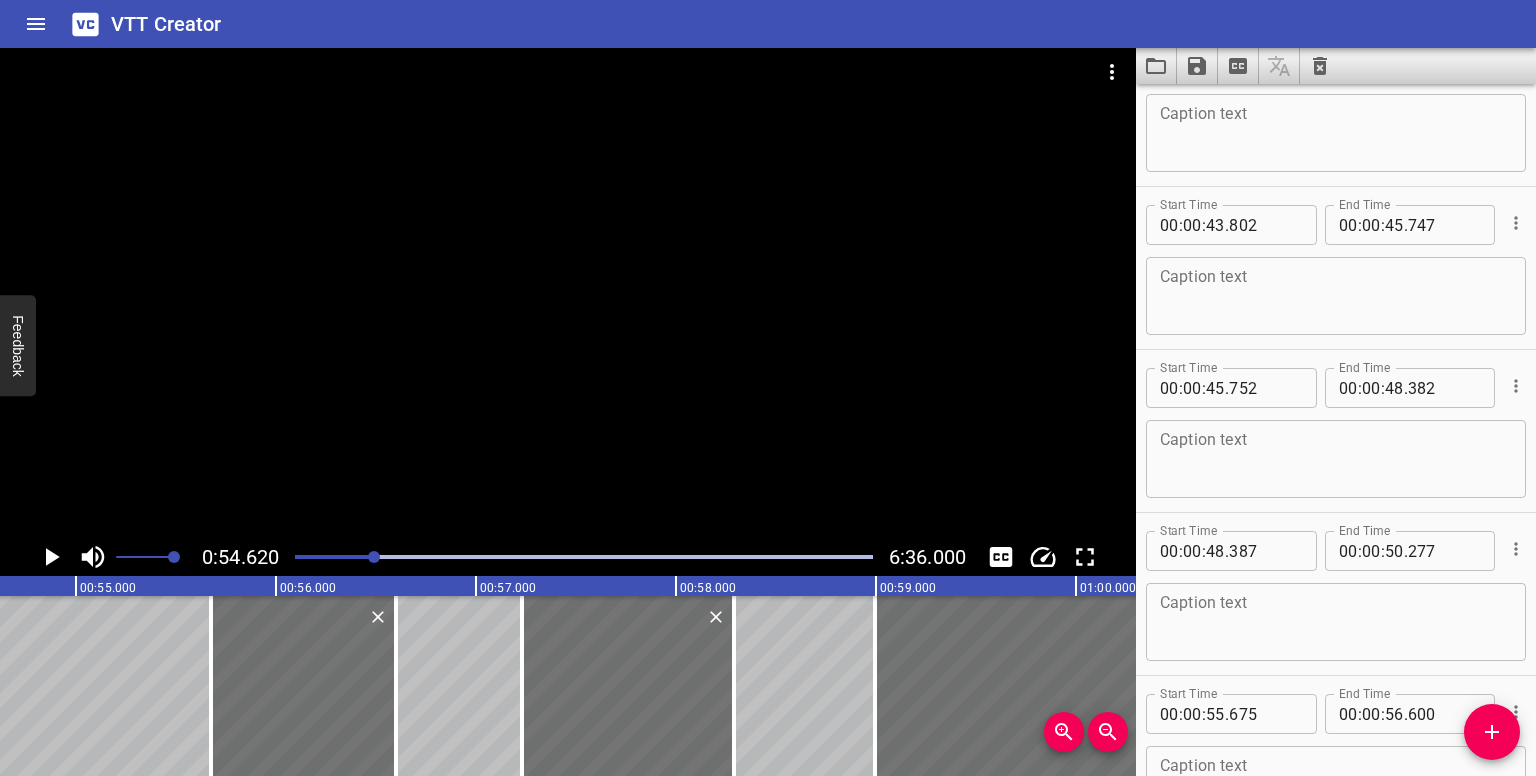 click at bounding box center (374, 557) 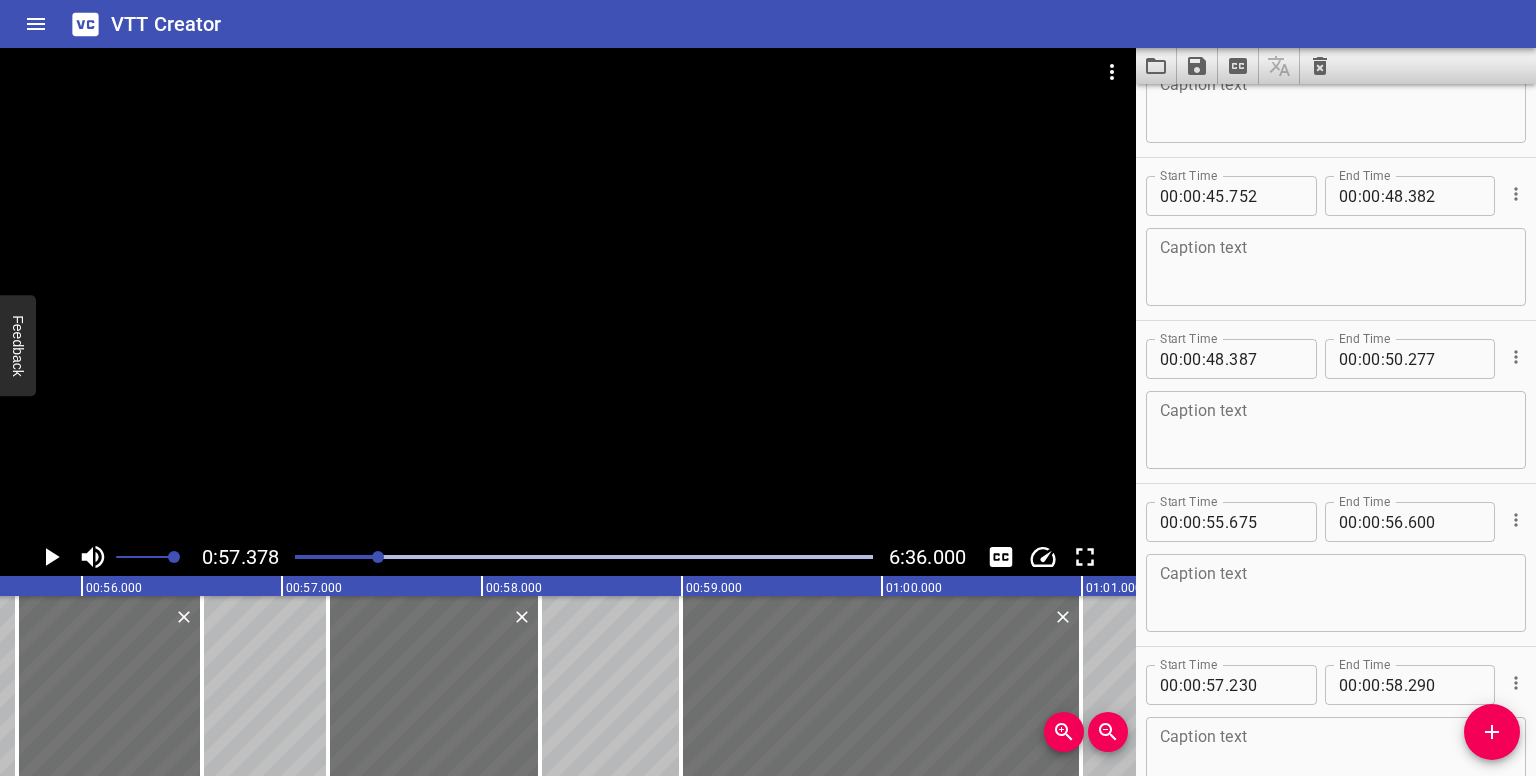 scroll, scrollTop: 2472, scrollLeft: 0, axis: vertical 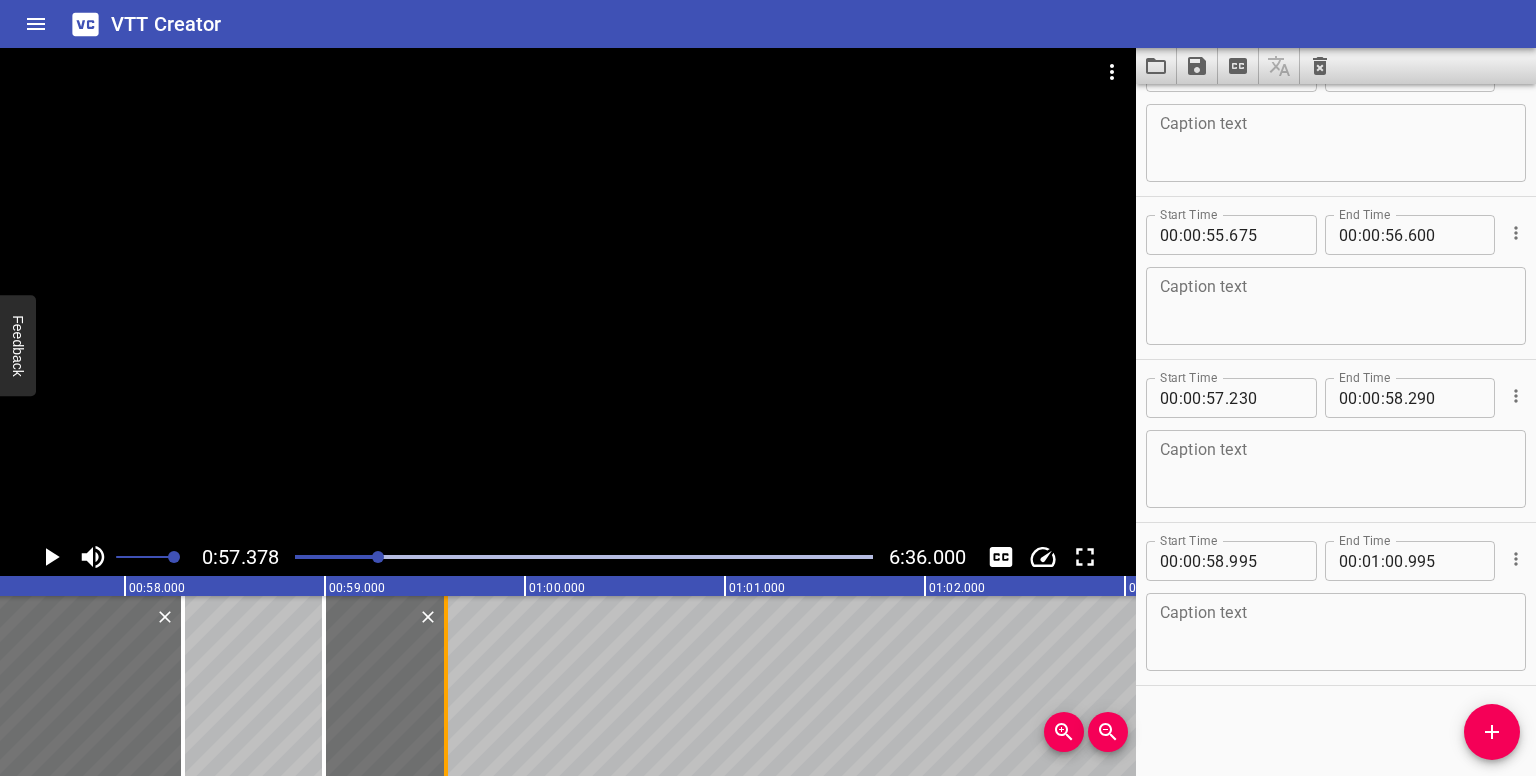 drag, startPoint x: 722, startPoint y: 714, endPoint x: 442, endPoint y: 709, distance: 280.04465 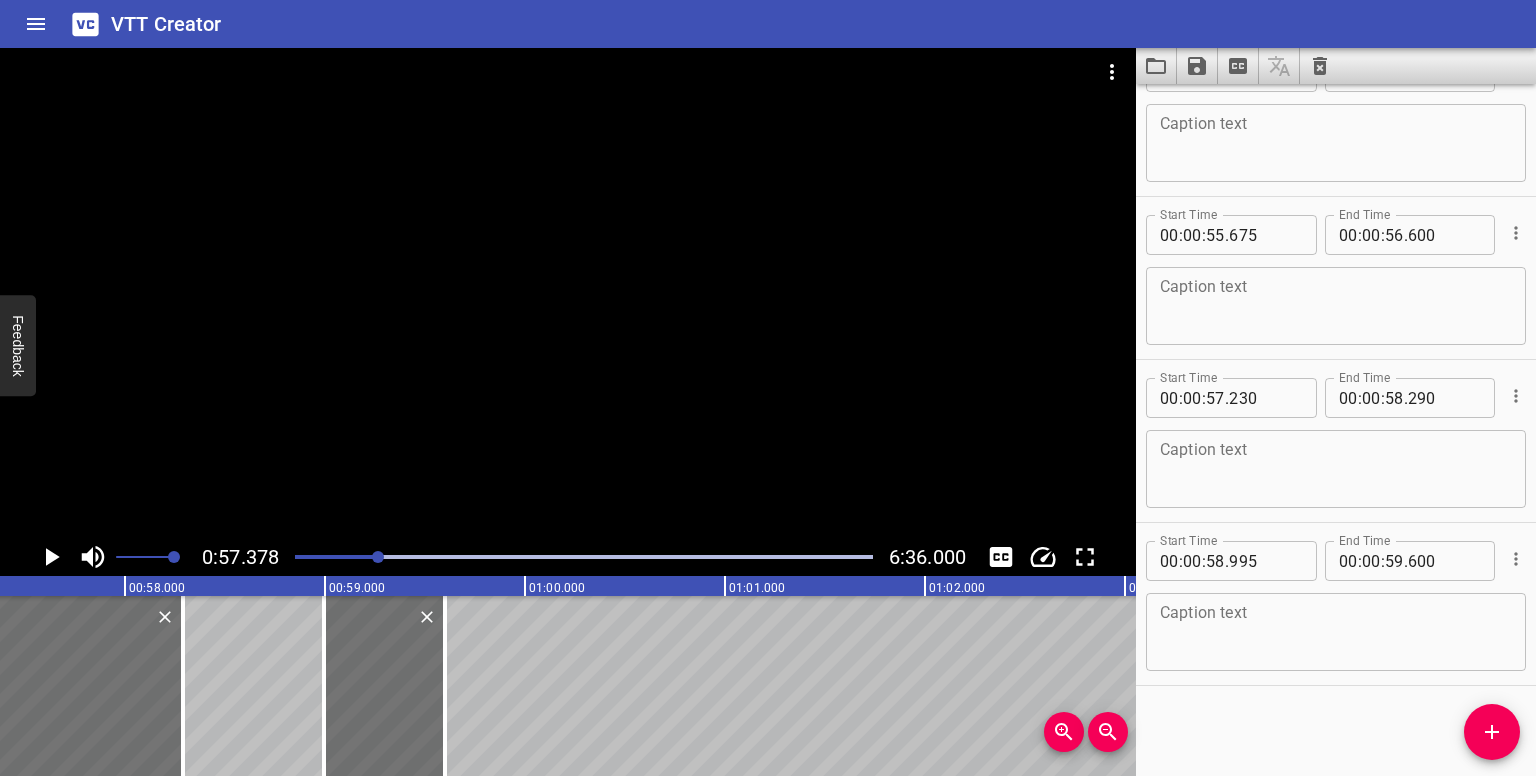 click at bounding box center [378, 557] 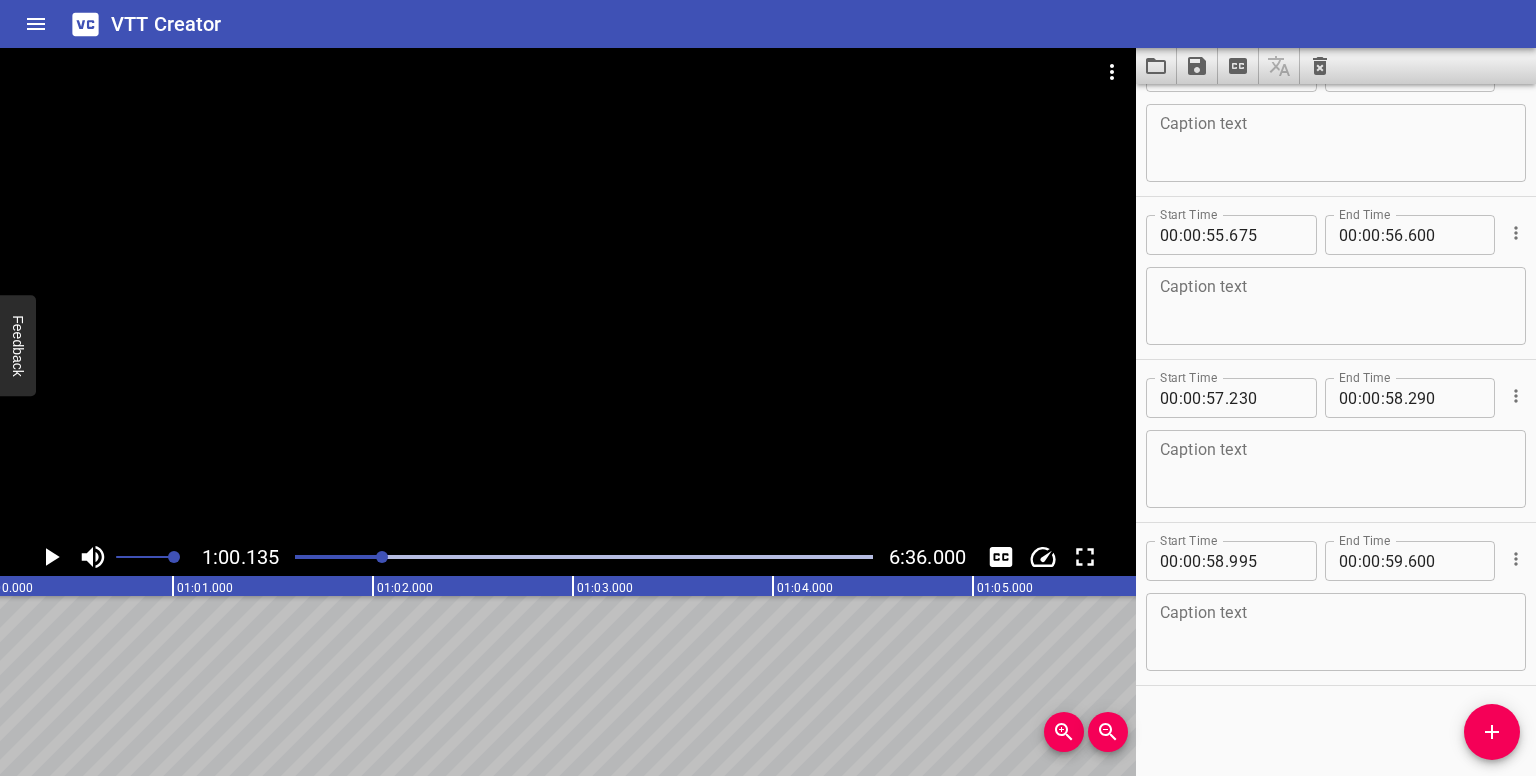 click at bounding box center (382, 557) 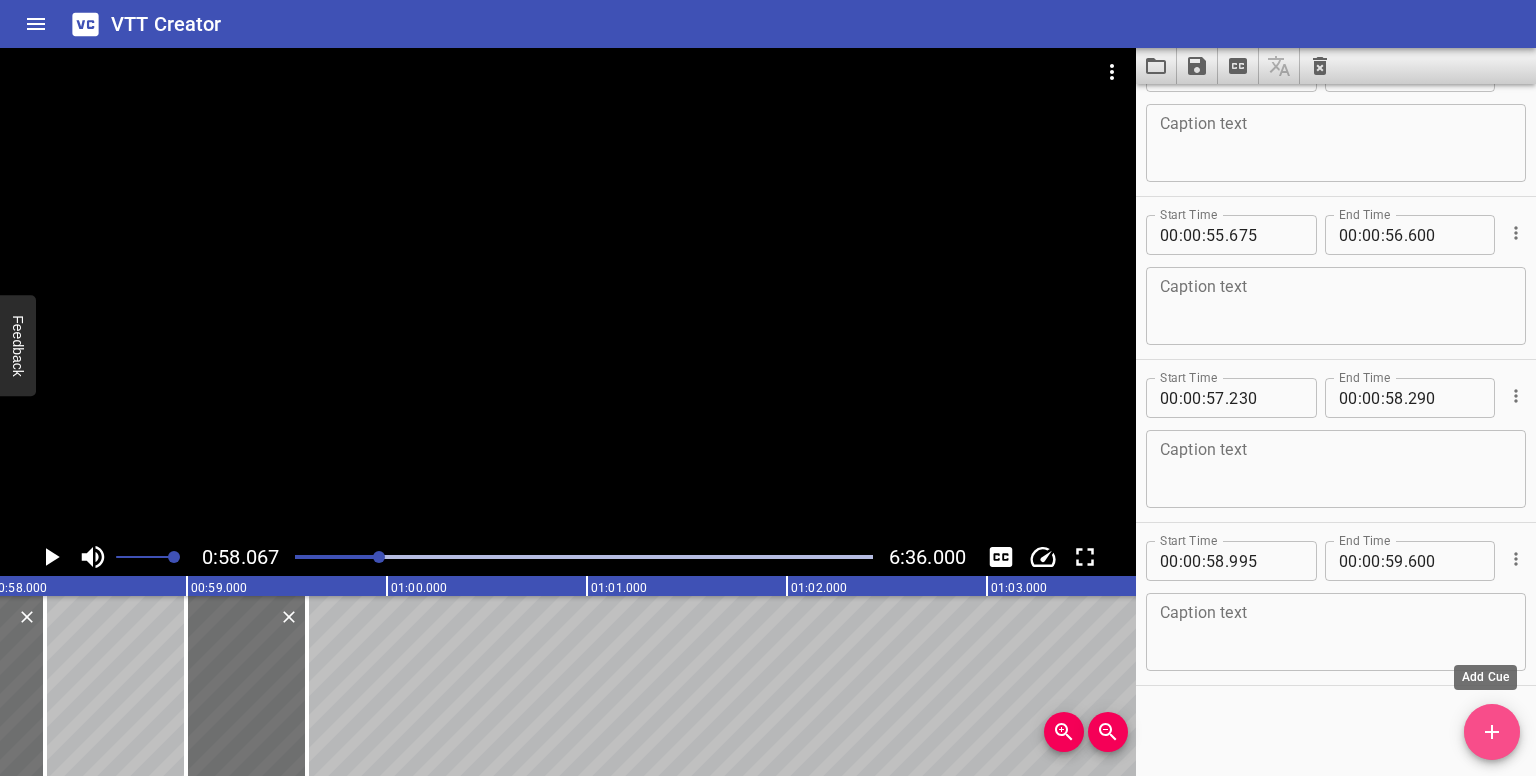 click 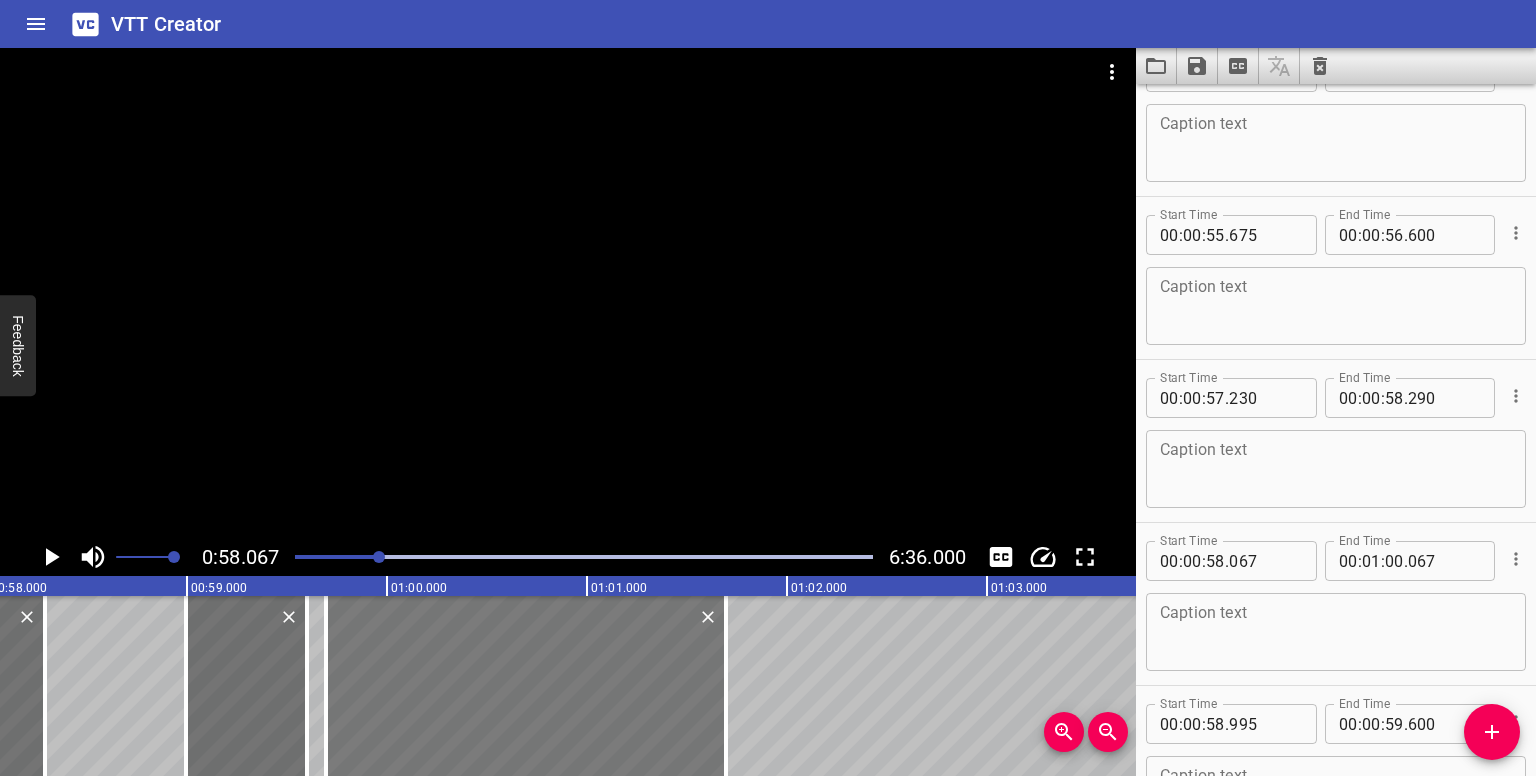 drag, startPoint x: 129, startPoint y: 673, endPoint x: 455, endPoint y: 638, distance: 327.87344 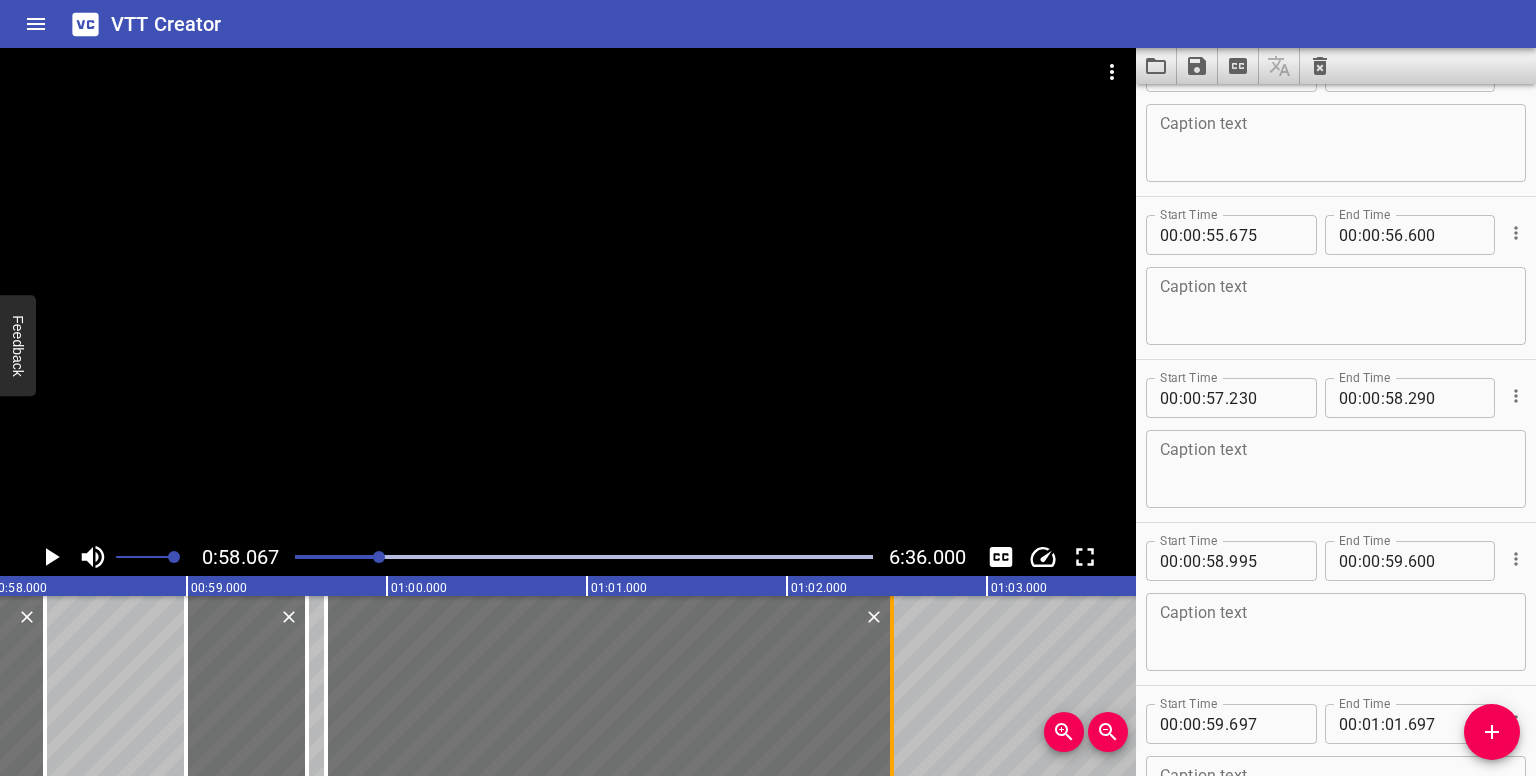drag, startPoint x: 732, startPoint y: 705, endPoint x: 888, endPoint y: 698, distance: 156.15697 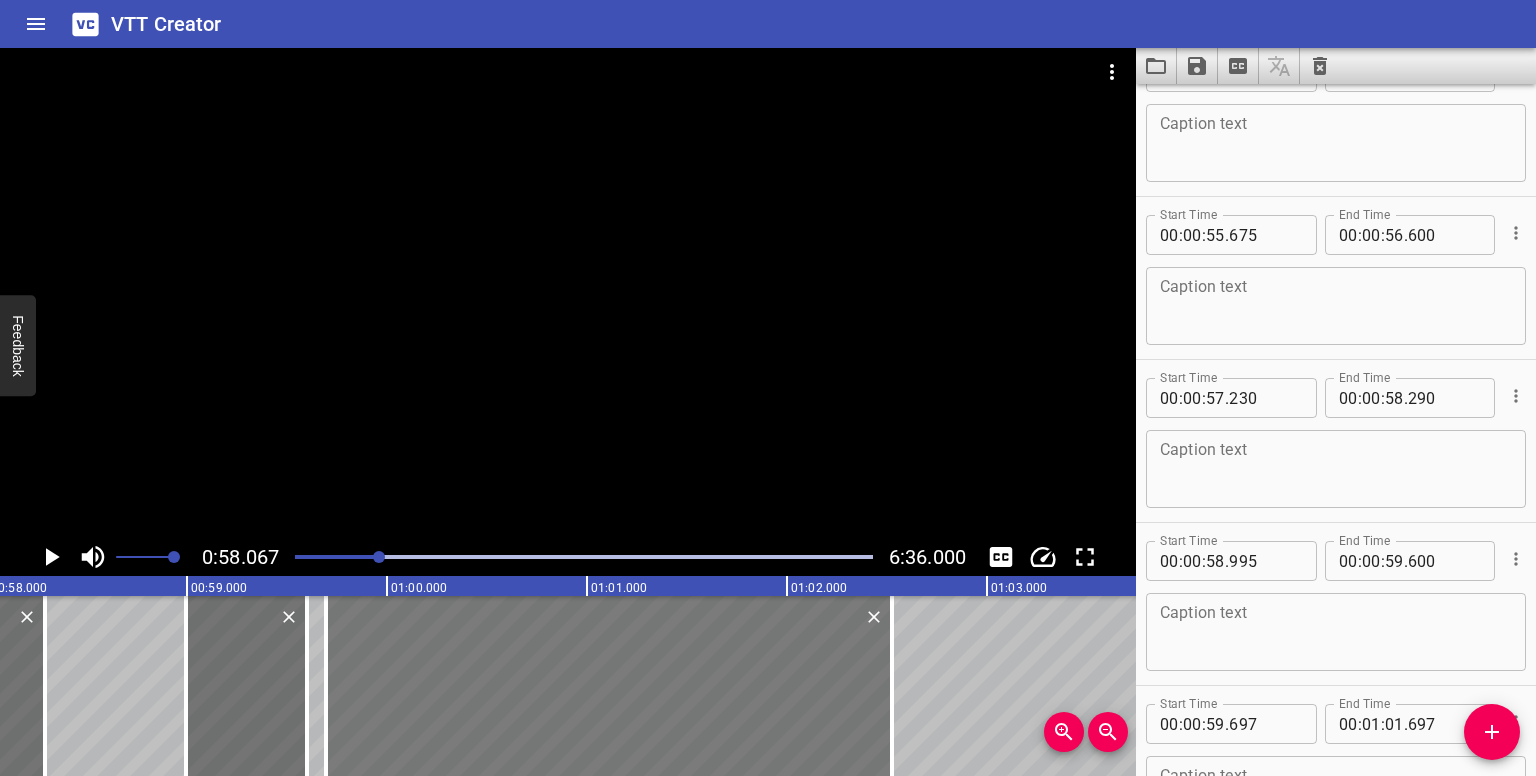 type on "02" 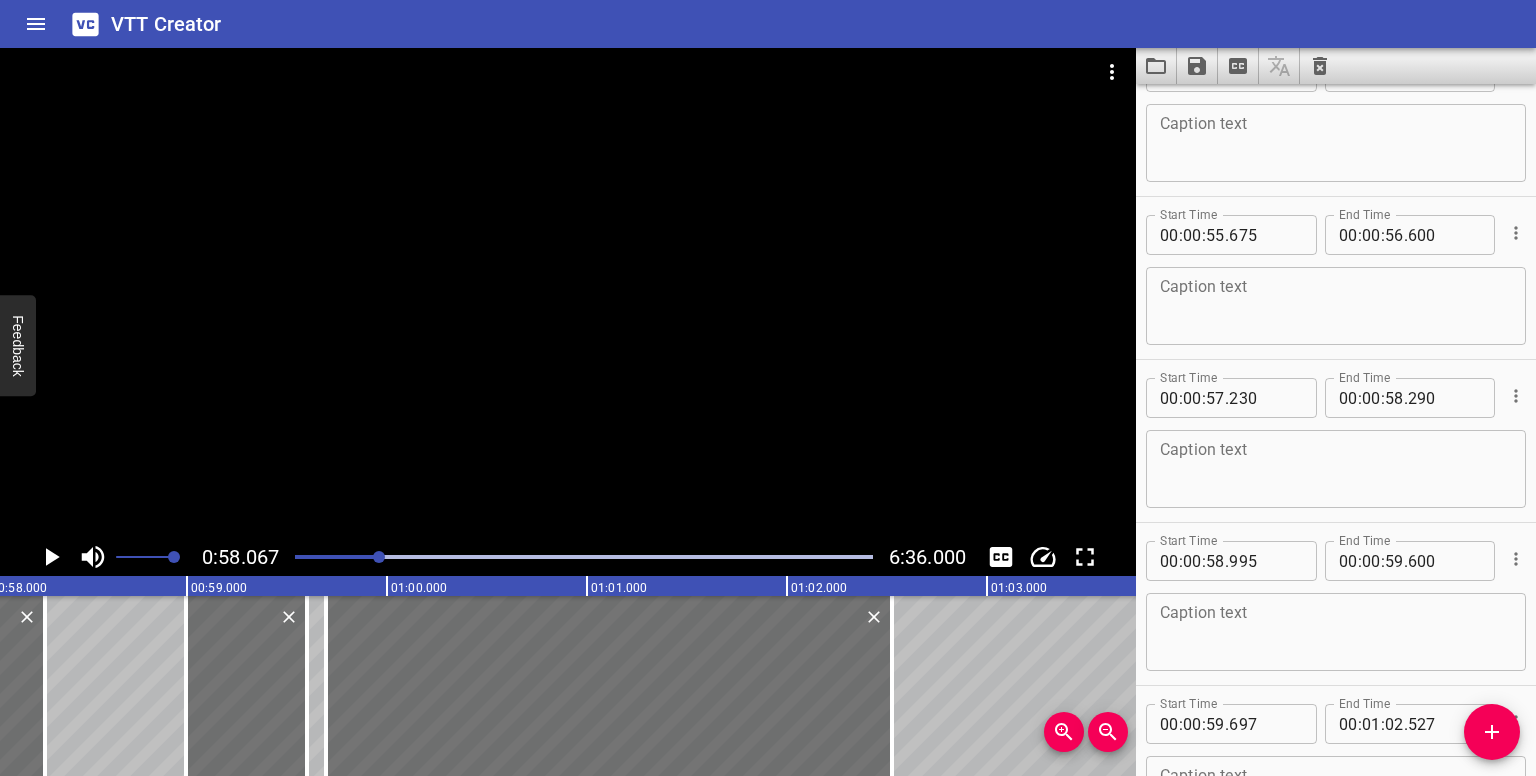 click at bounding box center (379, 557) 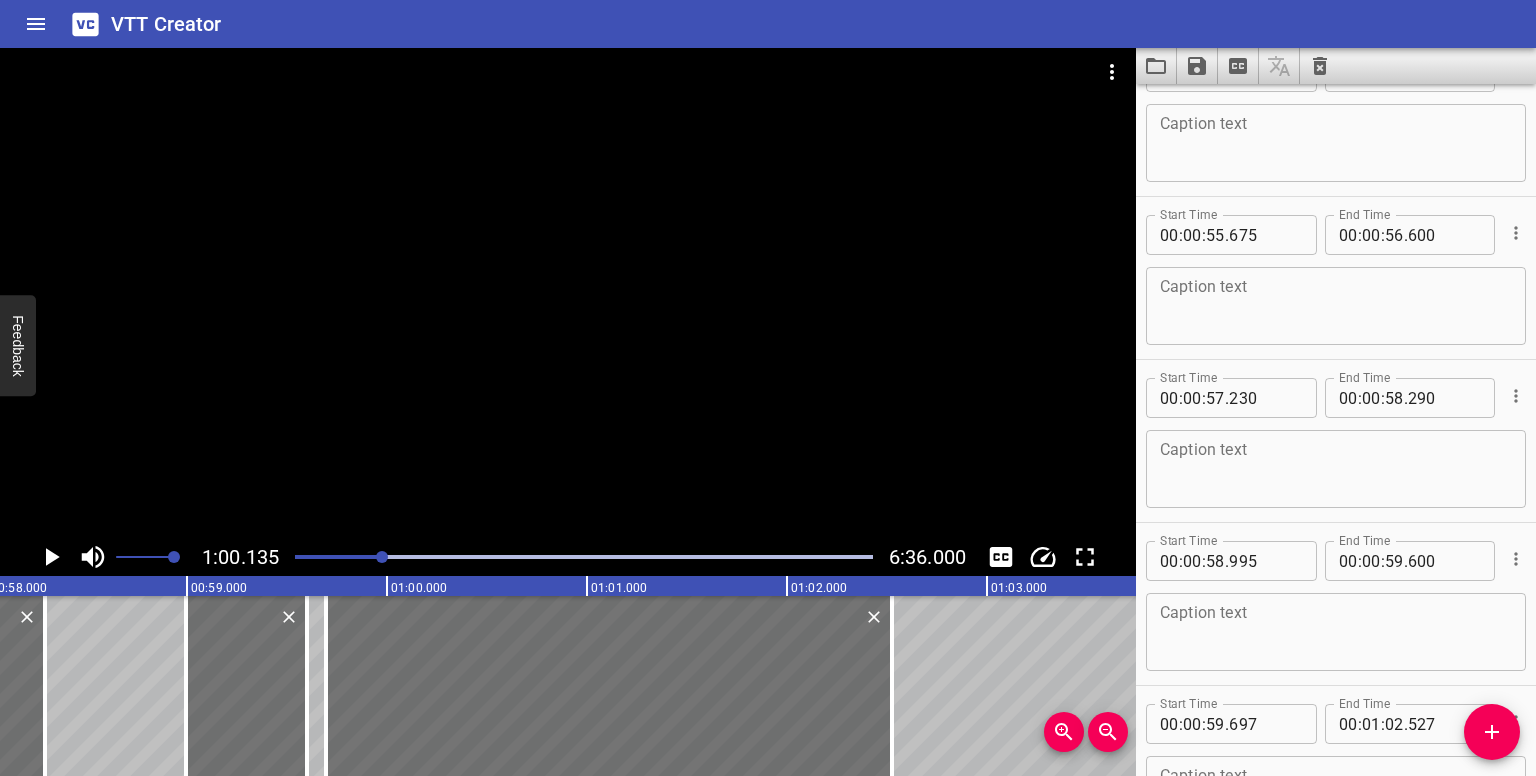 scroll, scrollTop: 2643, scrollLeft: 0, axis: vertical 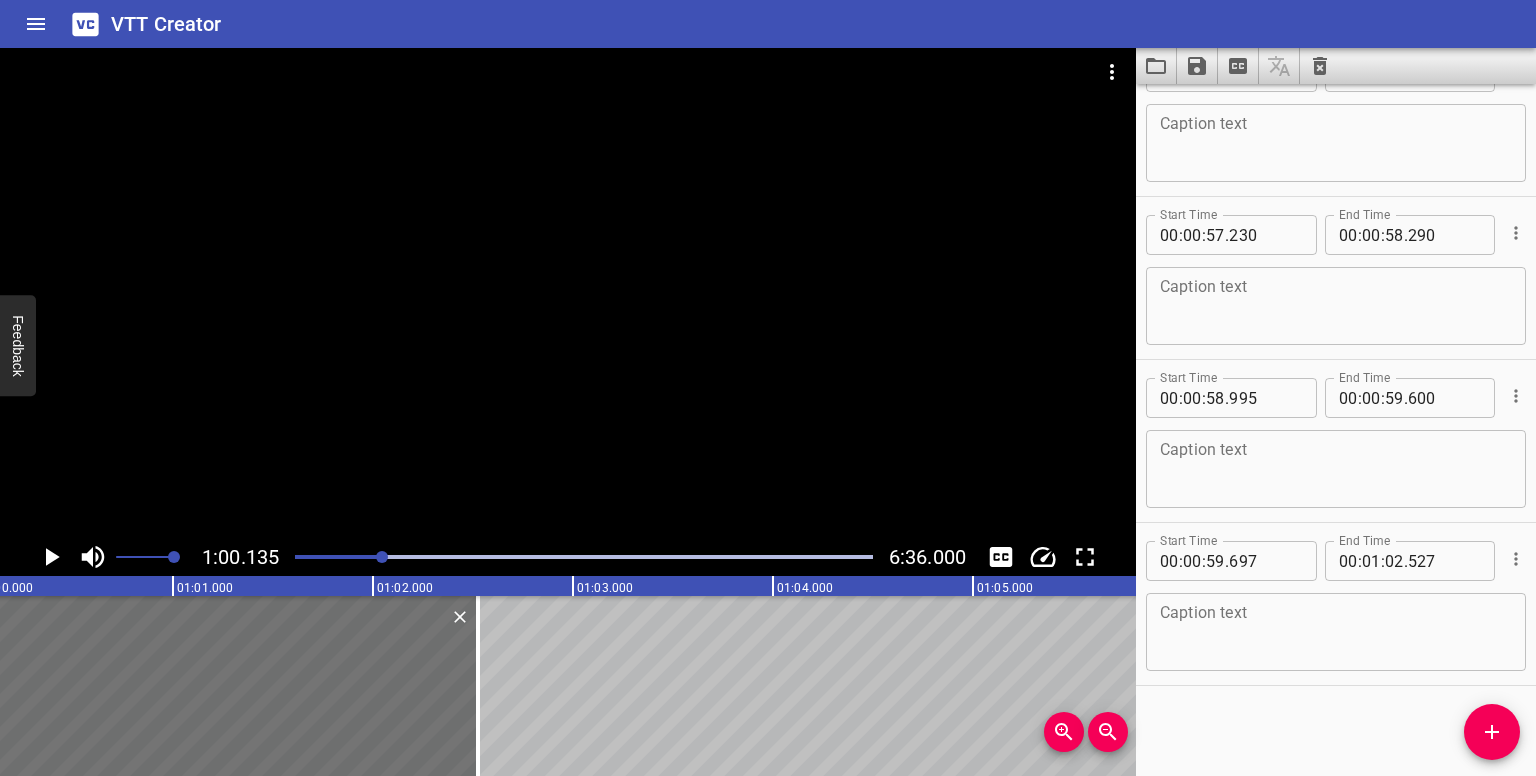 click at bounding box center [382, 557] 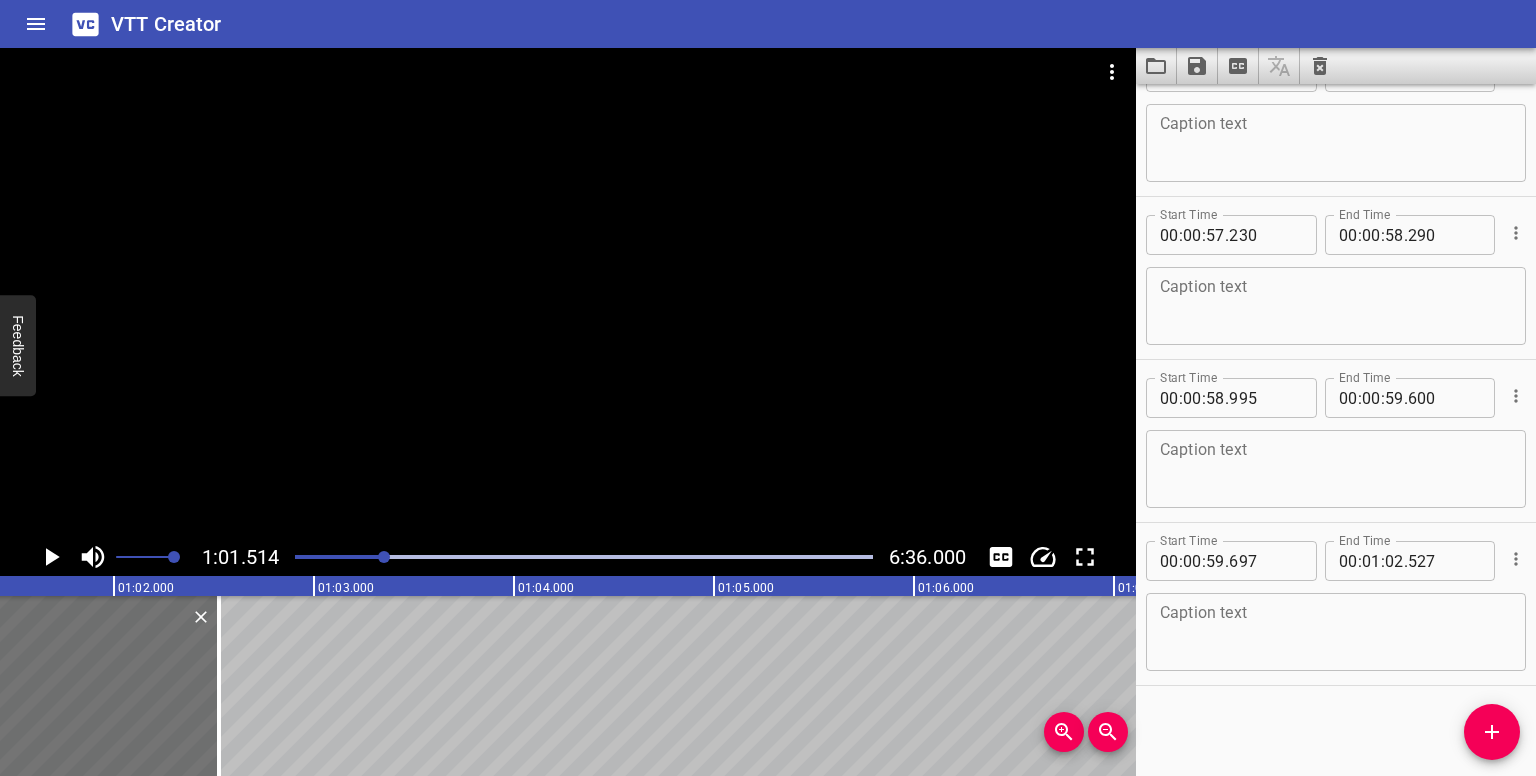 scroll, scrollTop: 0, scrollLeft: 12302, axis: horizontal 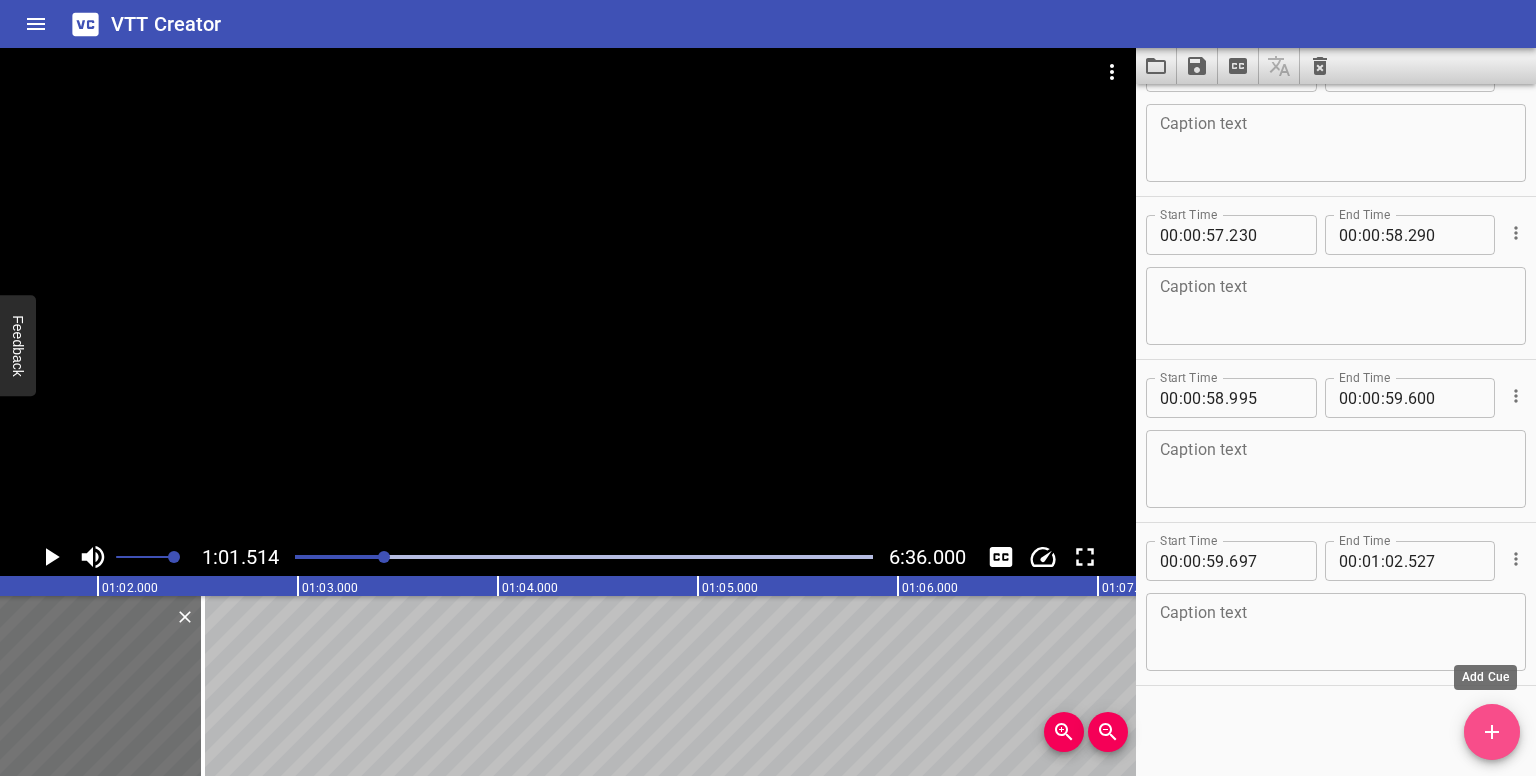 click 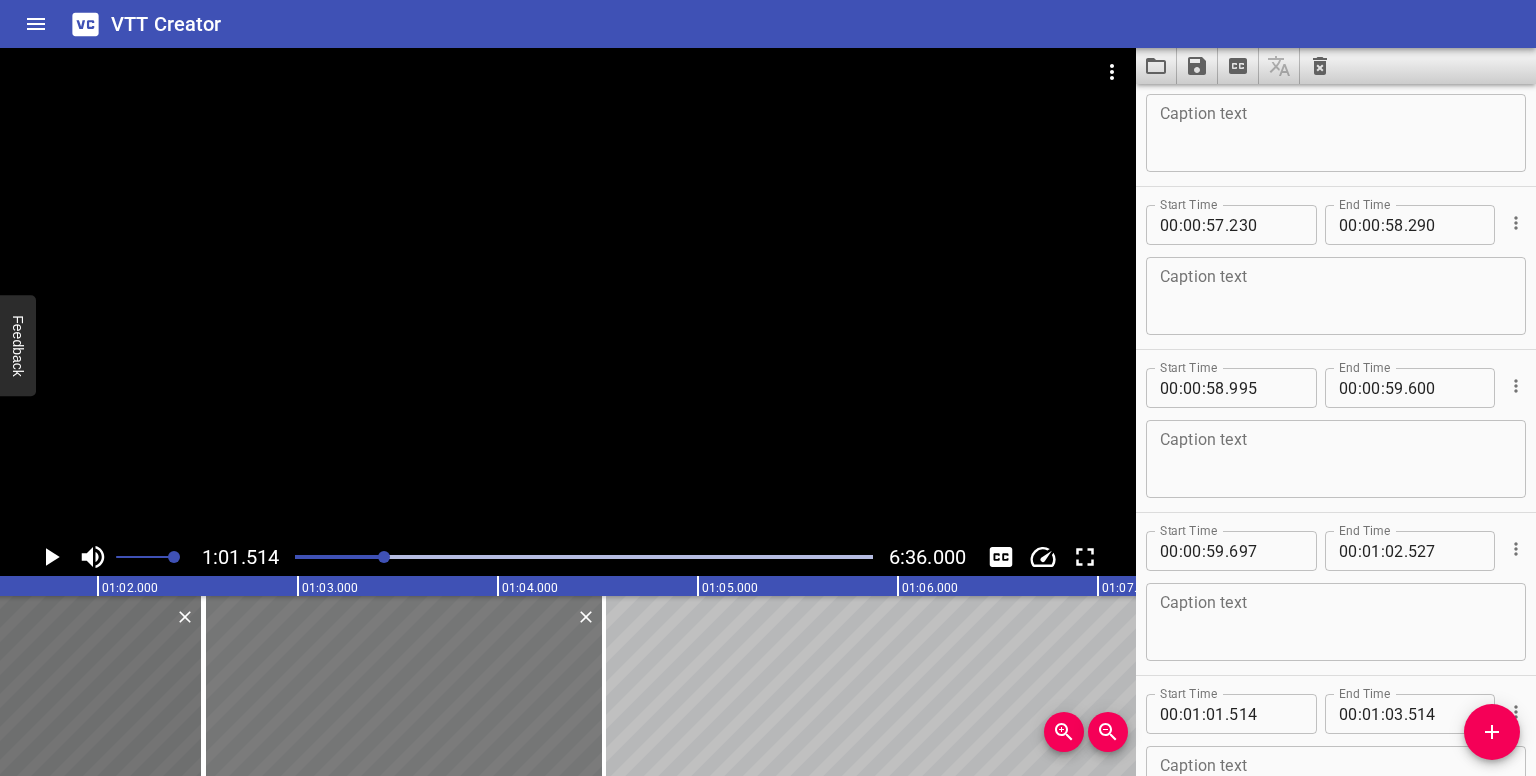 drag, startPoint x: 224, startPoint y: 666, endPoint x: 427, endPoint y: 671, distance: 203.06157 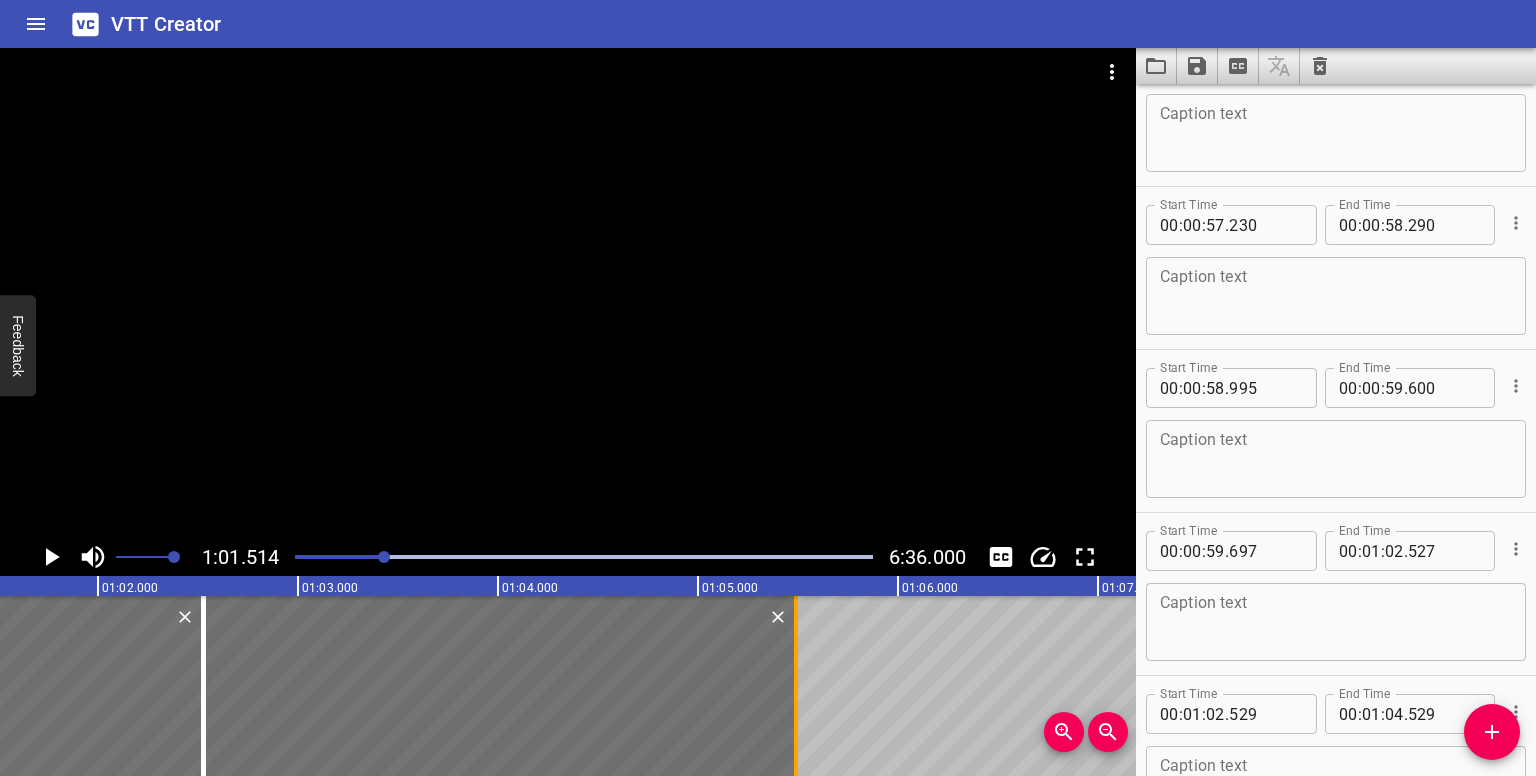 drag, startPoint x: 604, startPoint y: 717, endPoint x: 796, endPoint y: 703, distance: 192.50974 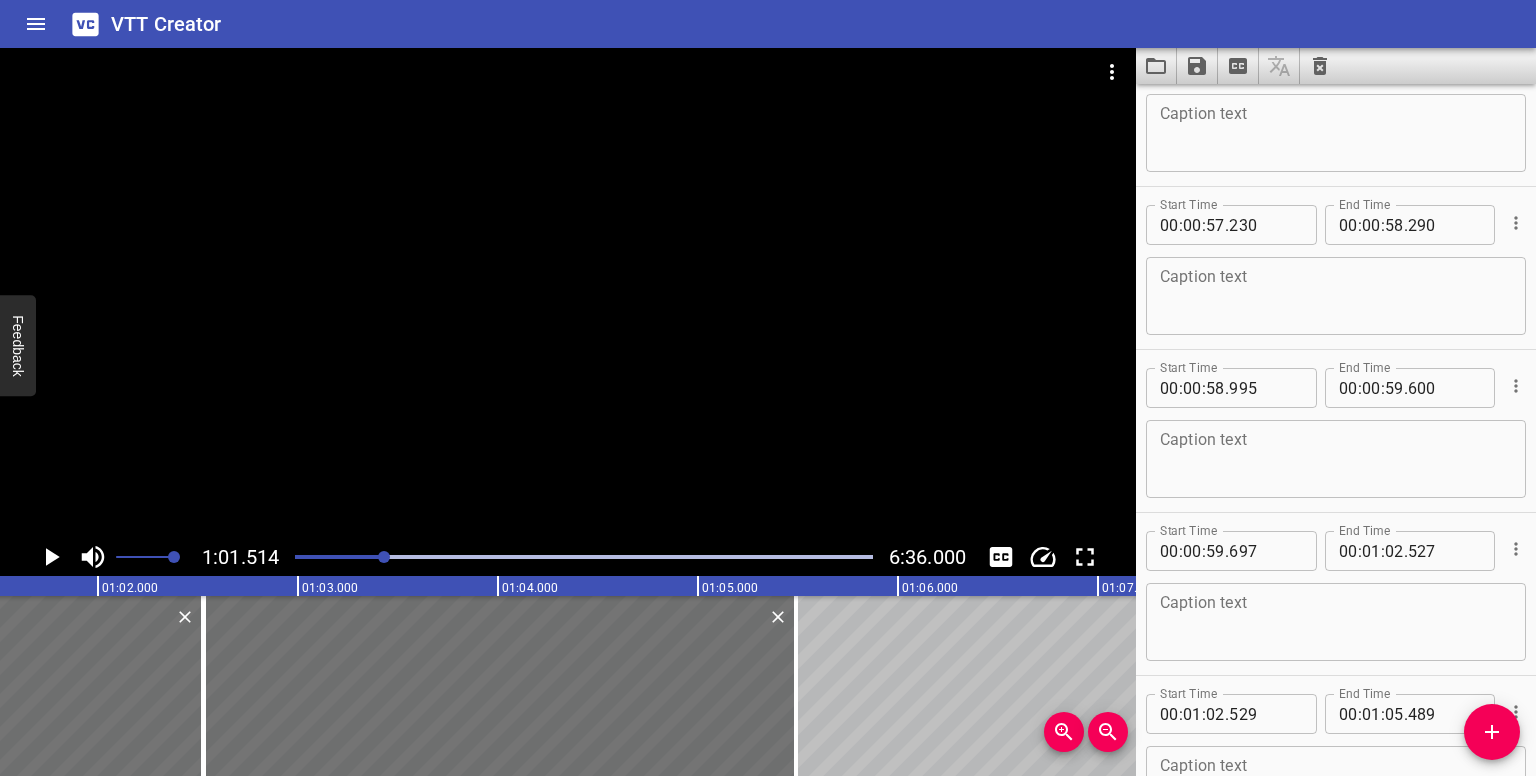 click at bounding box center [584, 557] 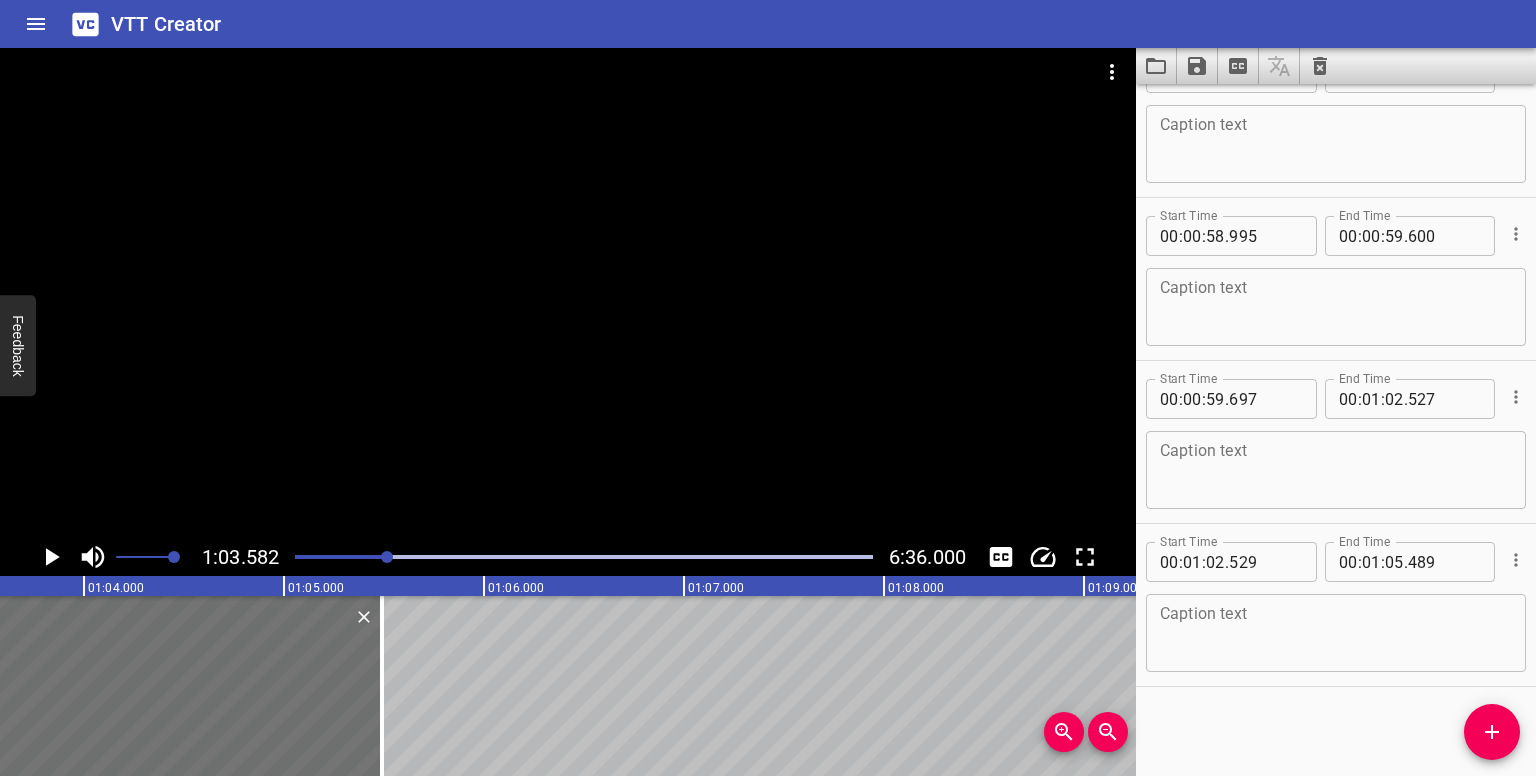 click at bounding box center [387, 557] 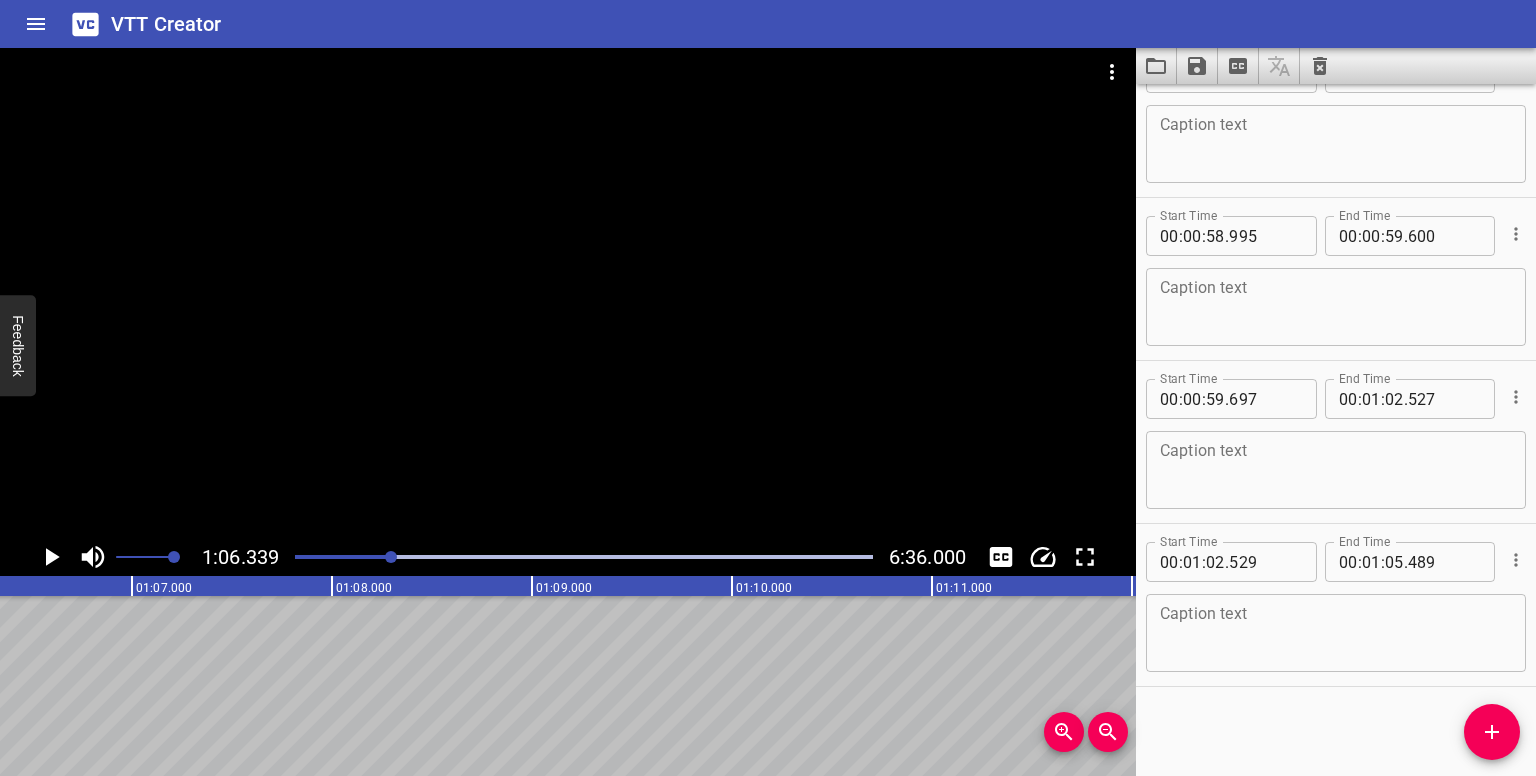 click at bounding box center (391, 557) 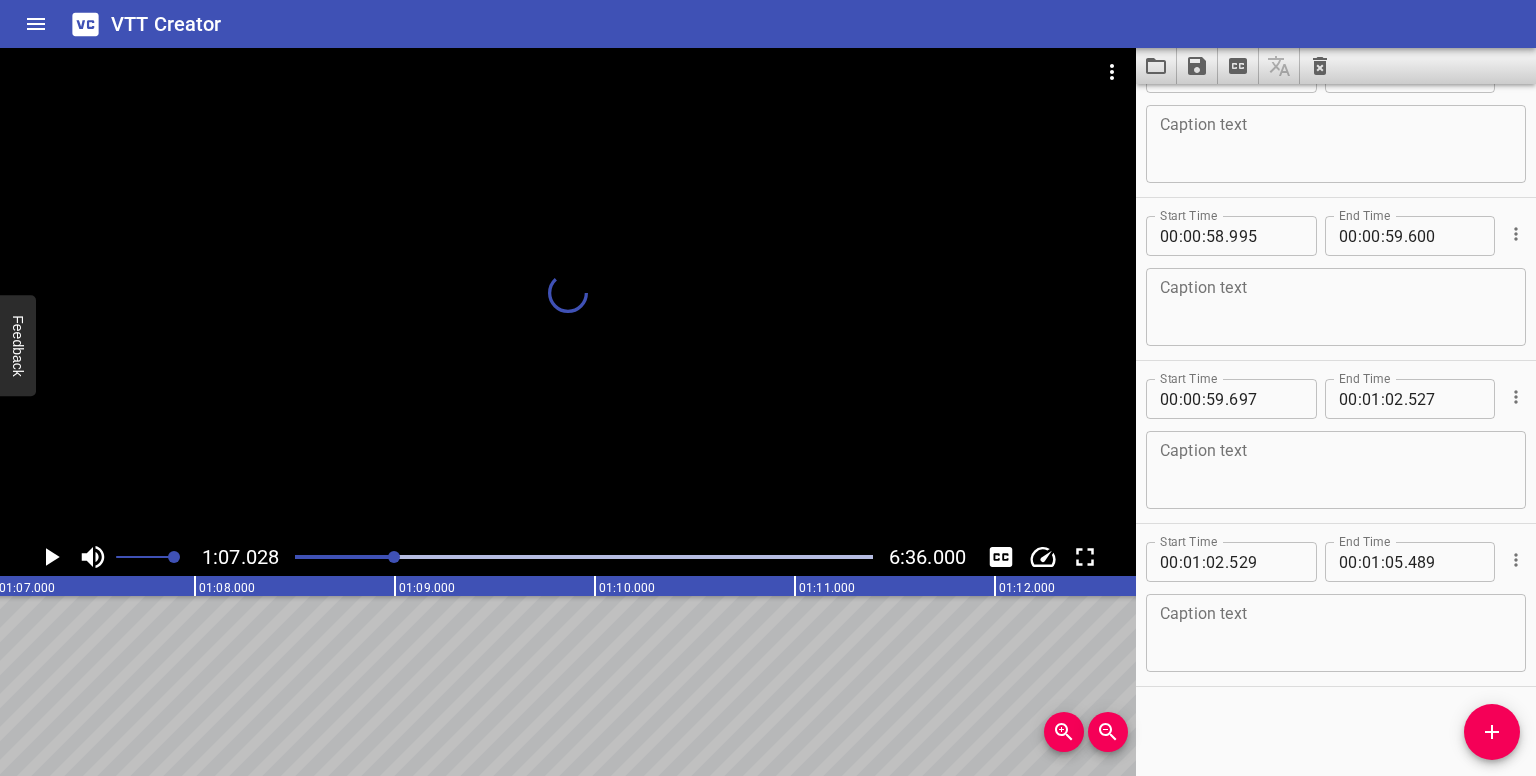 click at bounding box center [394, 557] 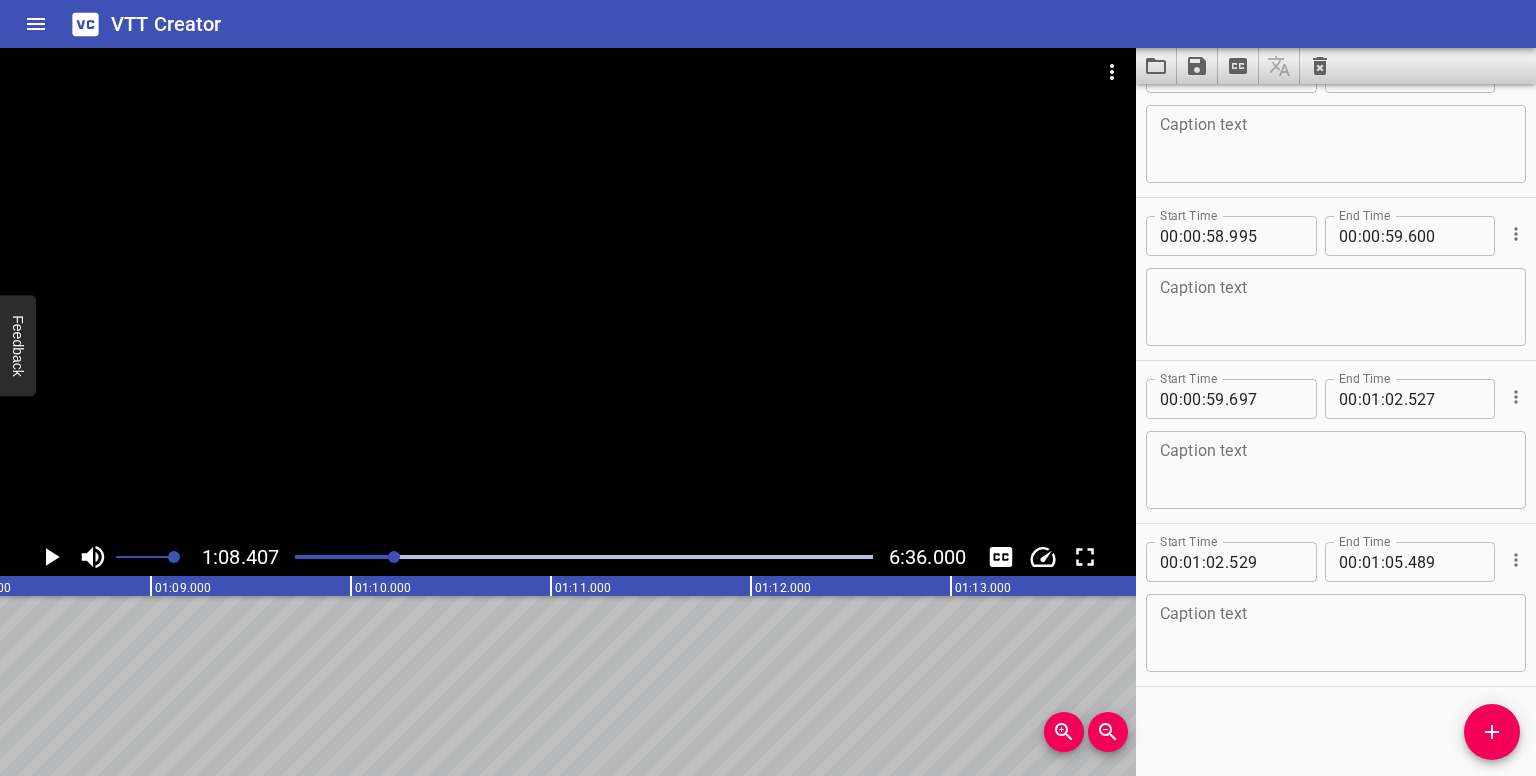 scroll, scrollTop: 0, scrollLeft: 13681, axis: horizontal 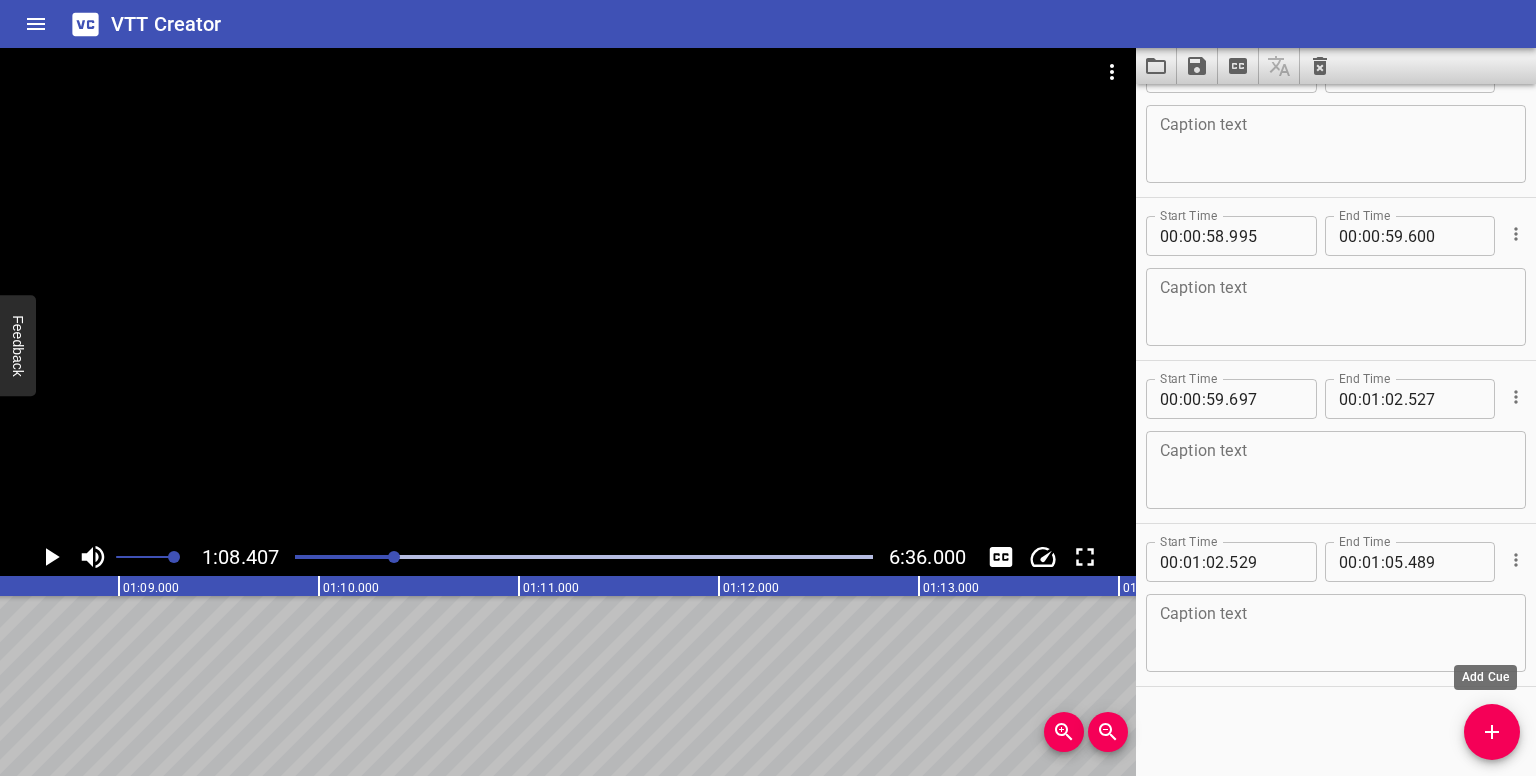 click 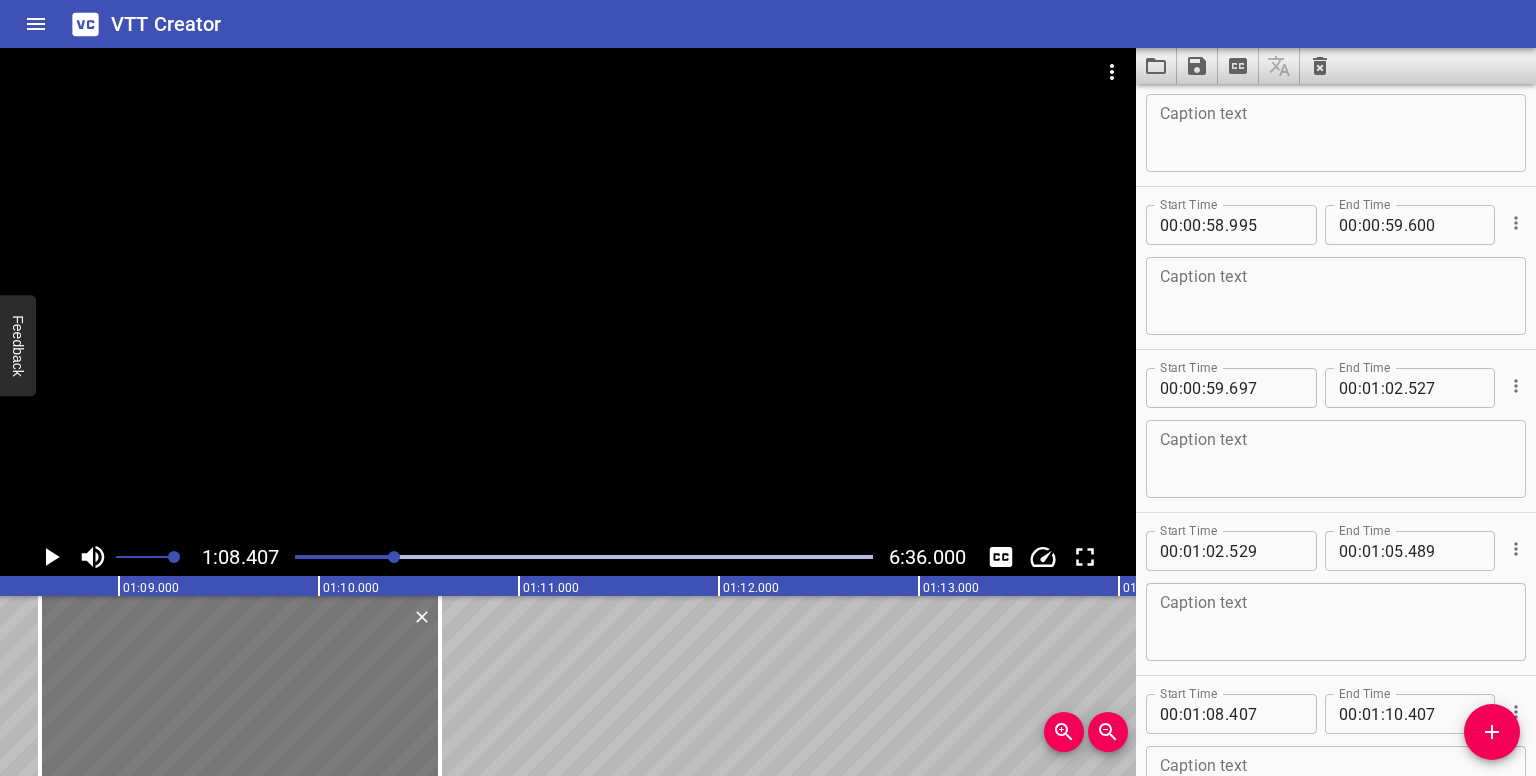 drag, startPoint x: 160, startPoint y: 678, endPoint x: 195, endPoint y: 683, distance: 35.35534 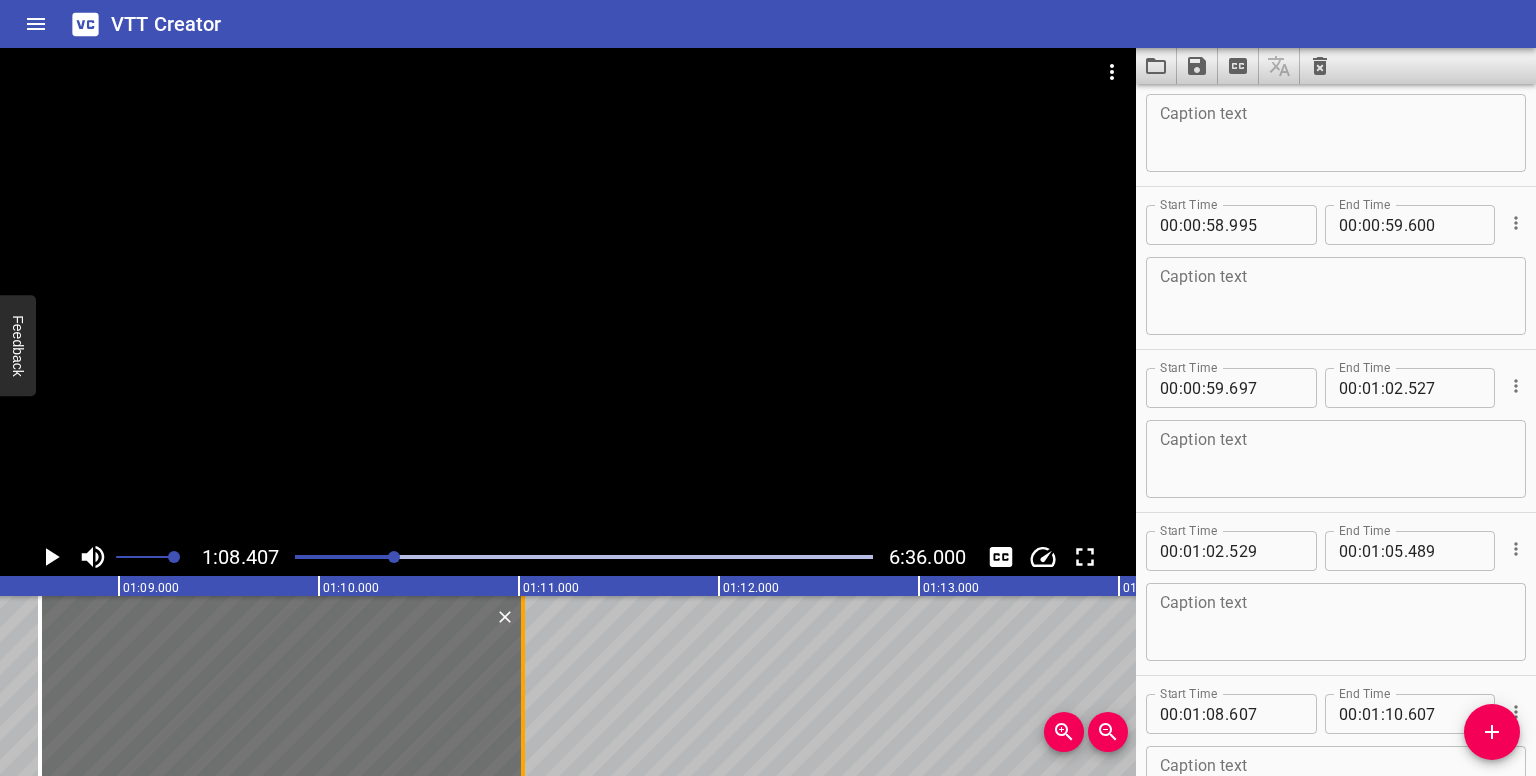 drag, startPoint x: 434, startPoint y: 698, endPoint x: 517, endPoint y: 686, distance: 83.86298 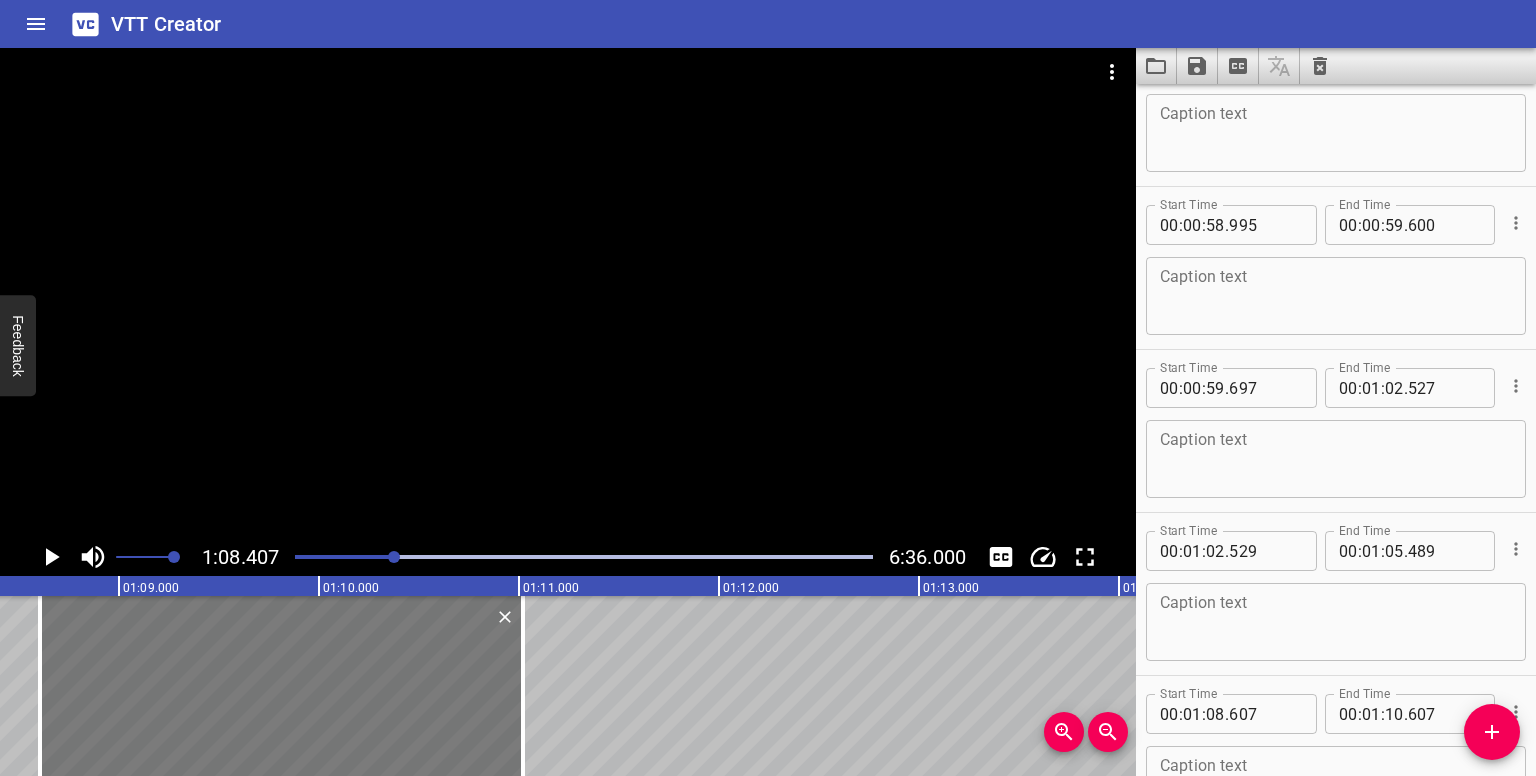 type on "11" 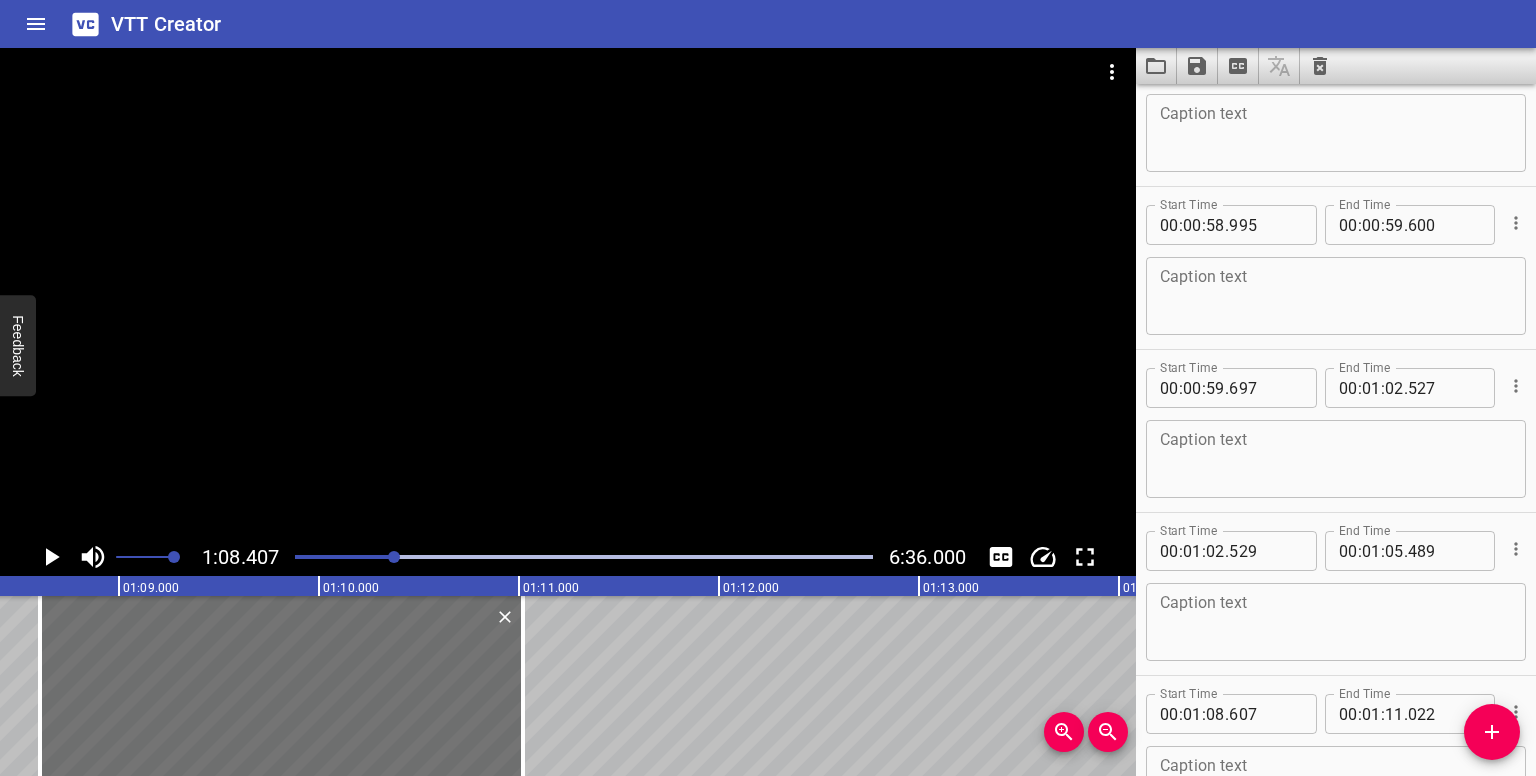 click at bounding box center (394, 557) 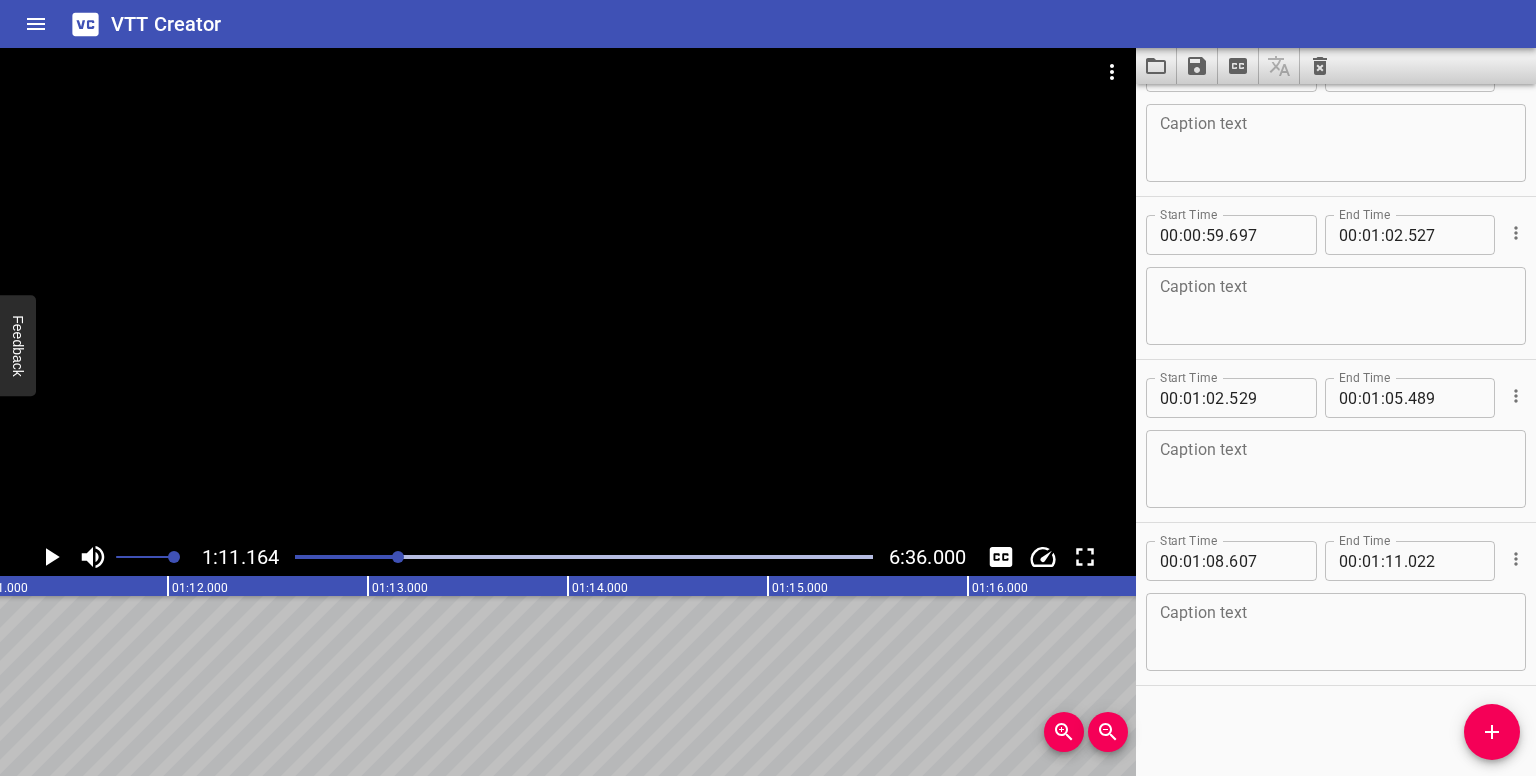 click at bounding box center [398, 557] 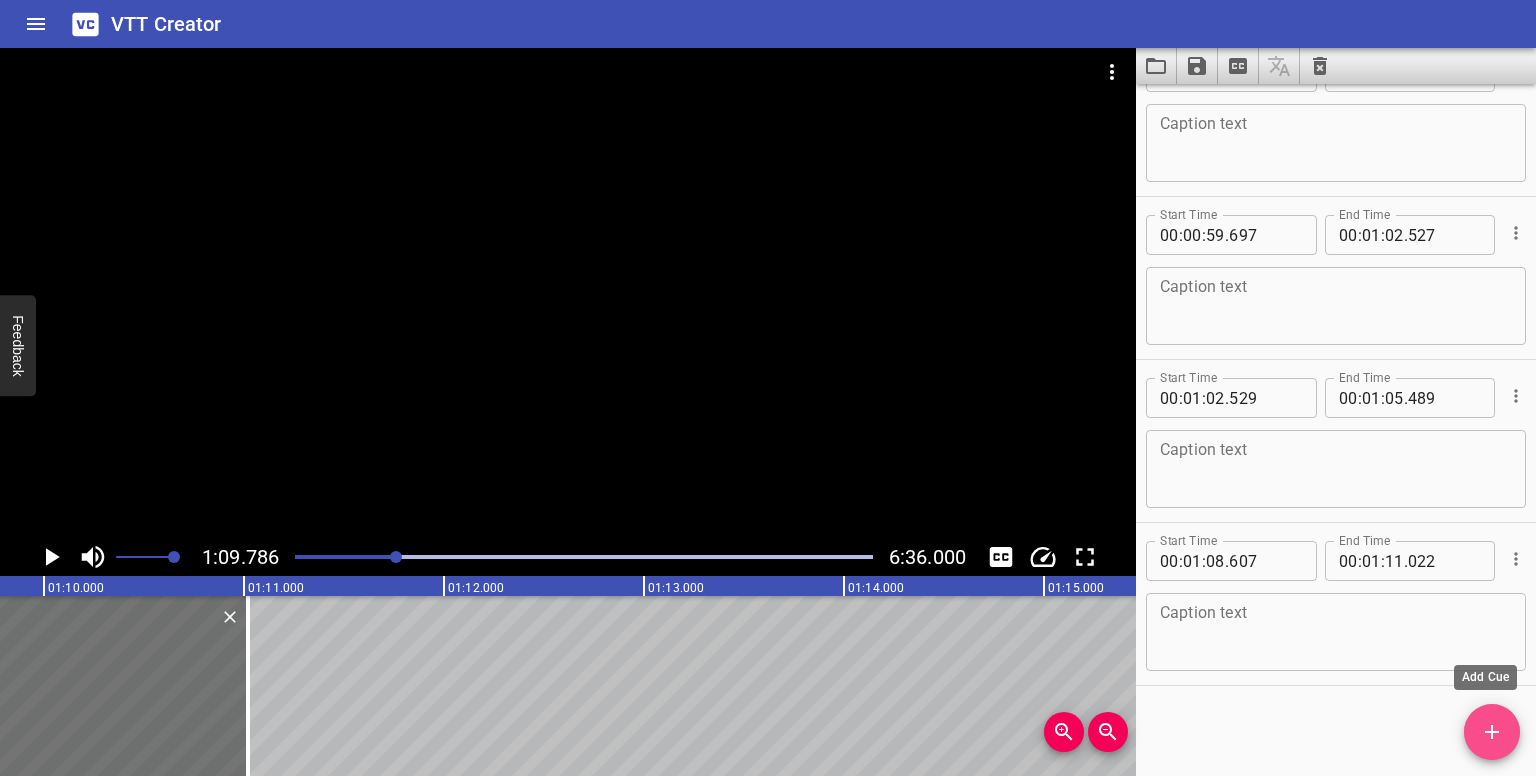 click at bounding box center (1492, 732) 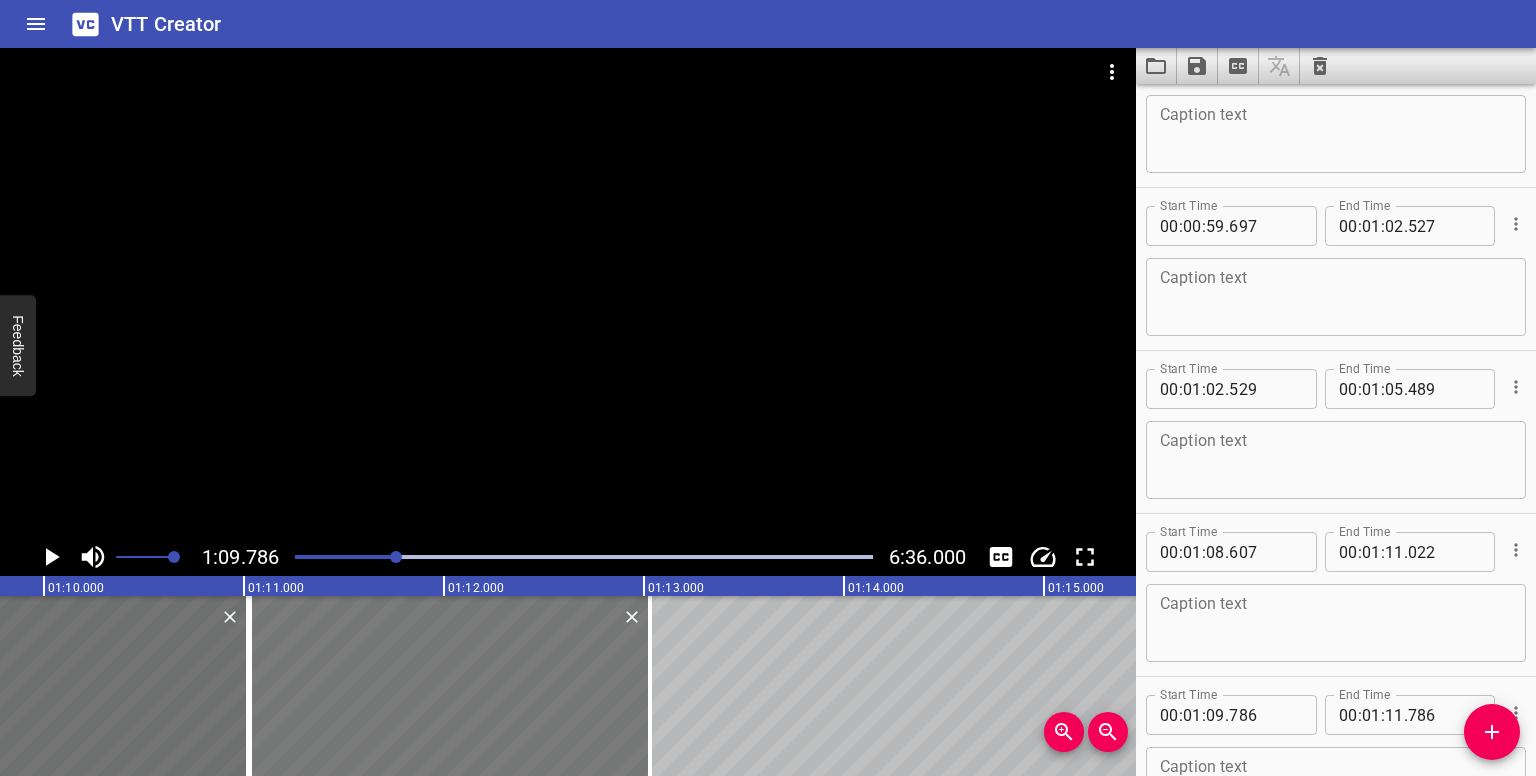 drag, startPoint x: 315, startPoint y: 678, endPoint x: 564, endPoint y: 668, distance: 249.20073 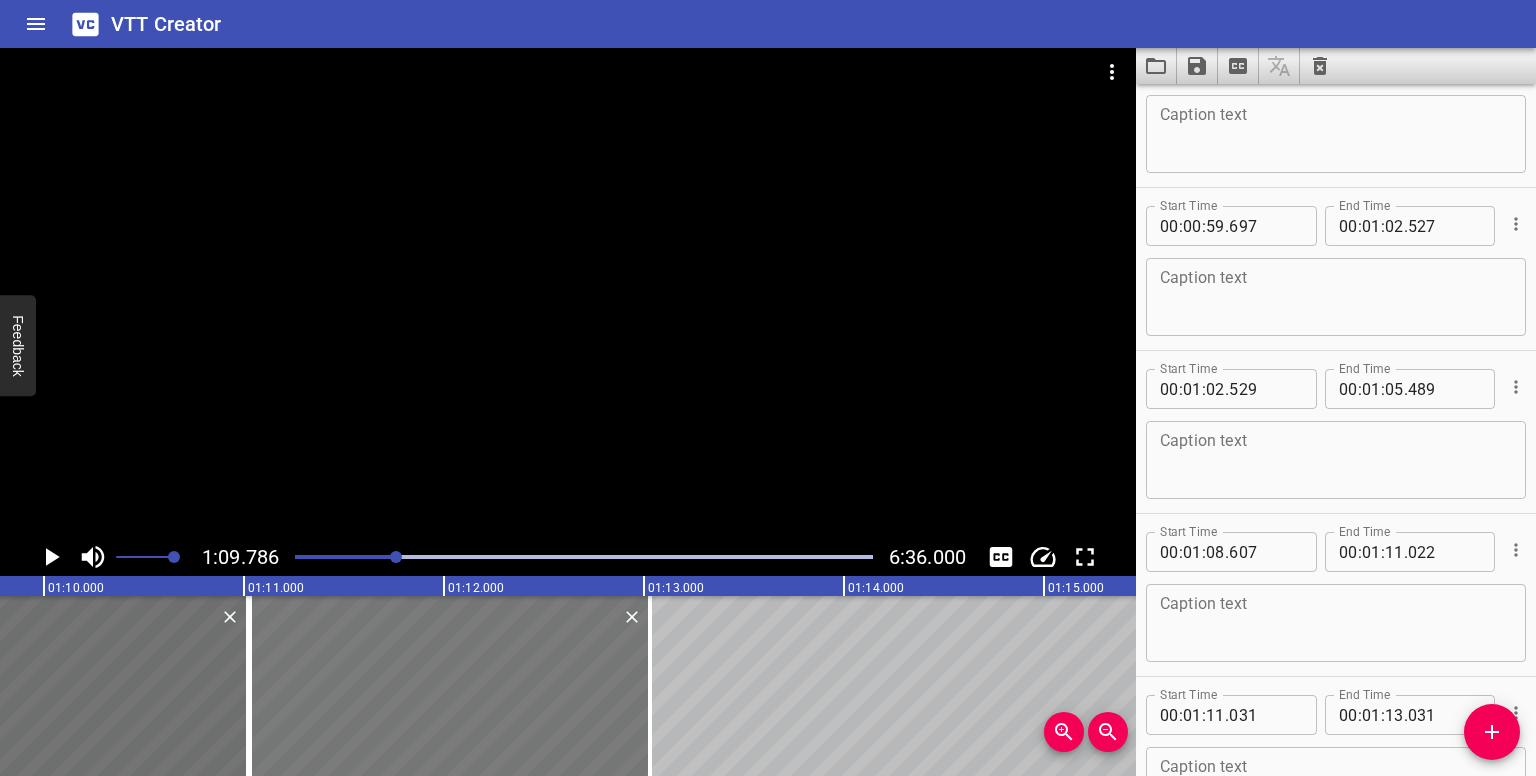 drag, startPoint x: 660, startPoint y: 690, endPoint x: 360, endPoint y: 668, distance: 300.80557 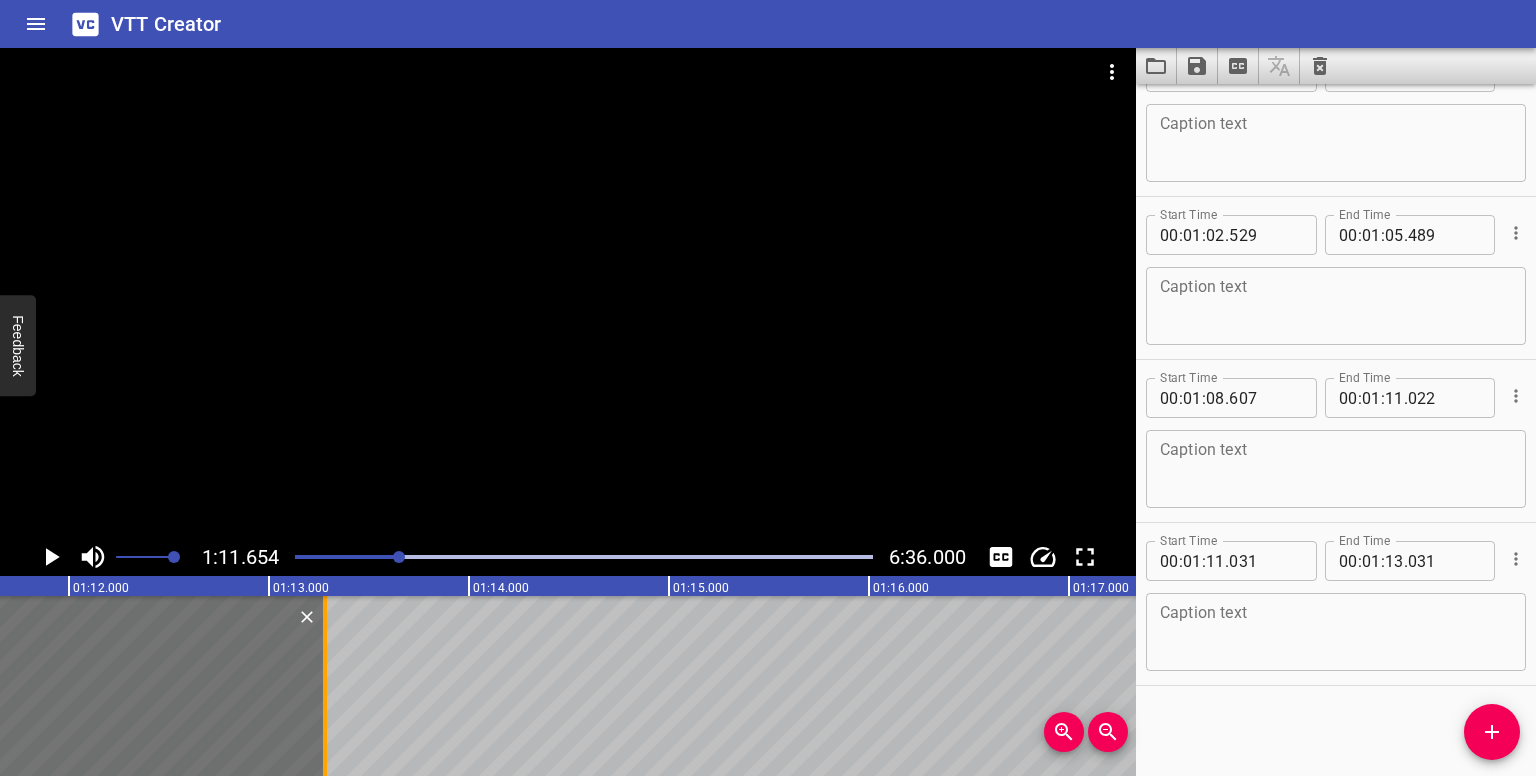 drag, startPoint x: 277, startPoint y: 689, endPoint x: 327, endPoint y: 689, distance: 50 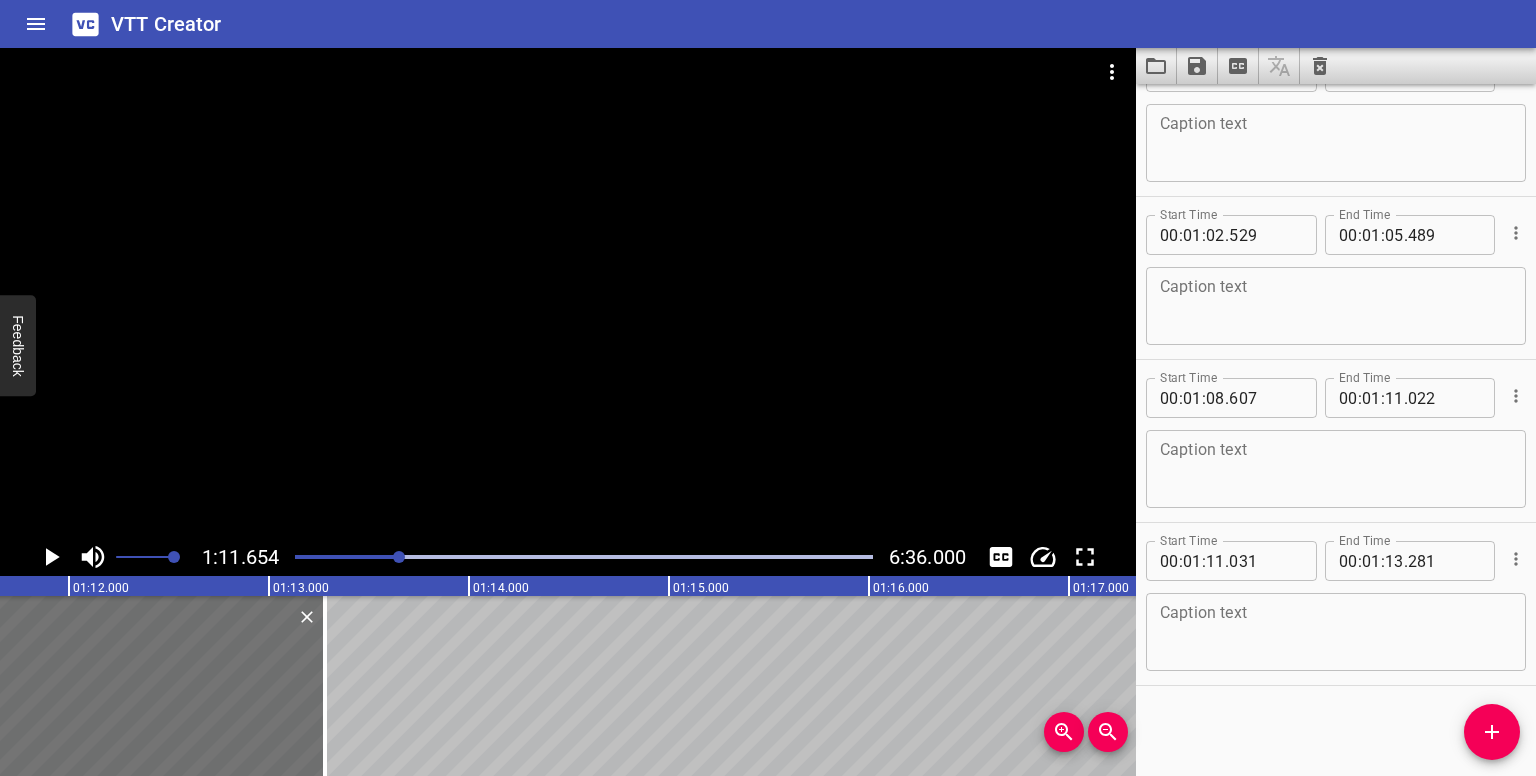 click 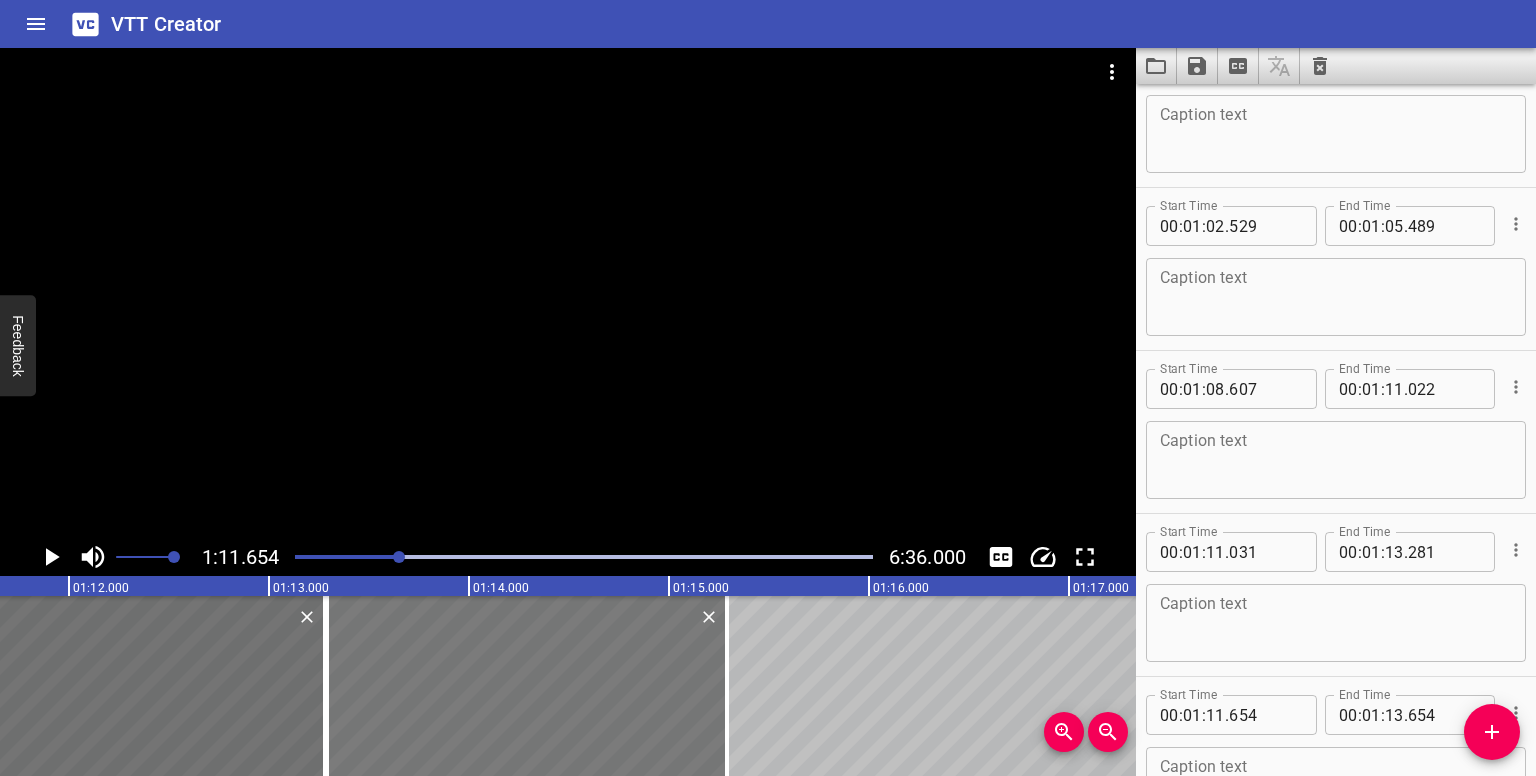 drag, startPoint x: 367, startPoint y: 674, endPoint x: 694, endPoint y: 679, distance: 327.03824 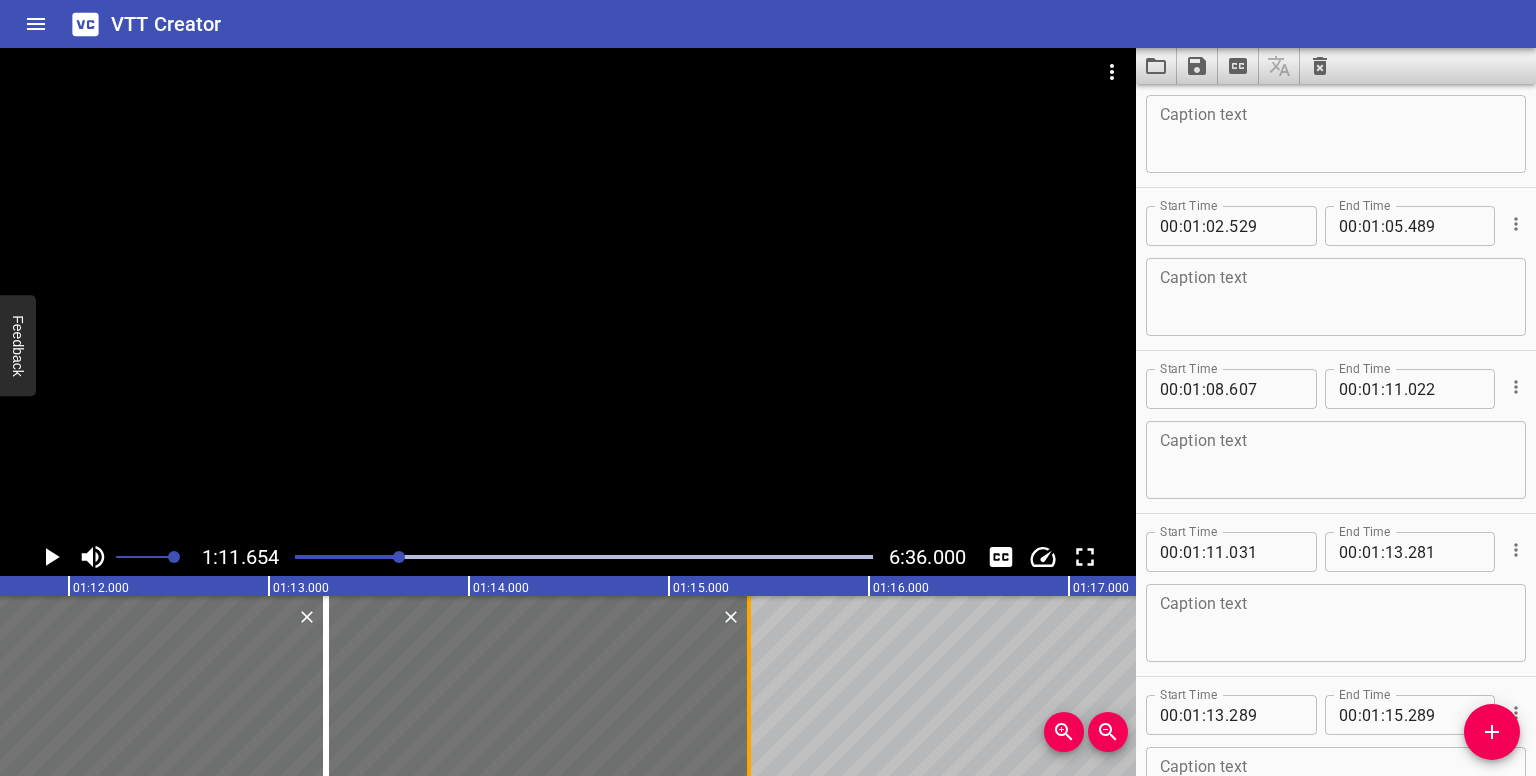 drag, startPoint x: 732, startPoint y: 694, endPoint x: 748, endPoint y: 701, distance: 17.464249 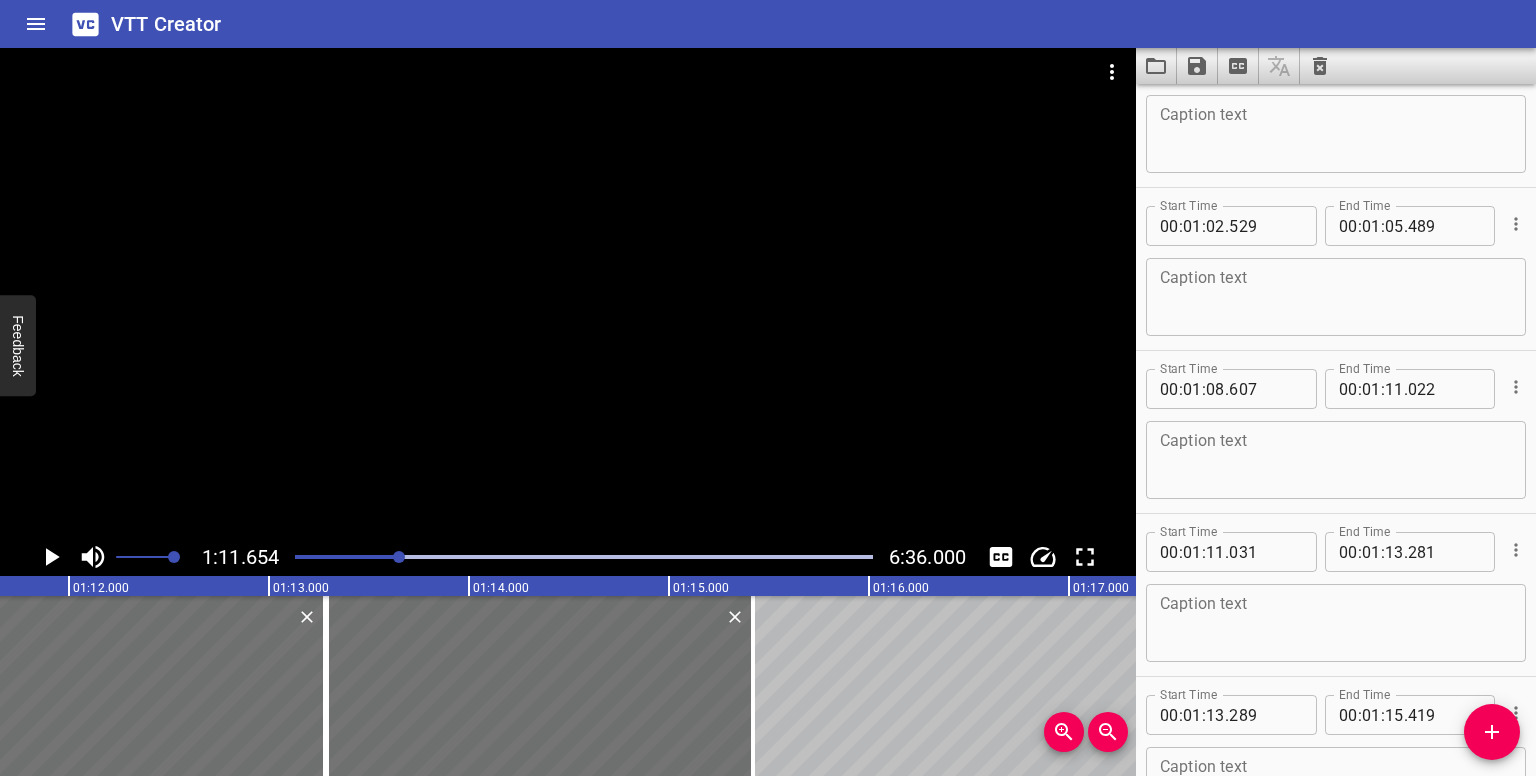 click at bounding box center [399, 557] 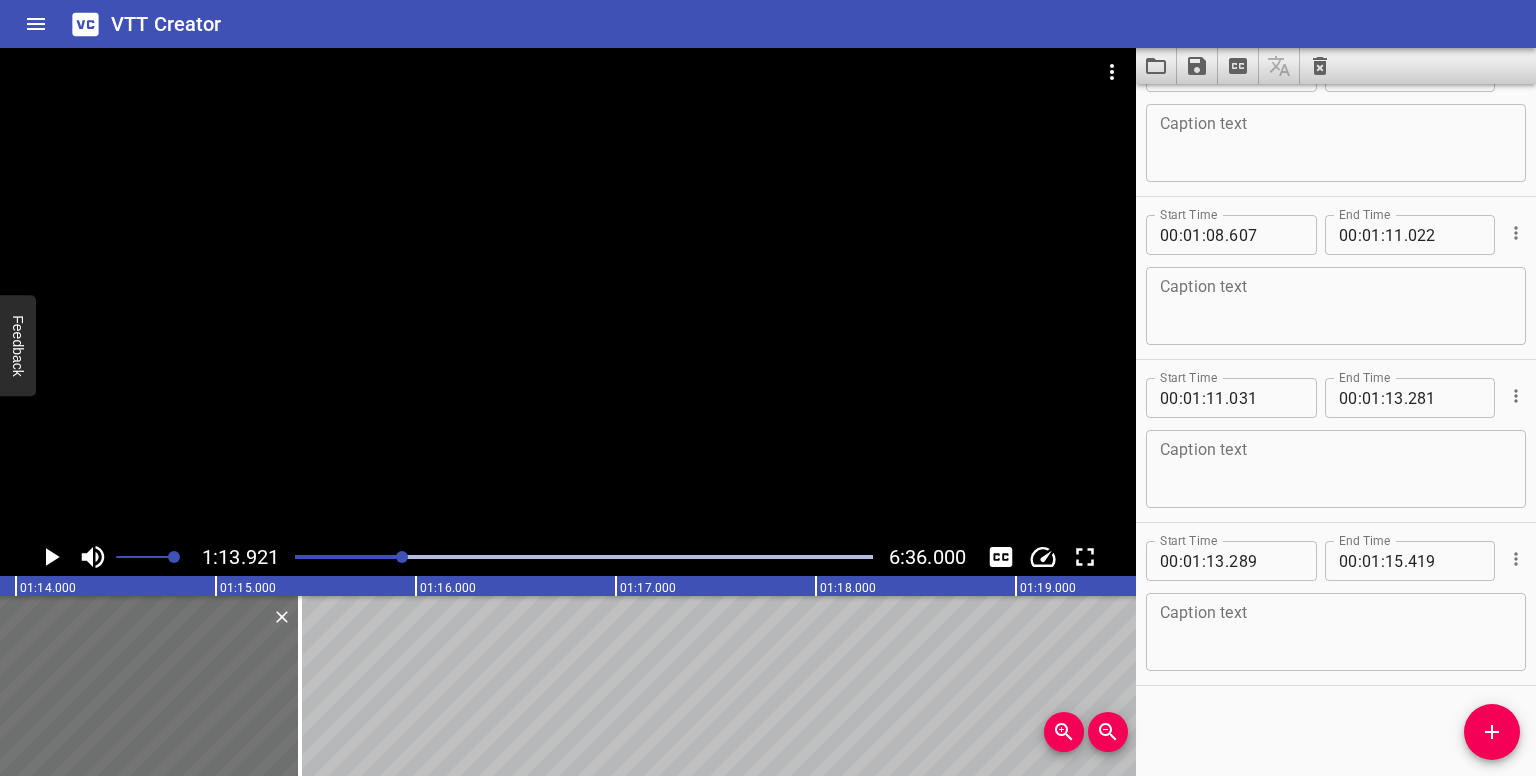 click at bounding box center (402, 557) 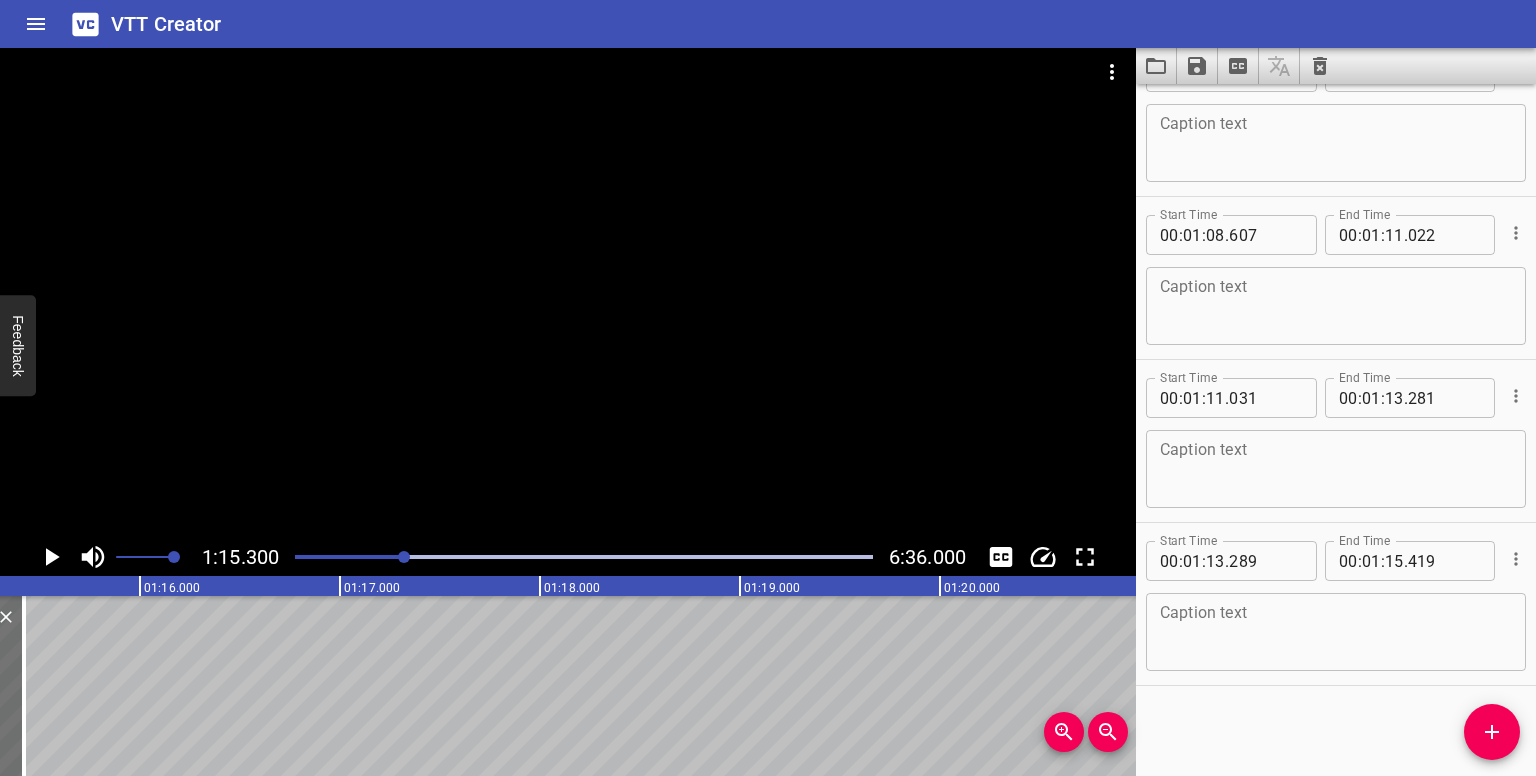 click 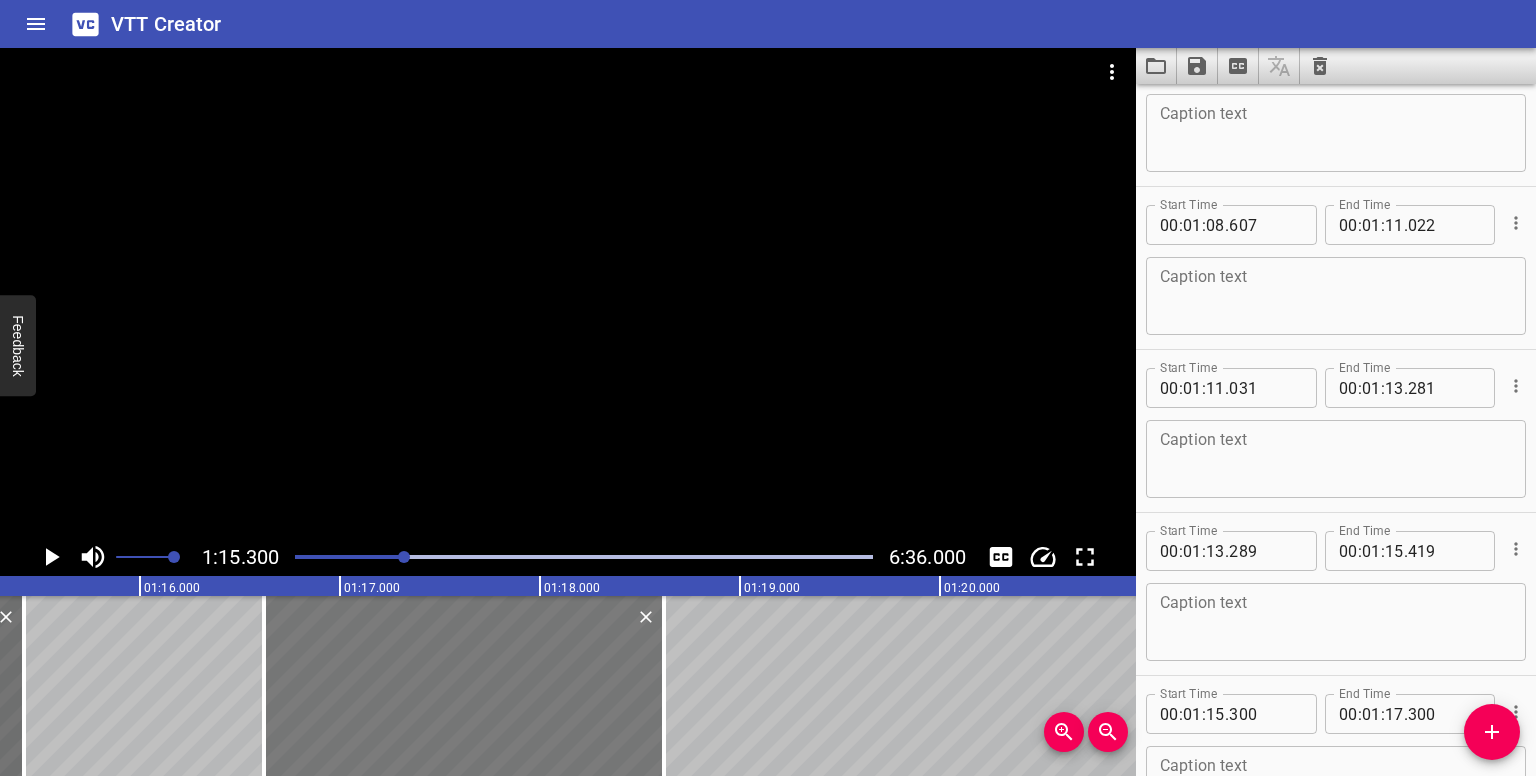 drag, startPoint x: 251, startPoint y: 664, endPoint x: 515, endPoint y: 665, distance: 264.0019 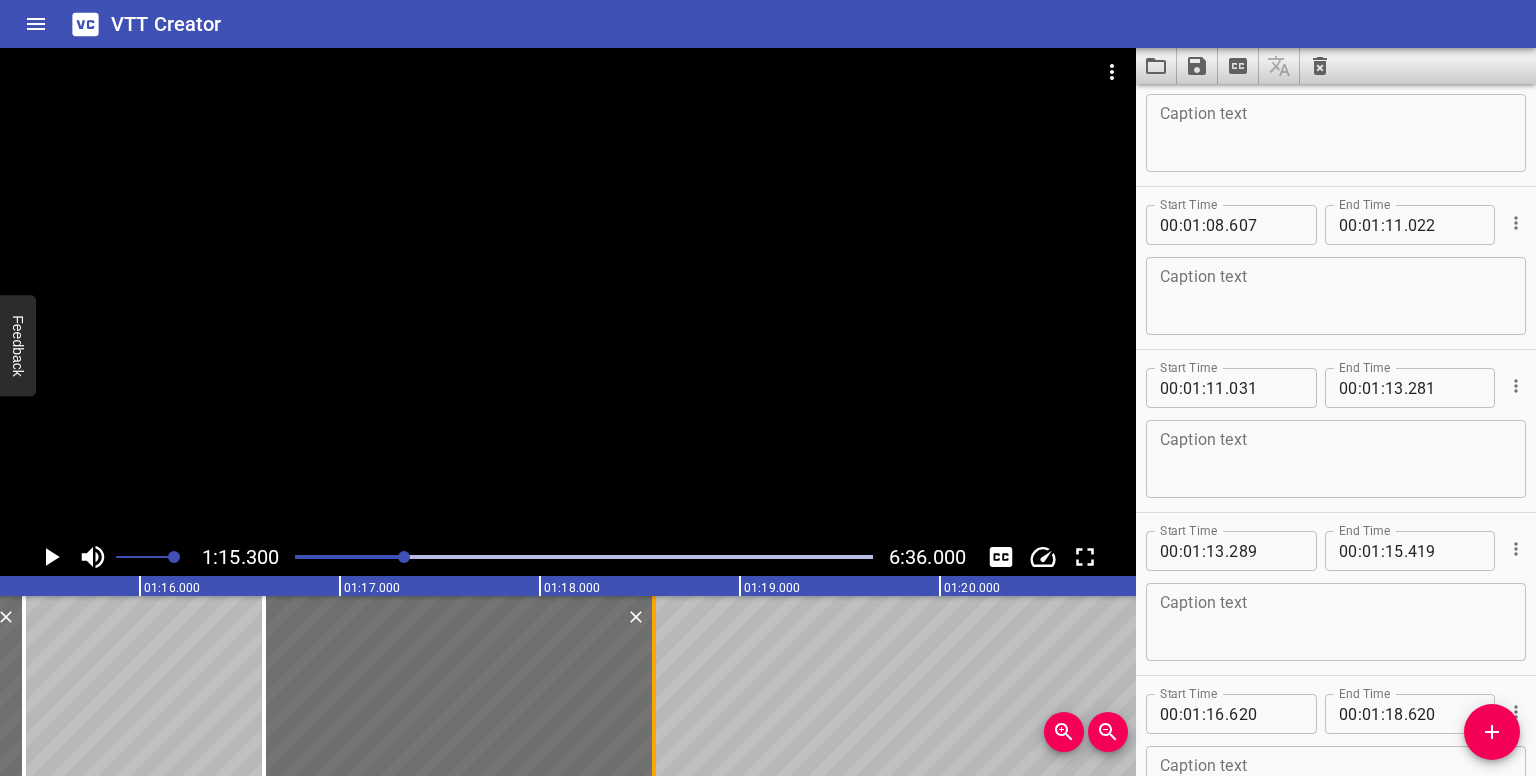drag, startPoint x: 672, startPoint y: 716, endPoint x: 659, endPoint y: 711, distance: 13.928389 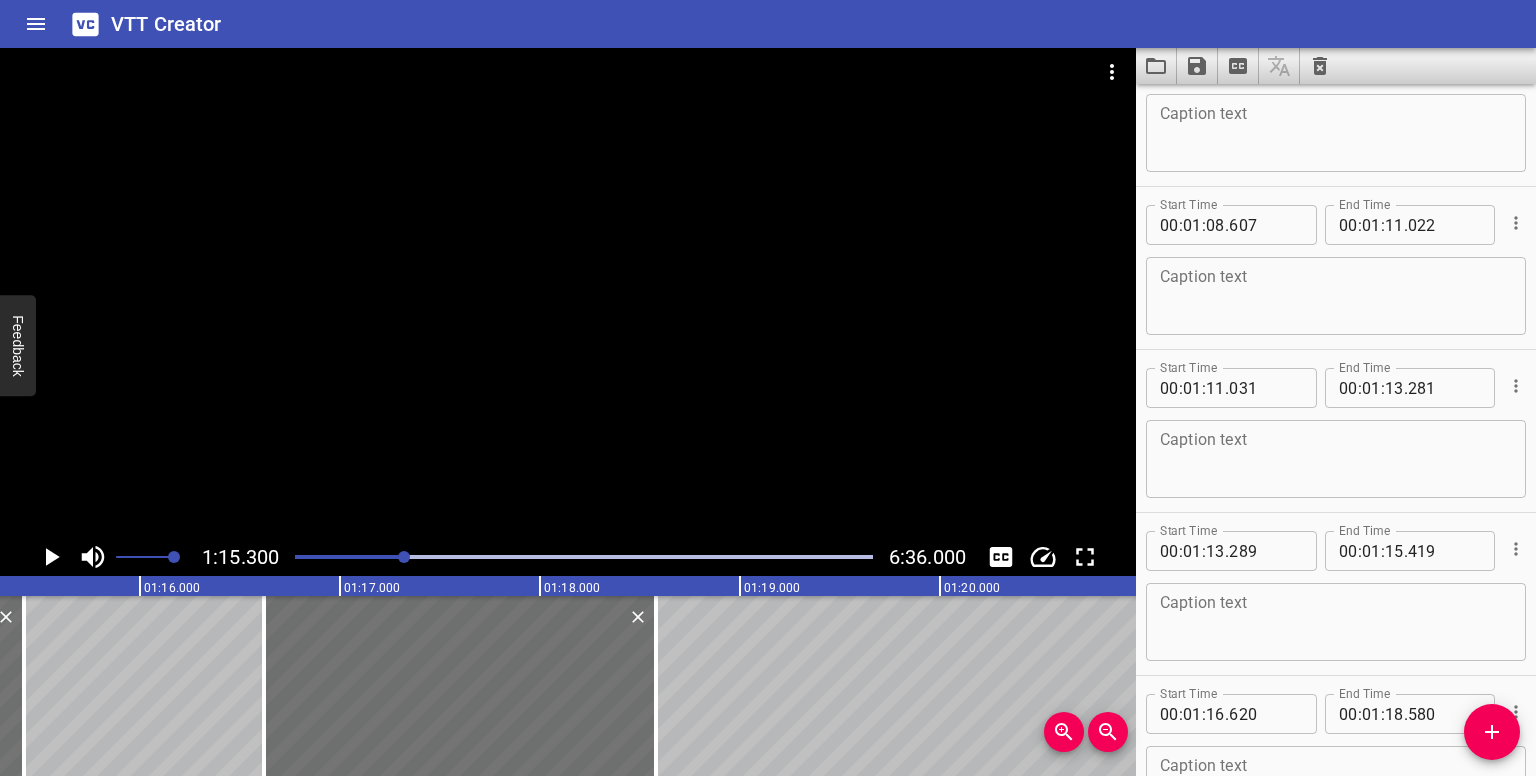 click at bounding box center (404, 557) 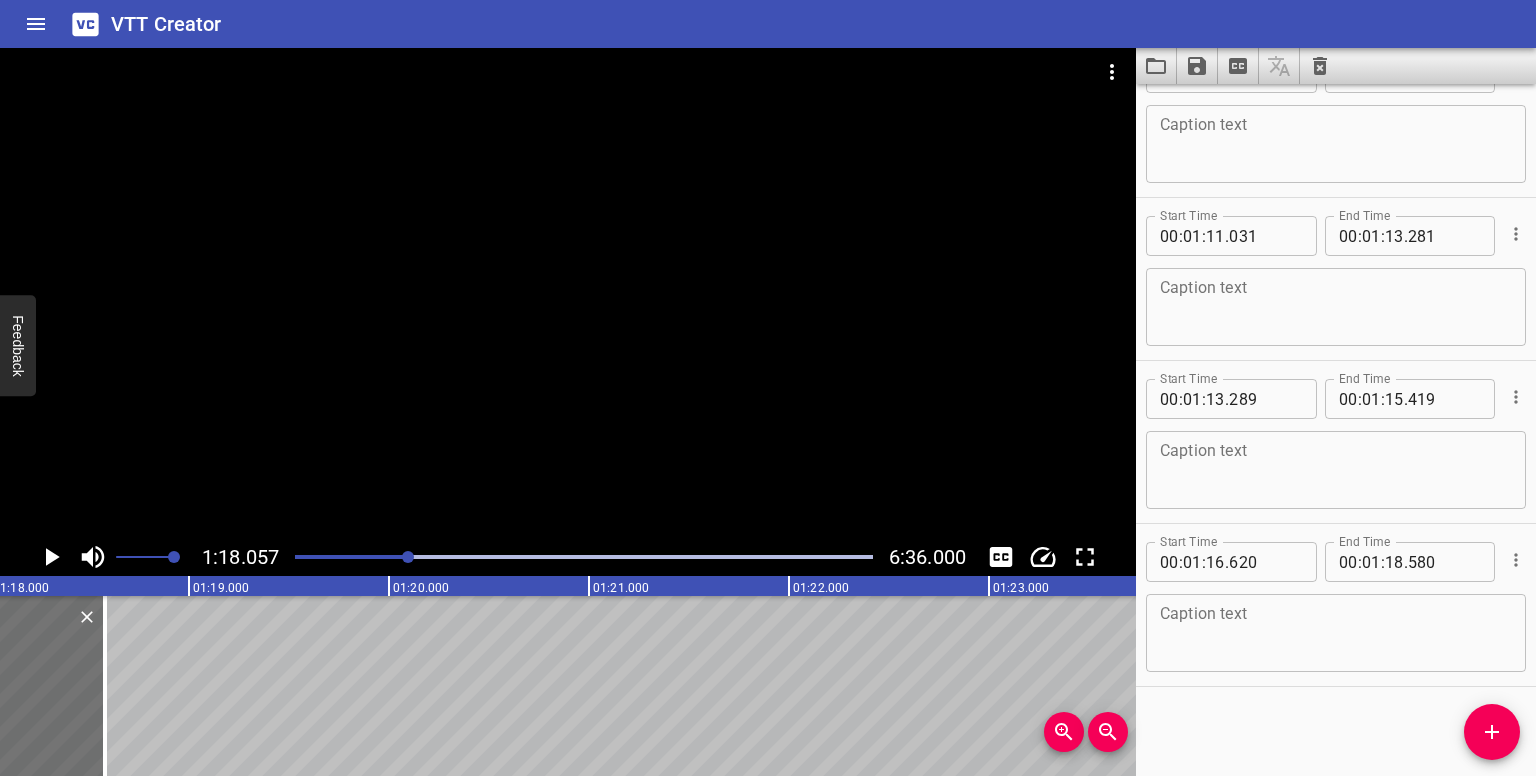 click at bounding box center (408, 557) 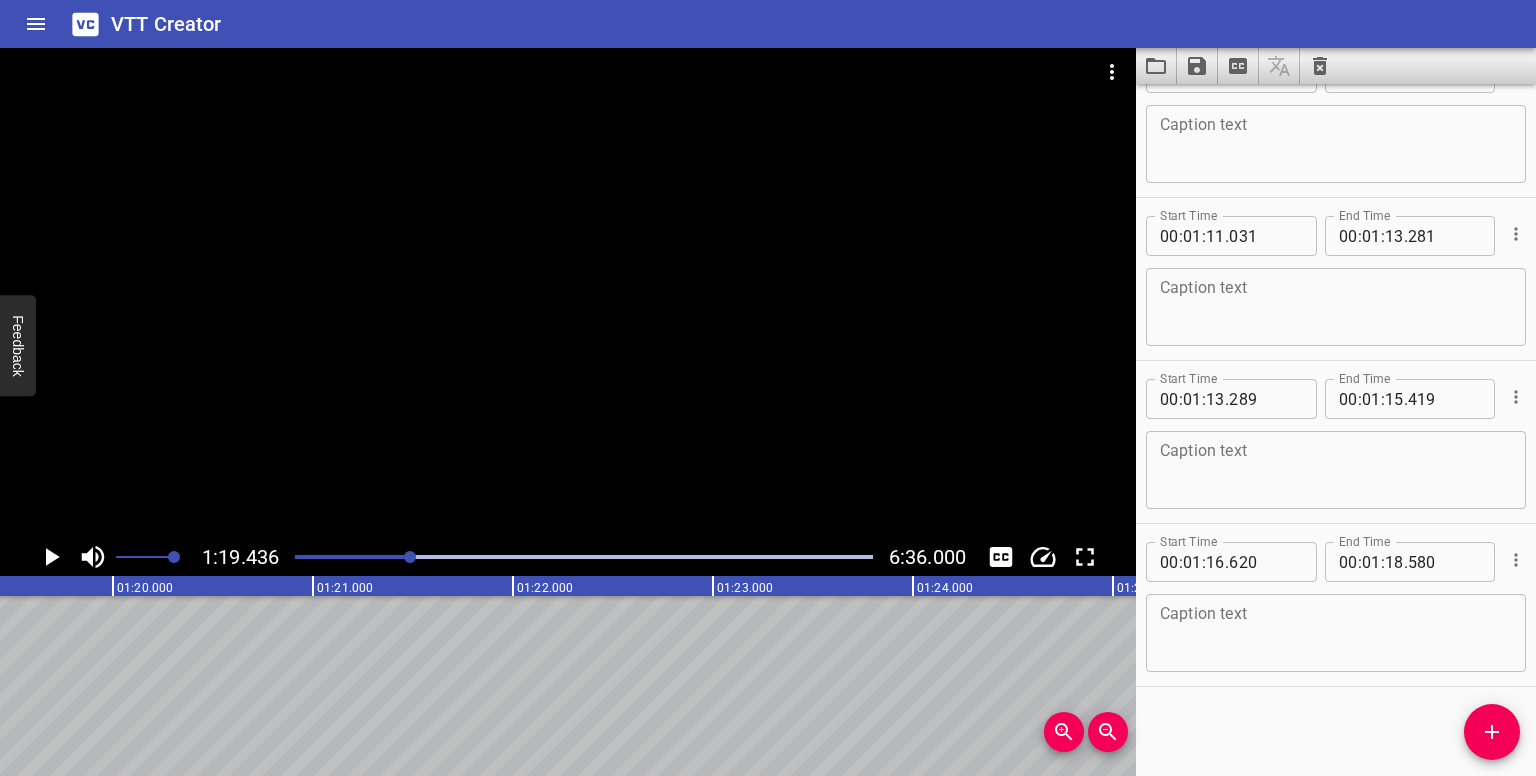 click at bounding box center [584, 557] 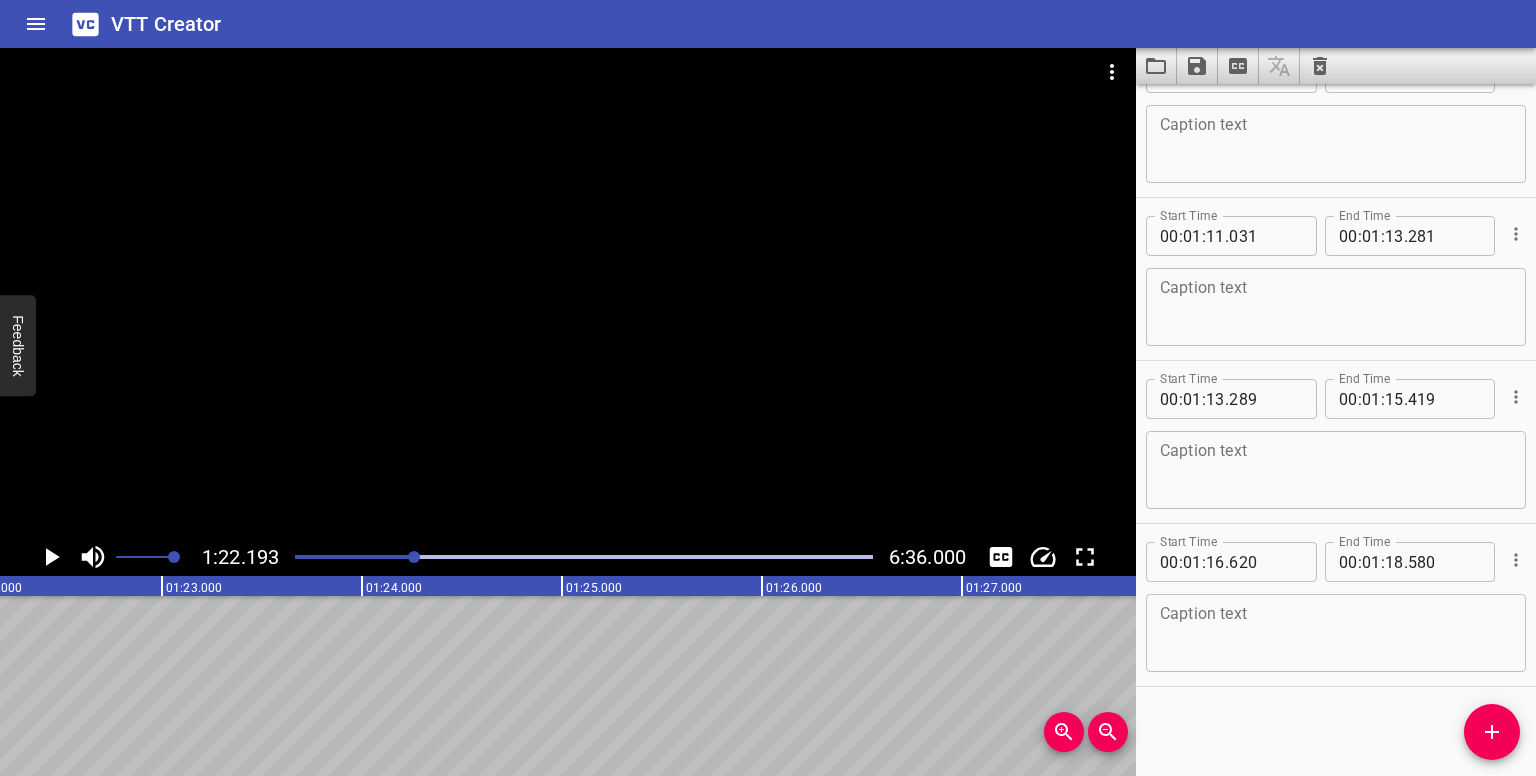 click at bounding box center [414, 557] 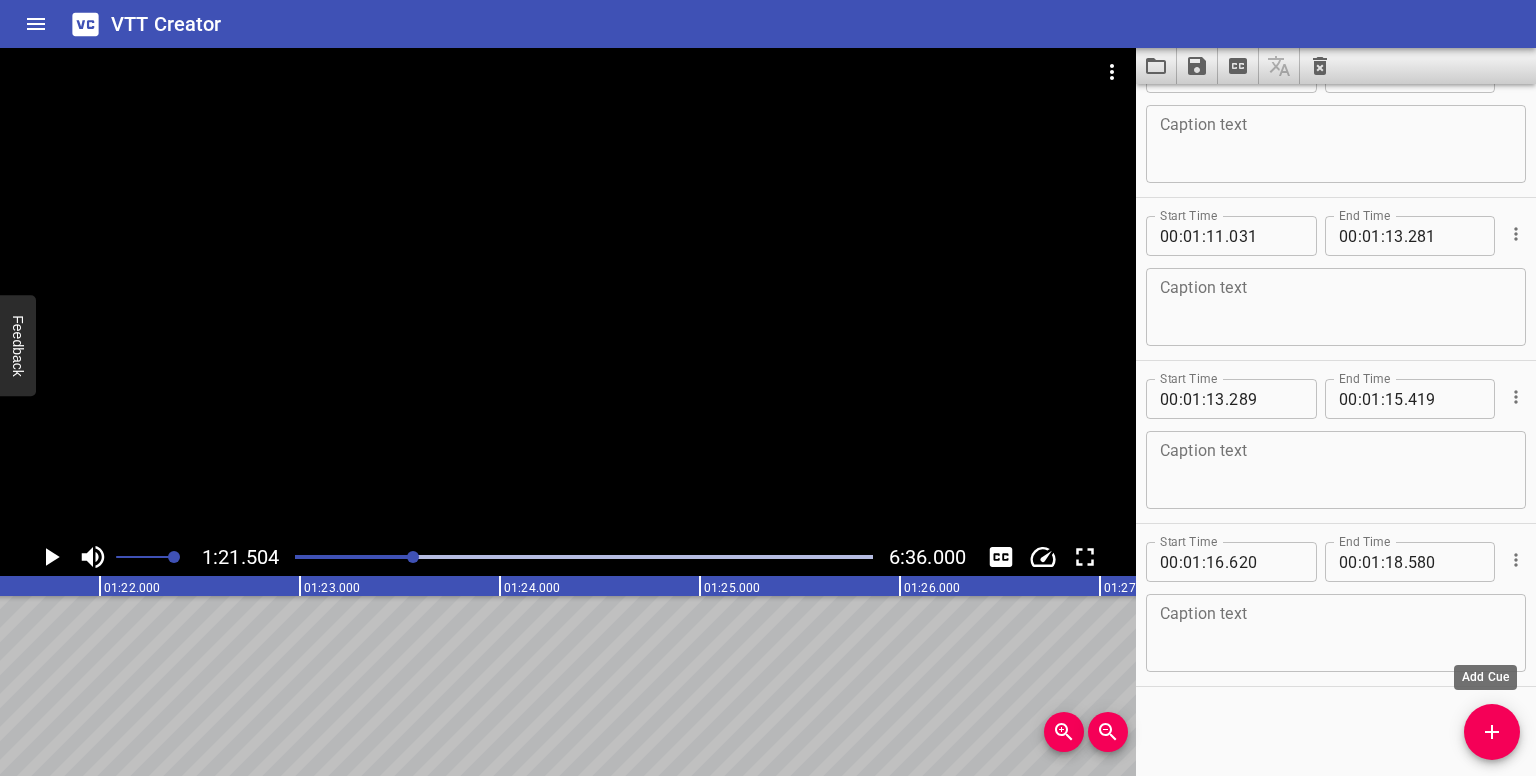 click 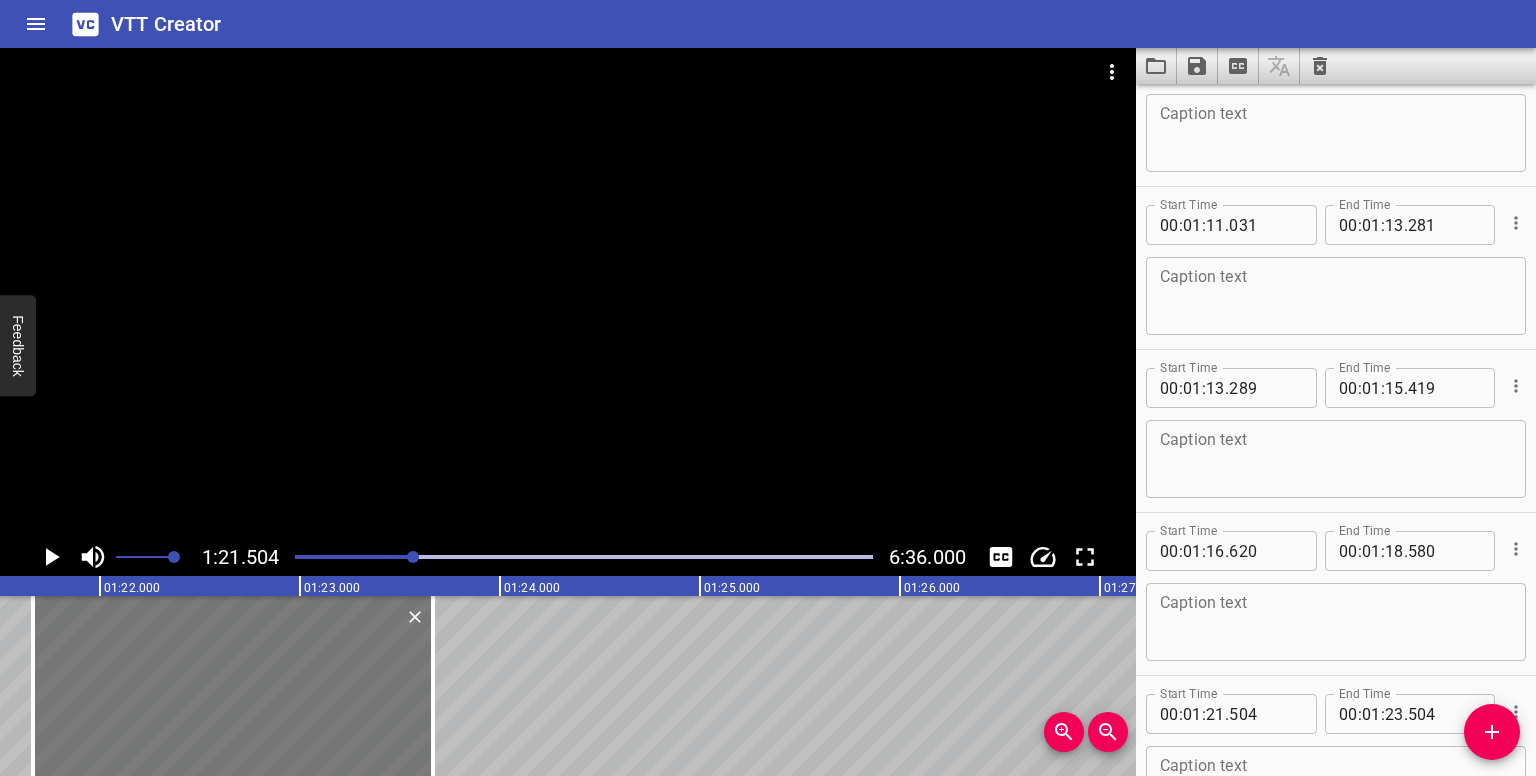 drag, startPoint x: 308, startPoint y: 668, endPoint x: 341, endPoint y: 678, distance: 34.48188 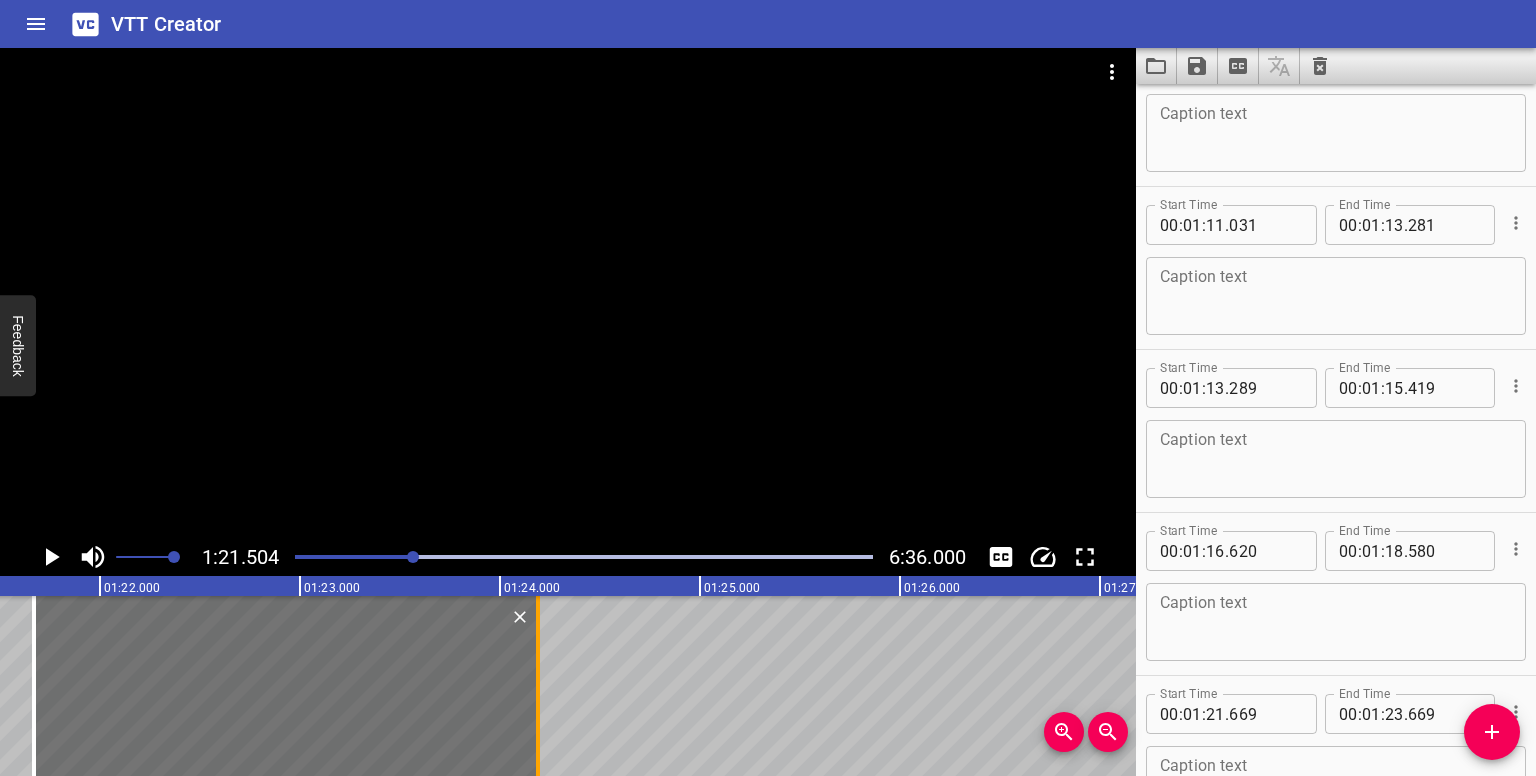 drag, startPoint x: 436, startPoint y: 709, endPoint x: 542, endPoint y: 713, distance: 106.07545 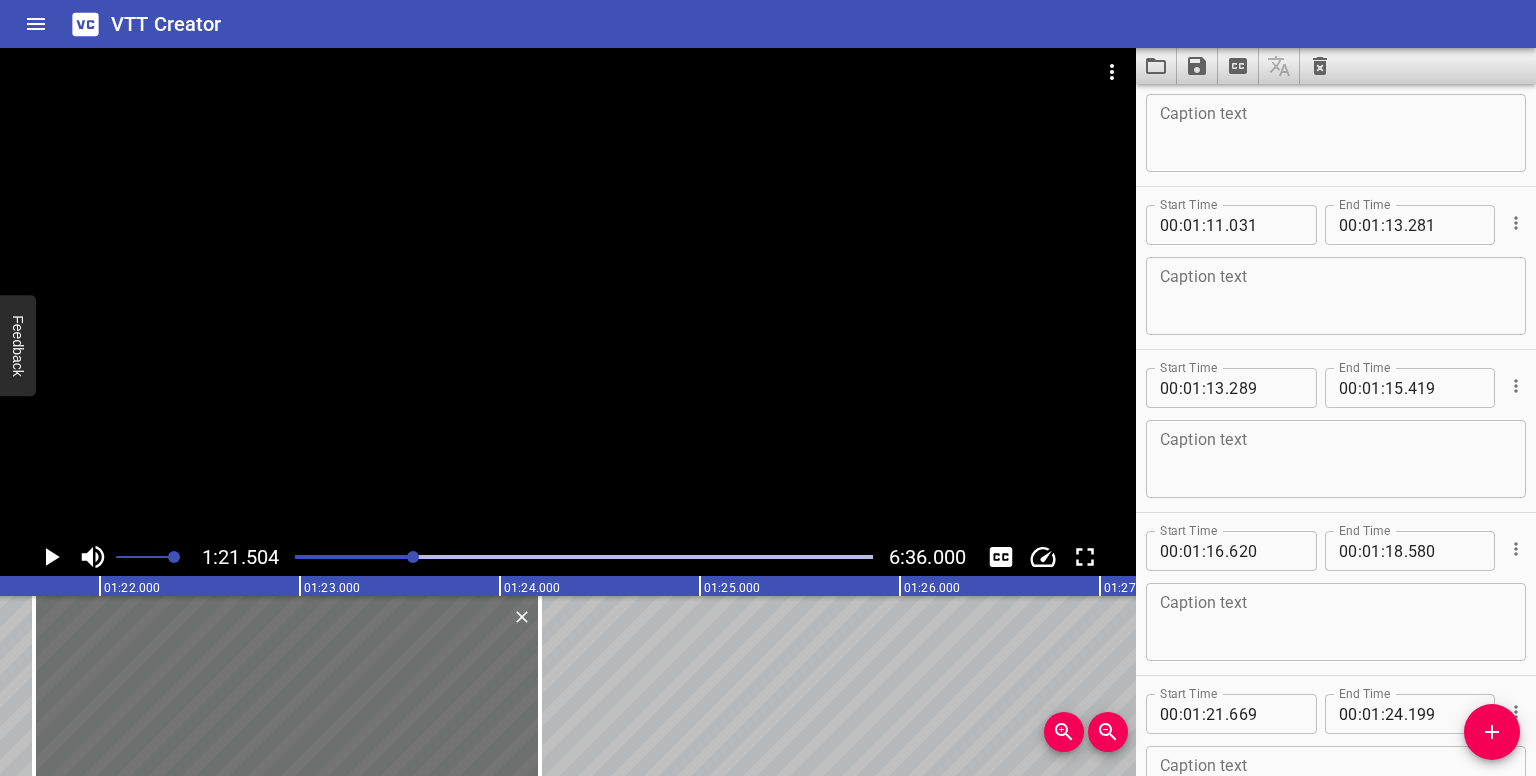 click at bounding box center [584, 557] 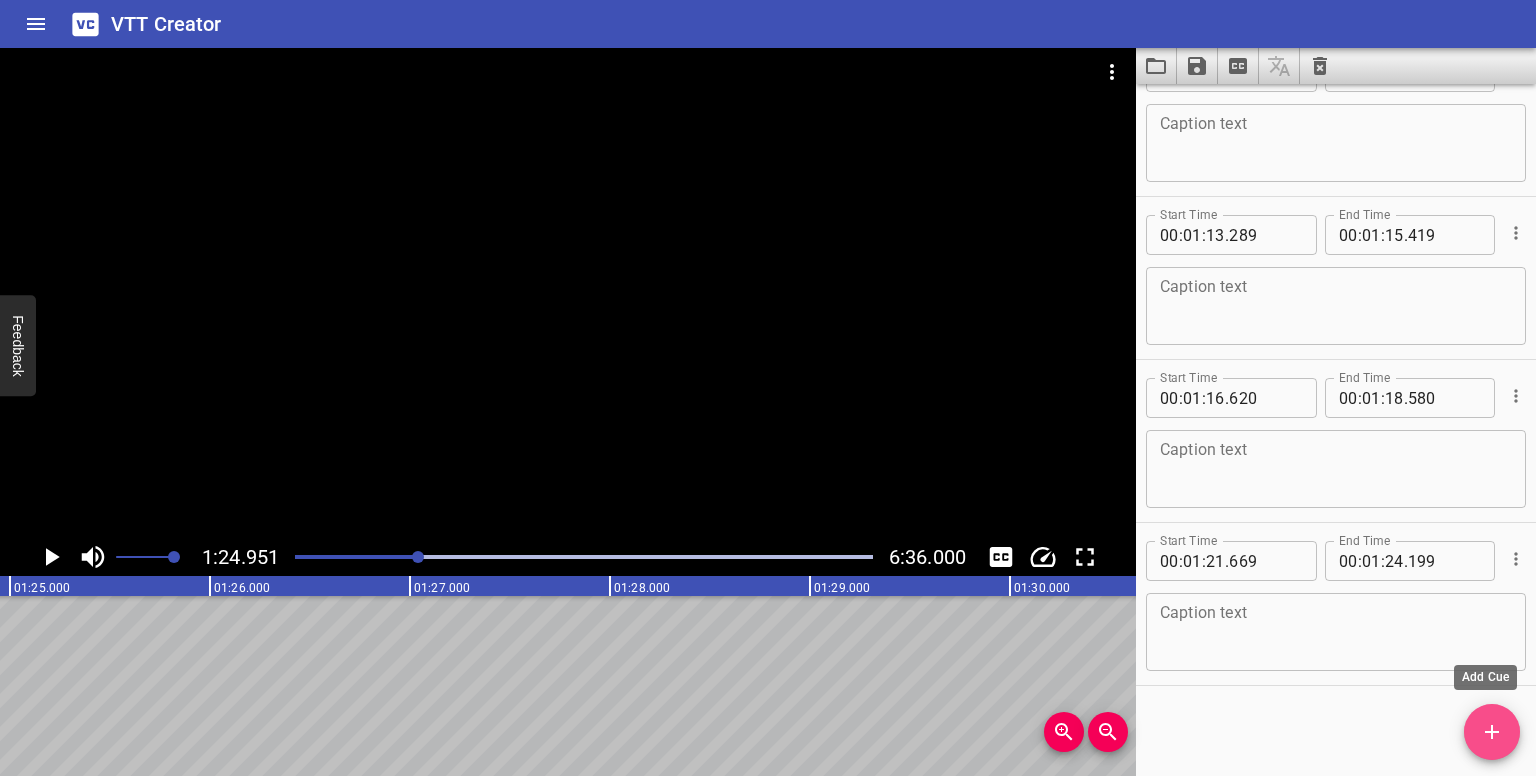 click 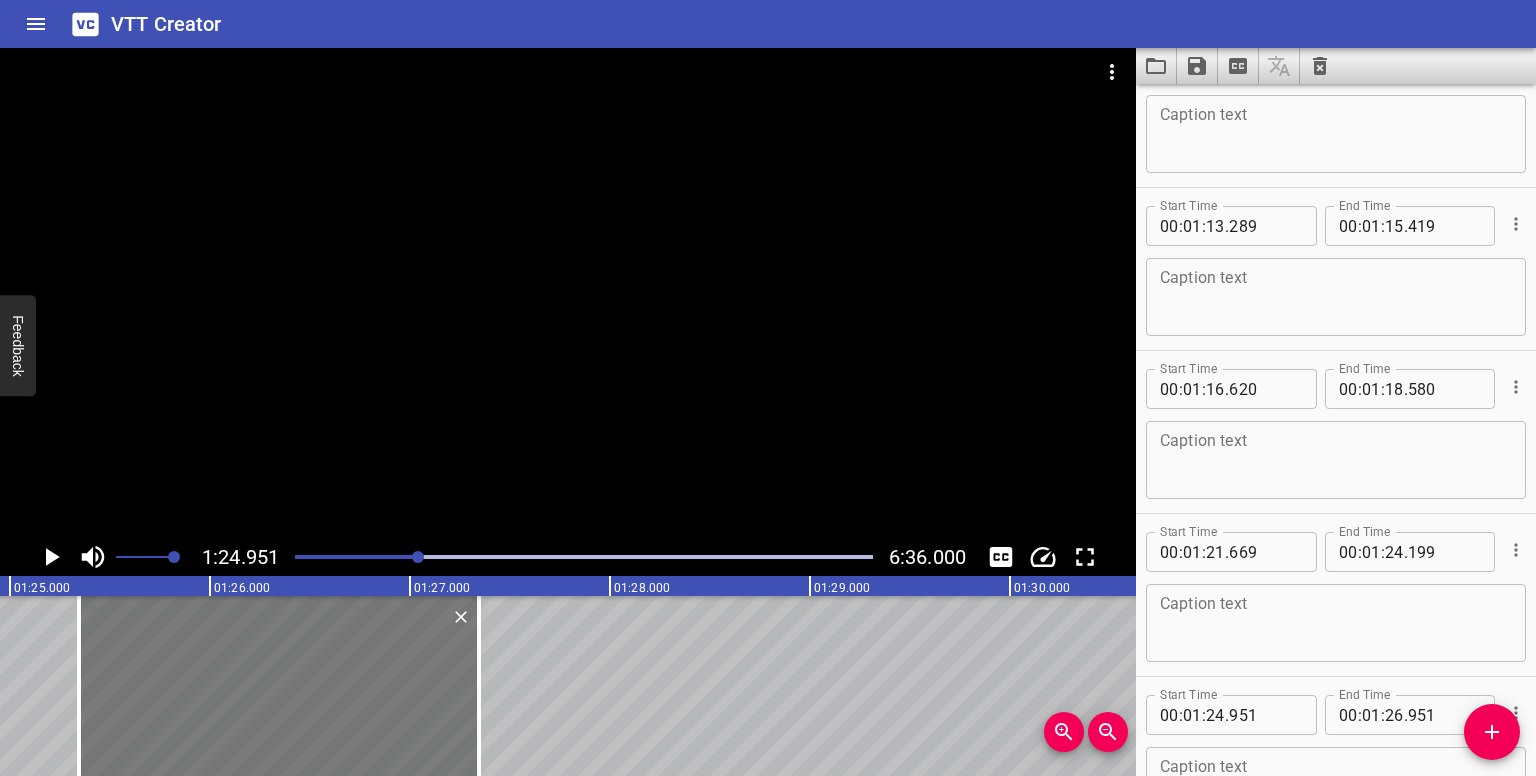 drag, startPoint x: 204, startPoint y: 680, endPoint x: 270, endPoint y: 701, distance: 69.260376 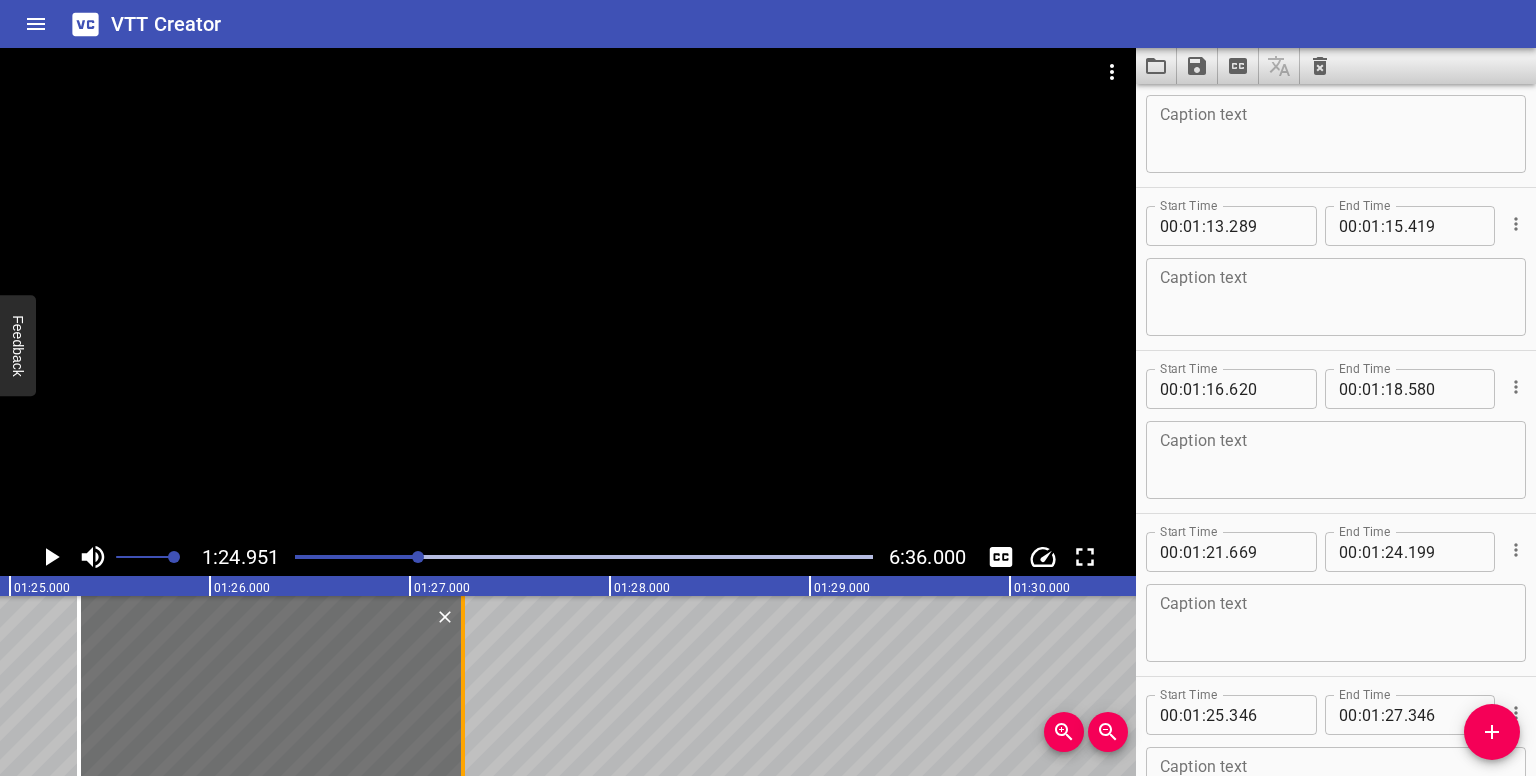 drag, startPoint x: 471, startPoint y: 700, endPoint x: 458, endPoint y: 699, distance: 13.038404 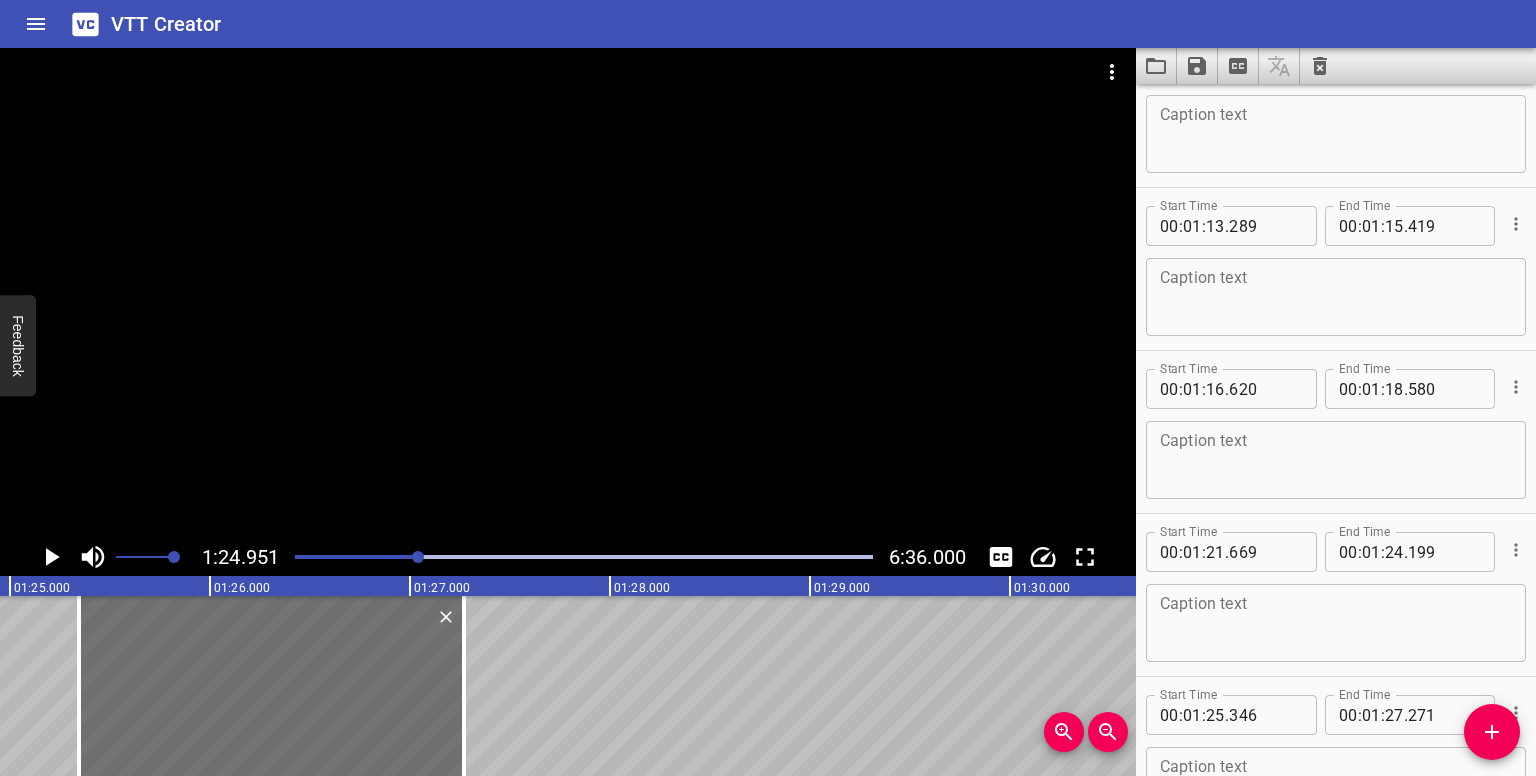 click at bounding box center (418, 557) 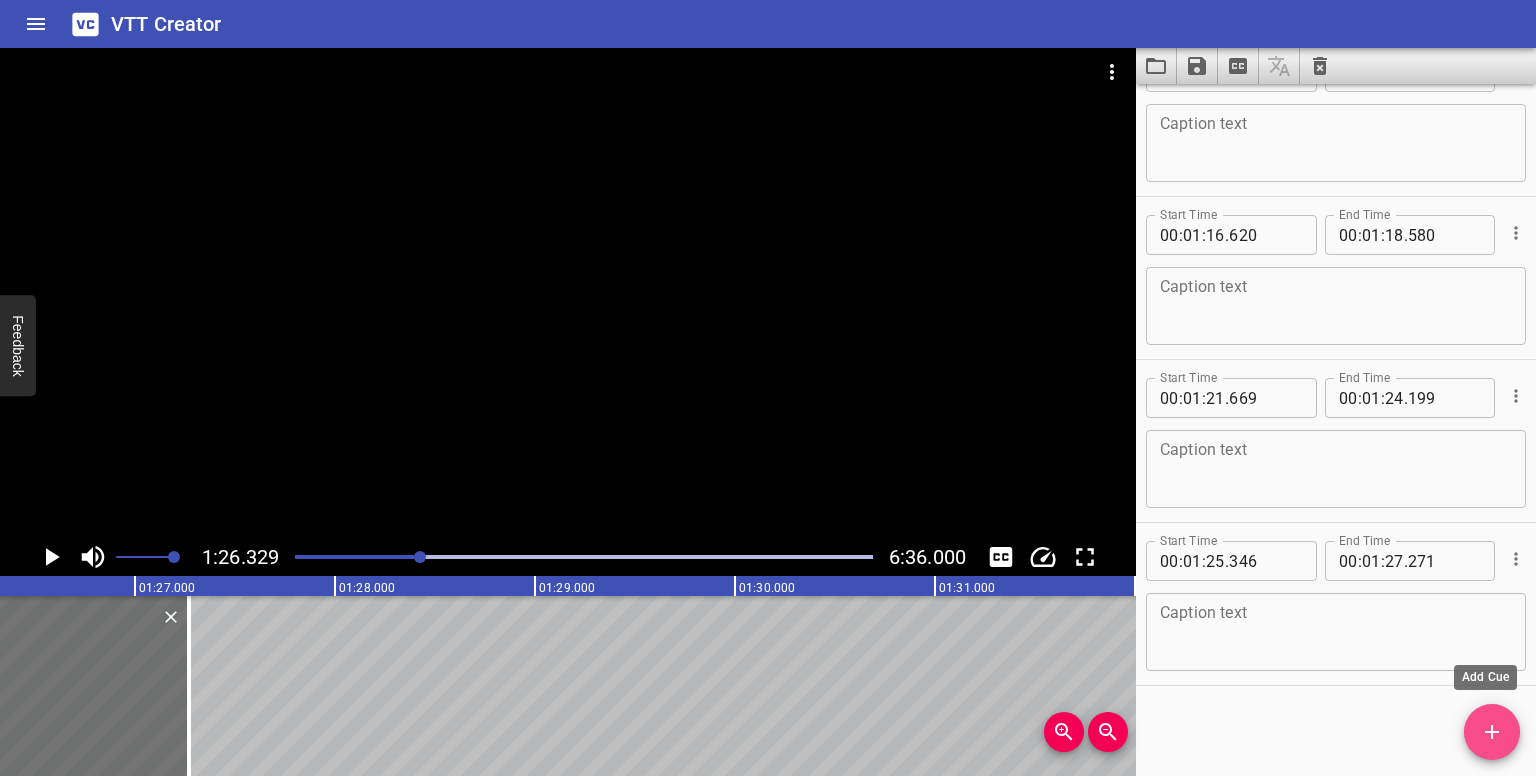 click 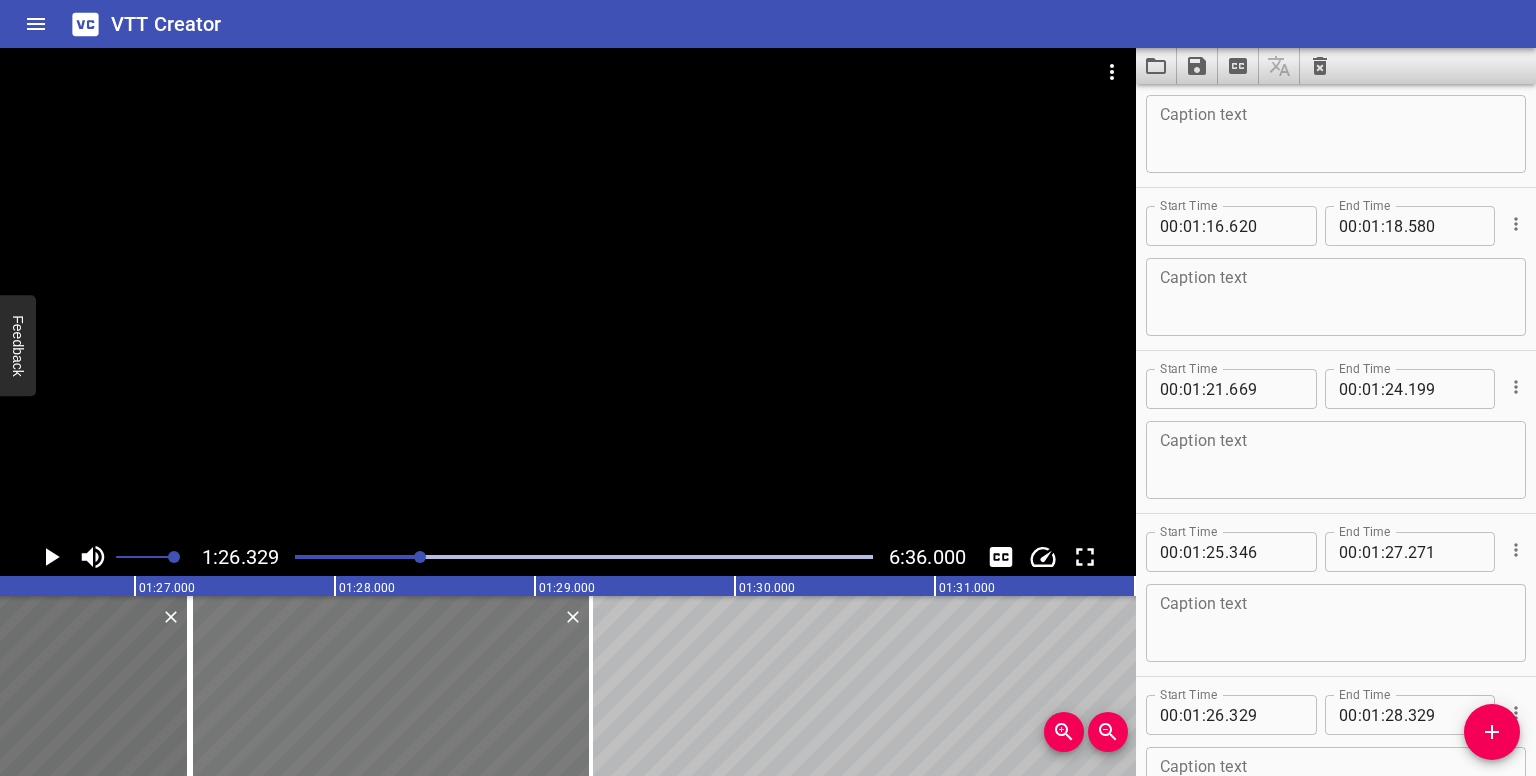 drag, startPoint x: 332, startPoint y: 659, endPoint x: 455, endPoint y: 669, distance: 123.40584 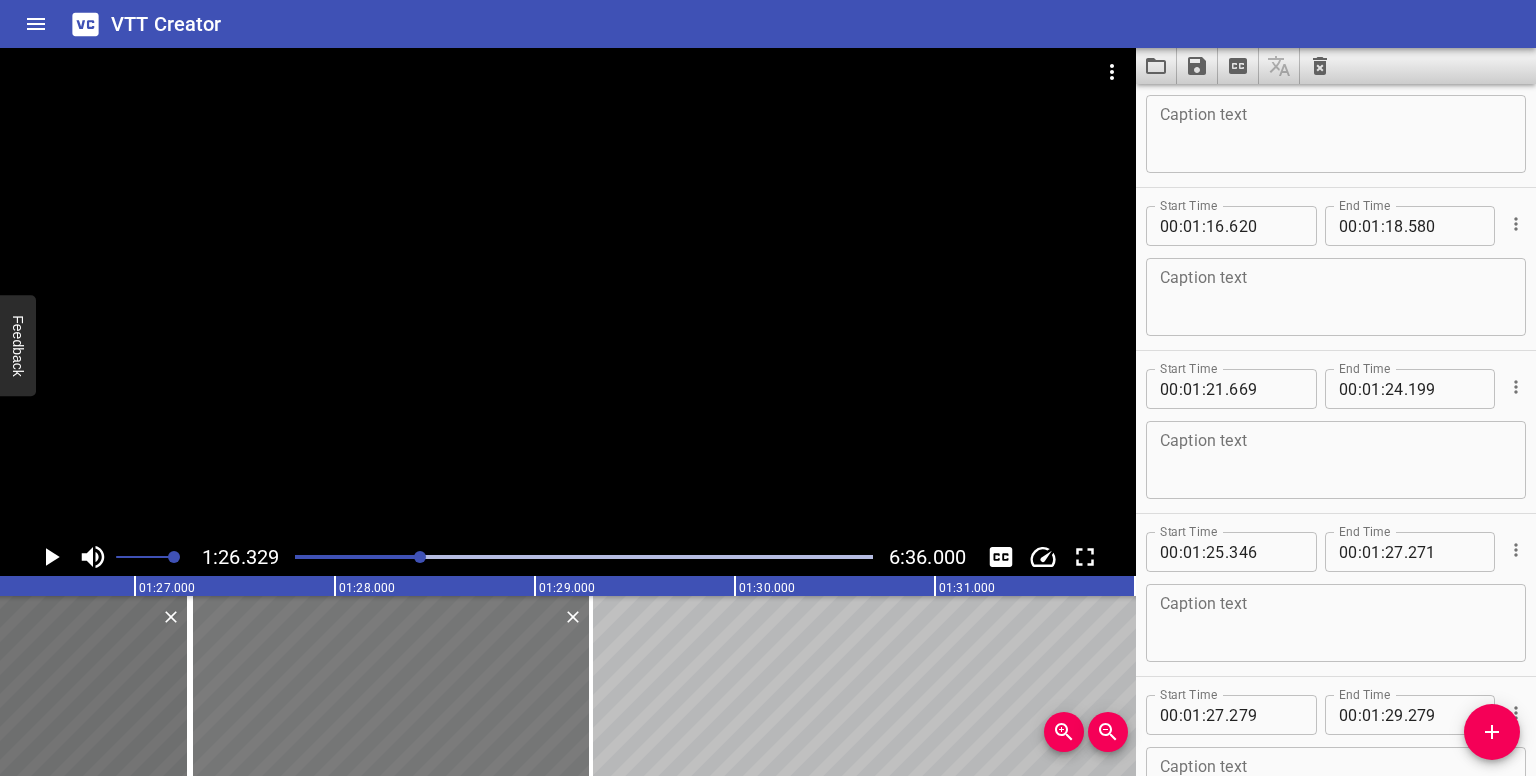 drag, startPoint x: 600, startPoint y: 729, endPoint x: 303, endPoint y: 682, distance: 300.69586 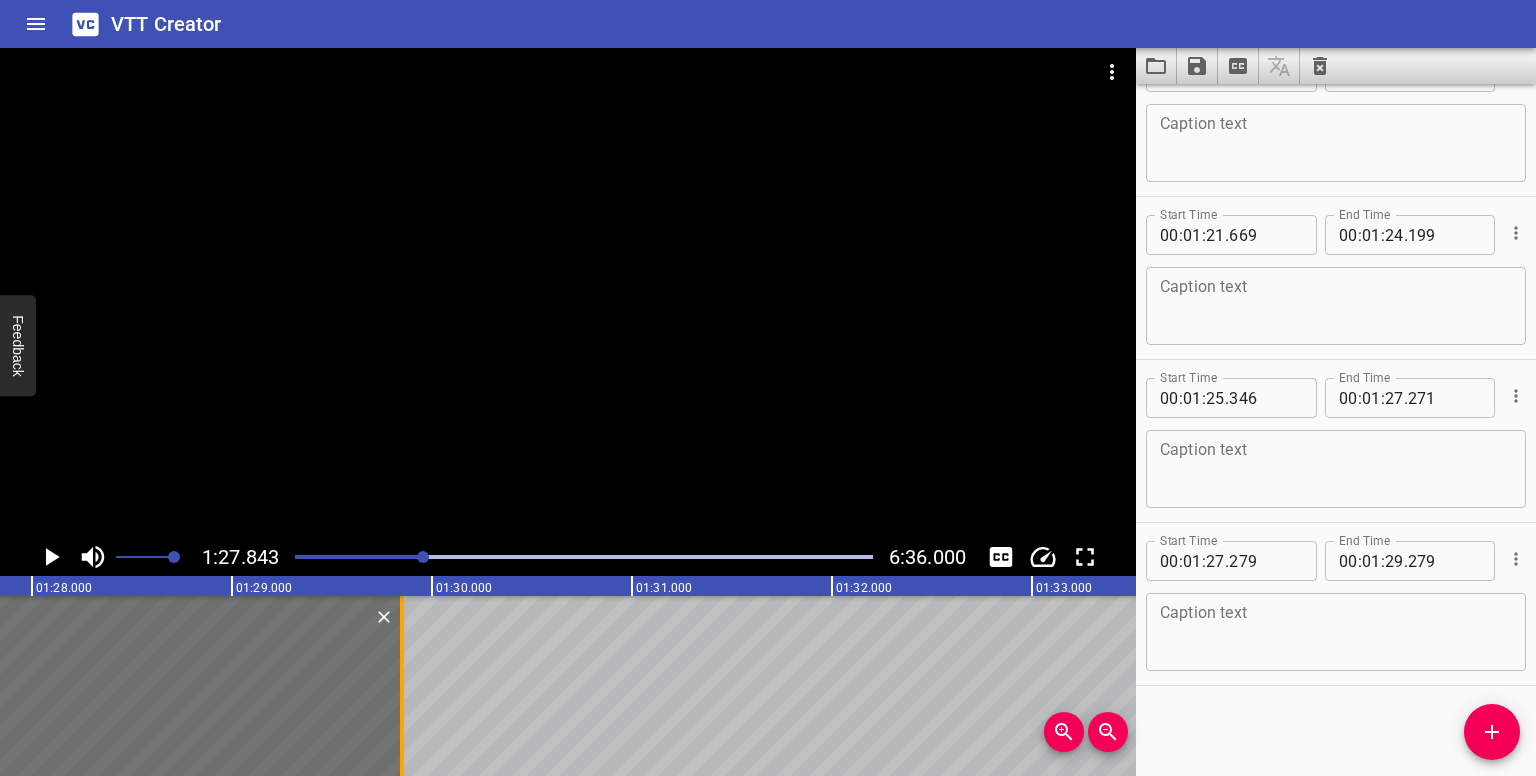 drag, startPoint x: 282, startPoint y: 686, endPoint x: 396, endPoint y: 688, distance: 114.01754 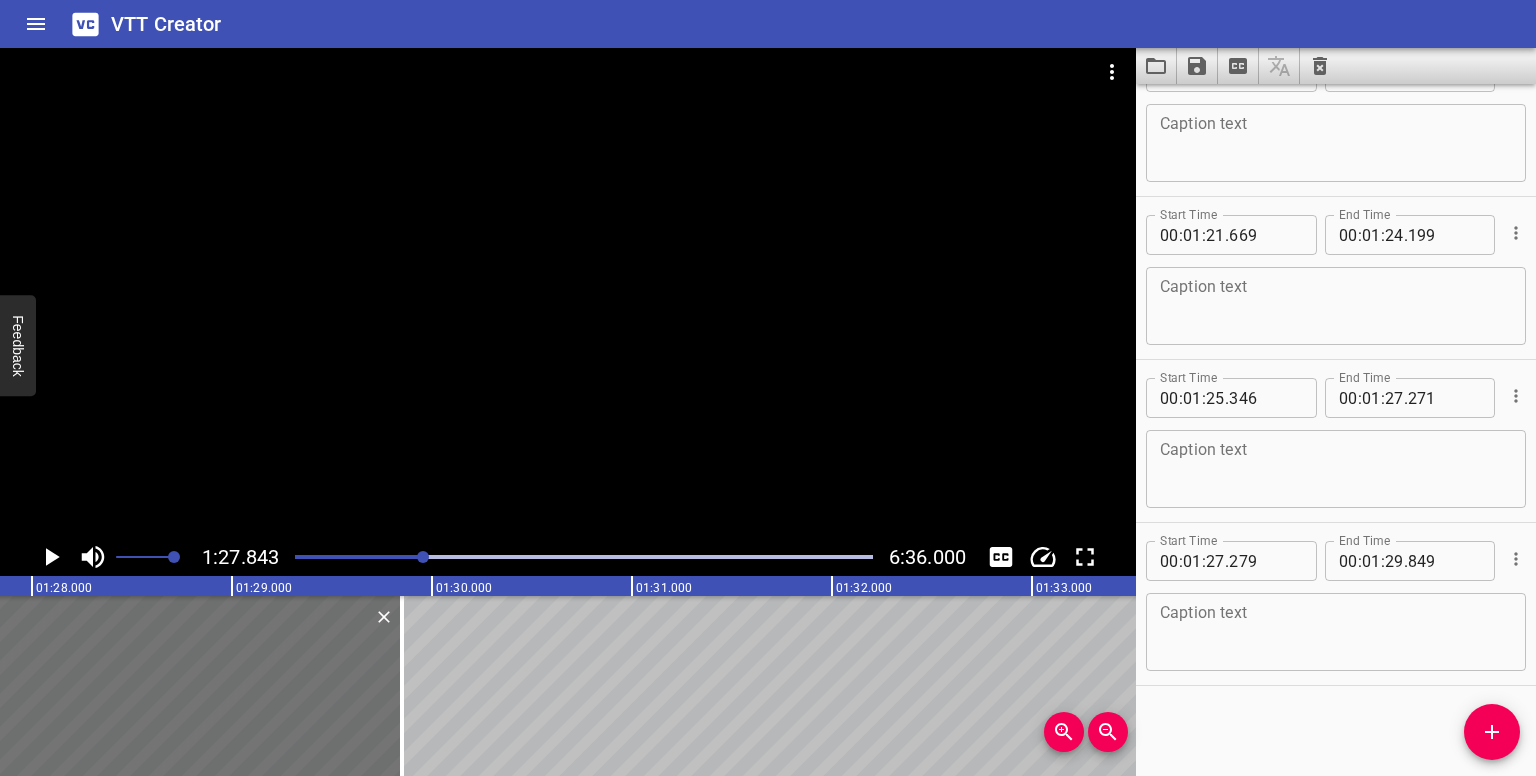 click at bounding box center (423, 557) 